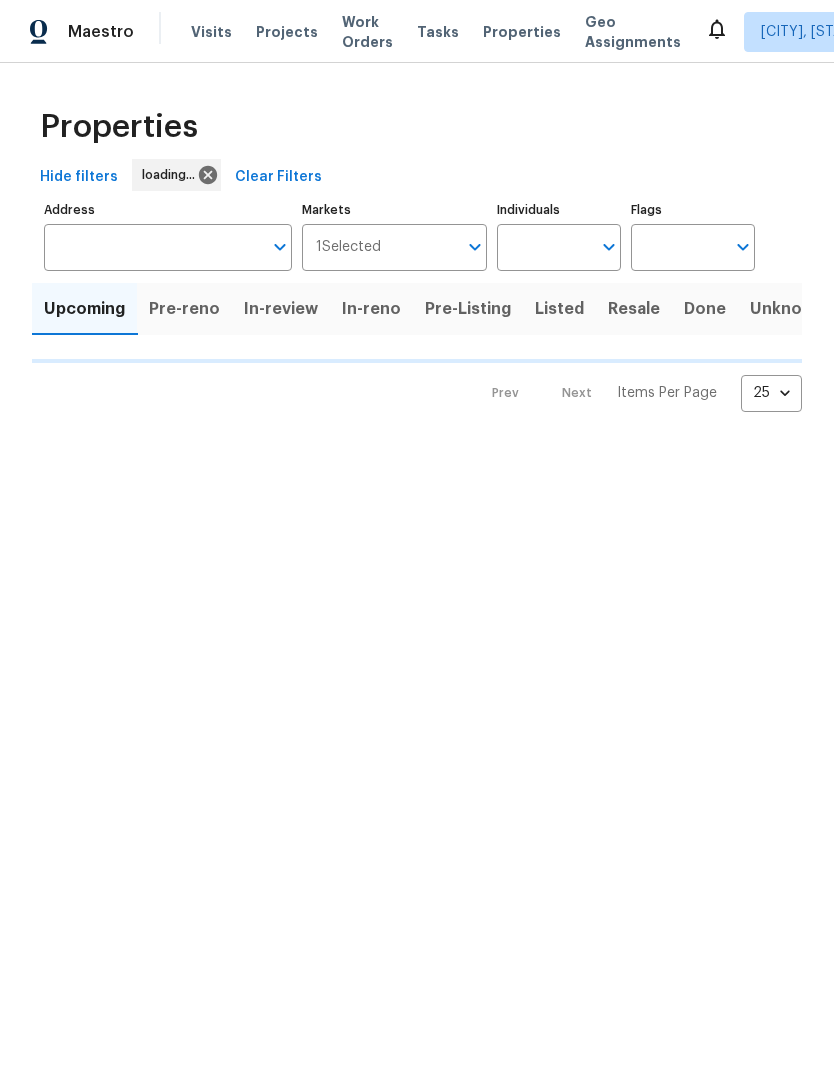 scroll, scrollTop: 0, scrollLeft: 0, axis: both 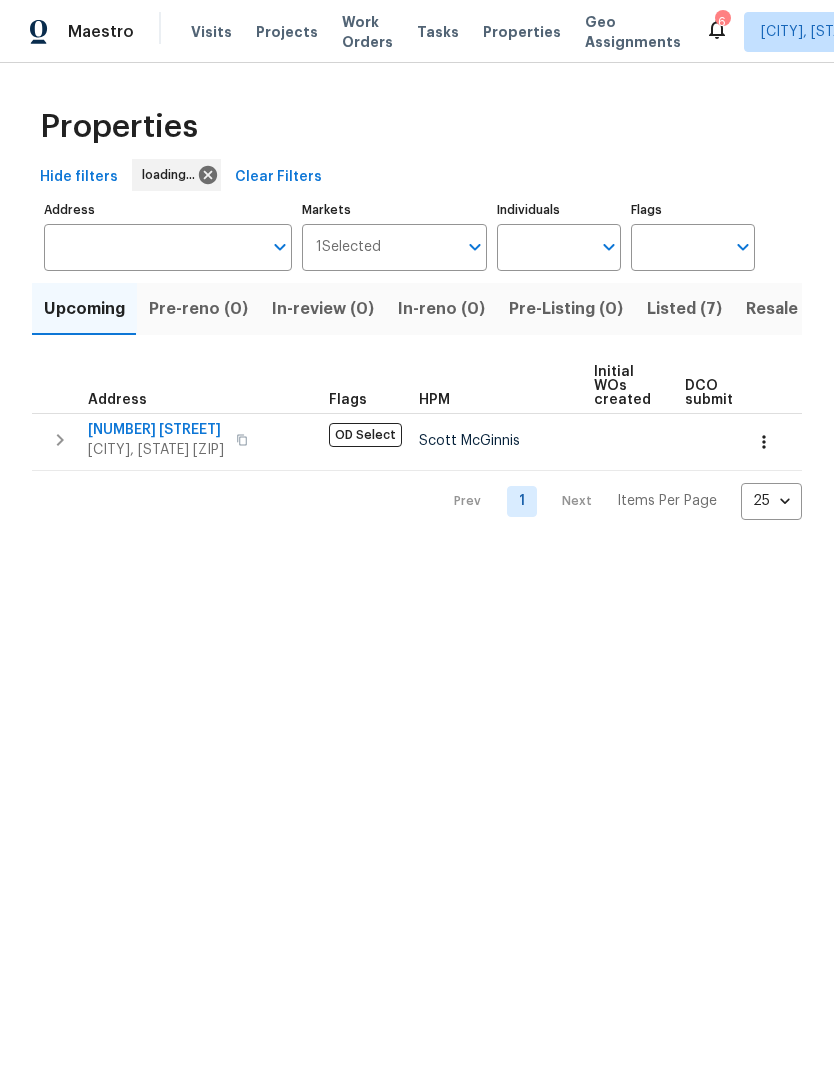 click on "Hide filters loading... Clear Filters" at bounding box center [417, 177] 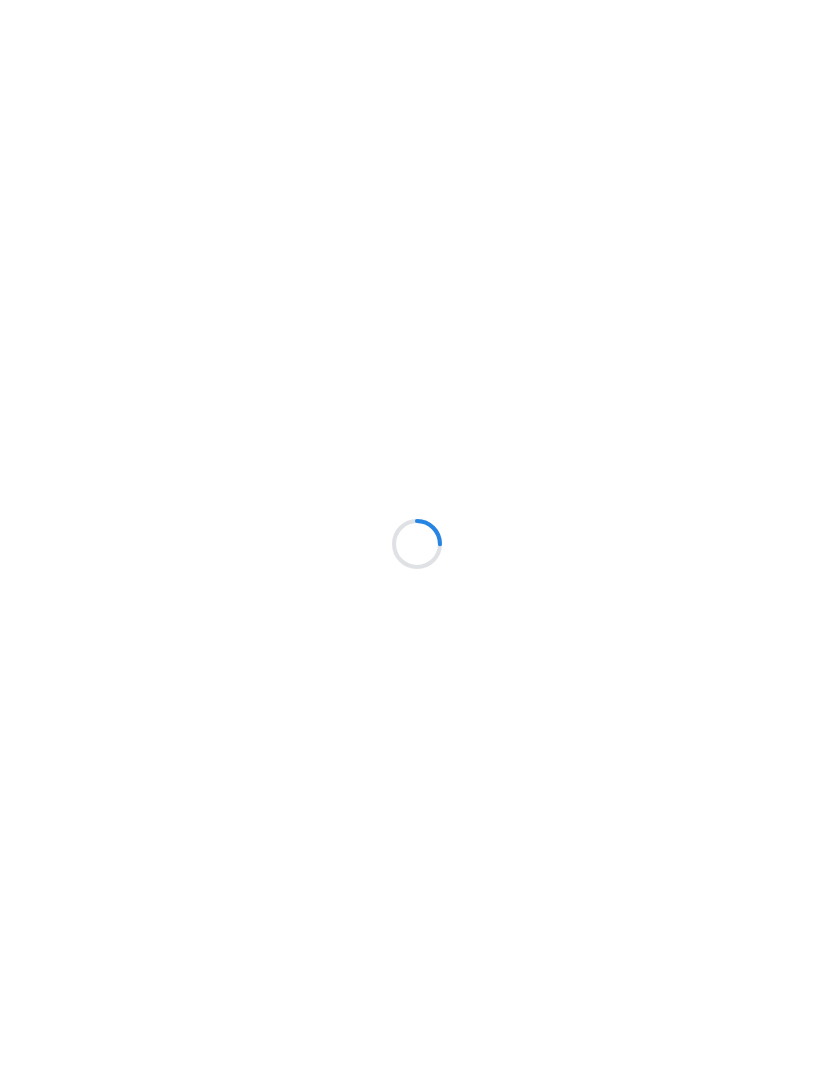 scroll, scrollTop: 0, scrollLeft: 0, axis: both 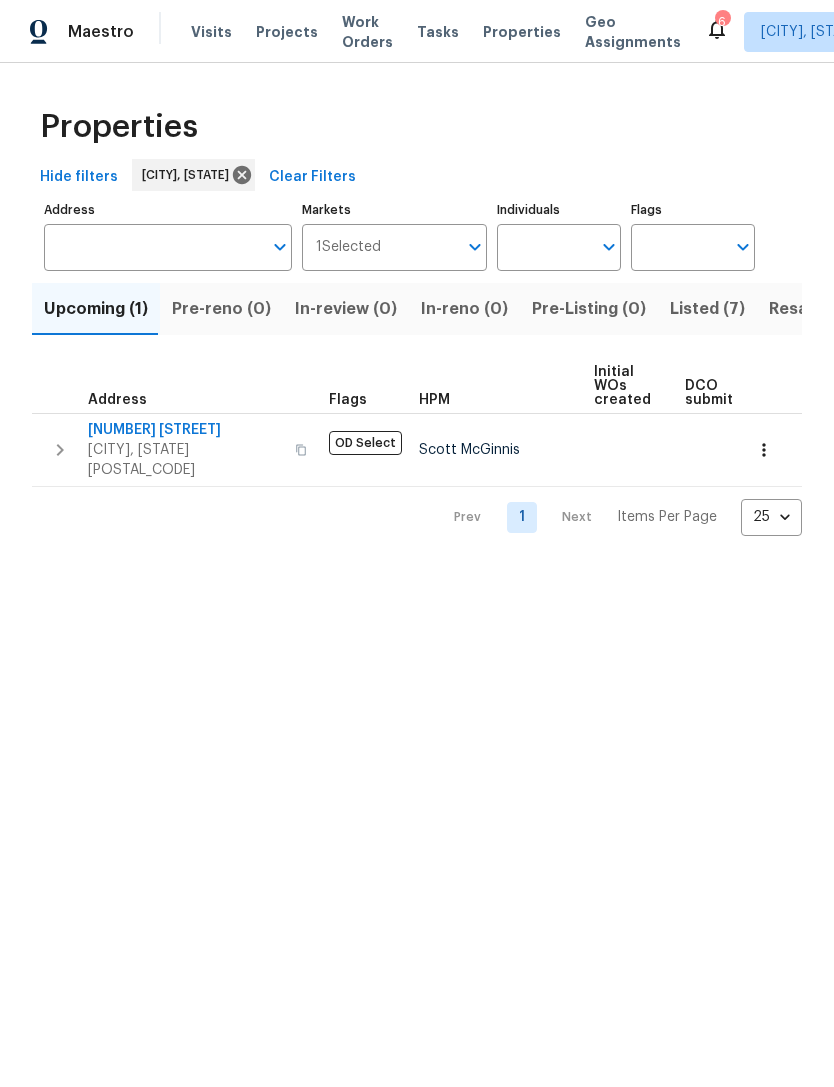 click on "Listed (7)" at bounding box center (707, 309) 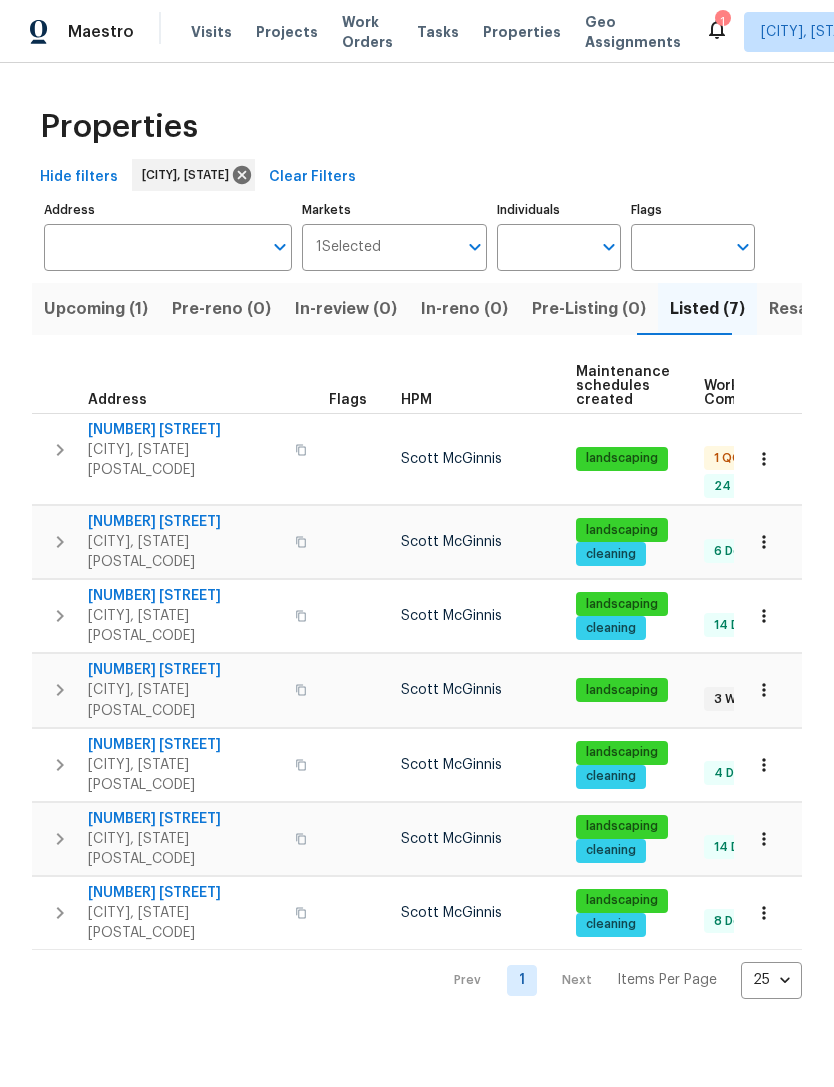scroll, scrollTop: 0, scrollLeft: 0, axis: both 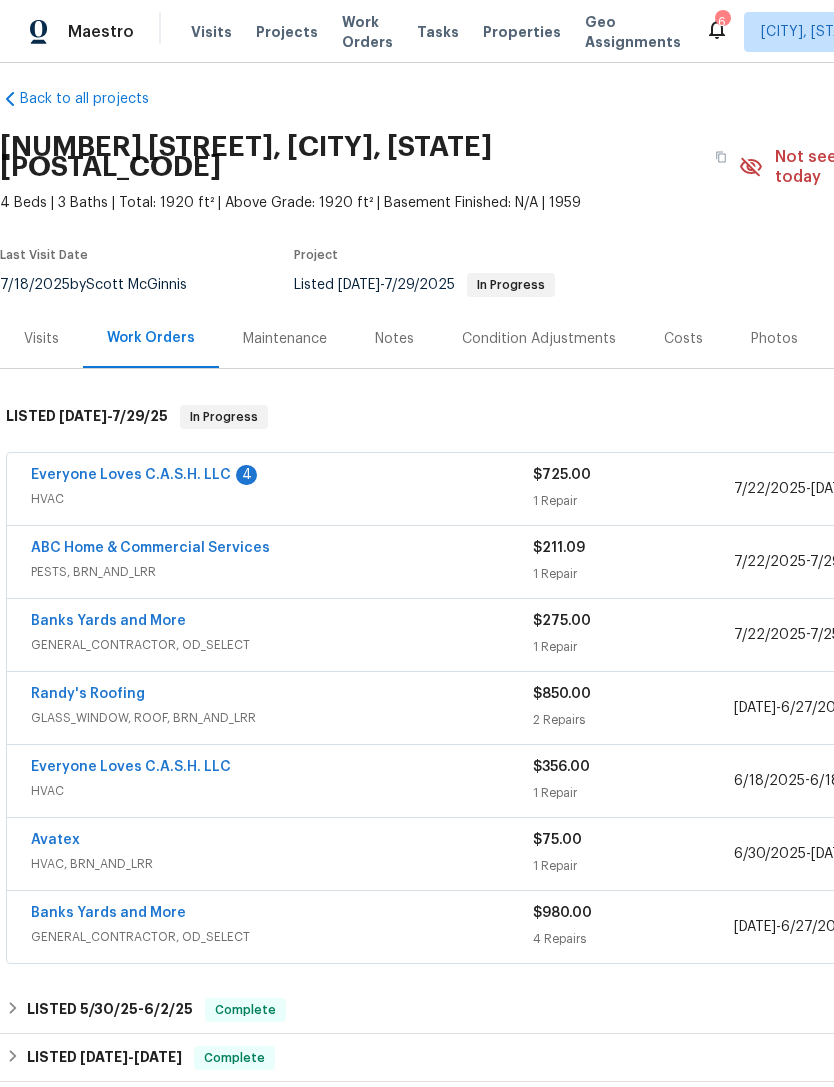 click on "Everyone Loves C.A.S.H. LLC" at bounding box center [131, 475] 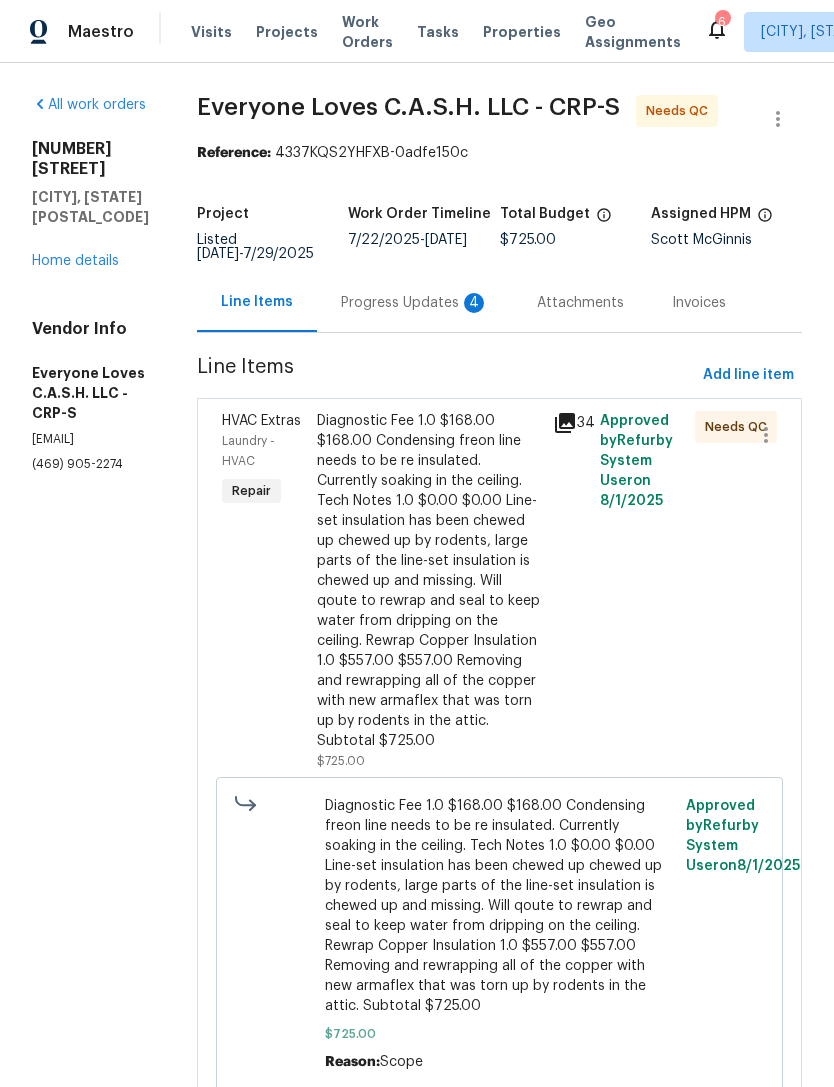 click on "Progress Updates 4" at bounding box center (415, 303) 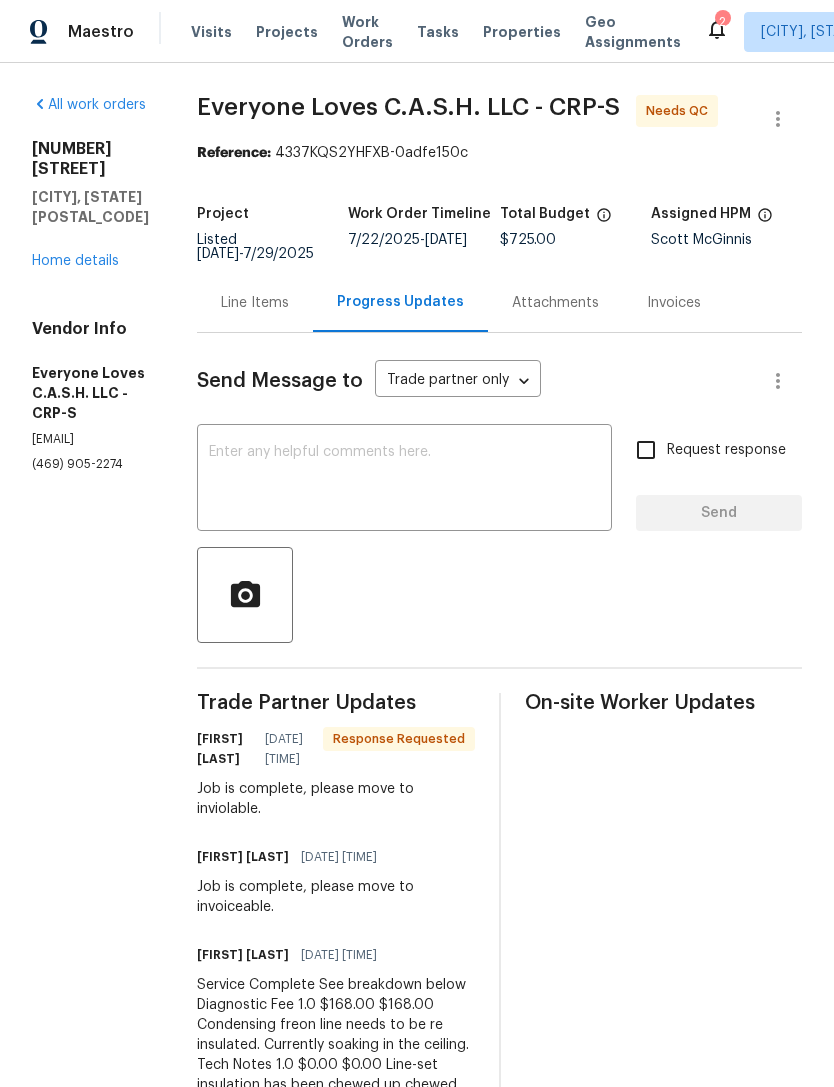 click on "Line Items" at bounding box center (255, 302) 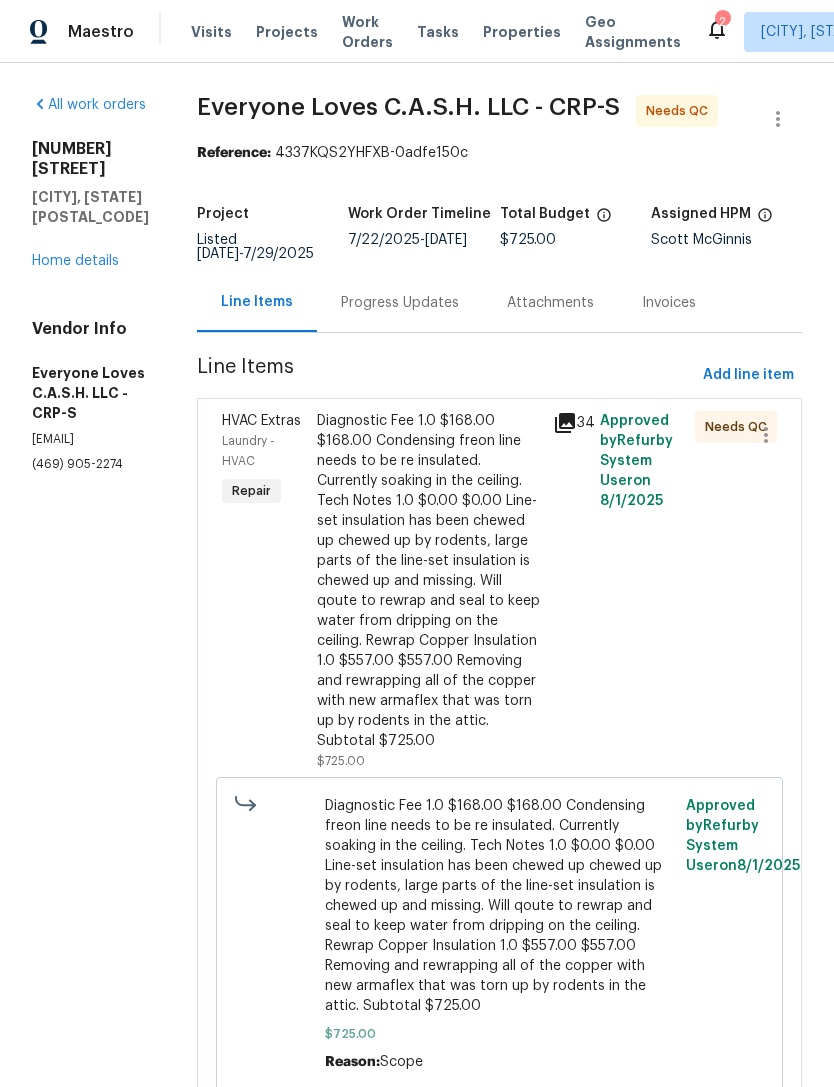 click on "Approved by  [PERSON]  on   [DATE]" at bounding box center [641, 591] 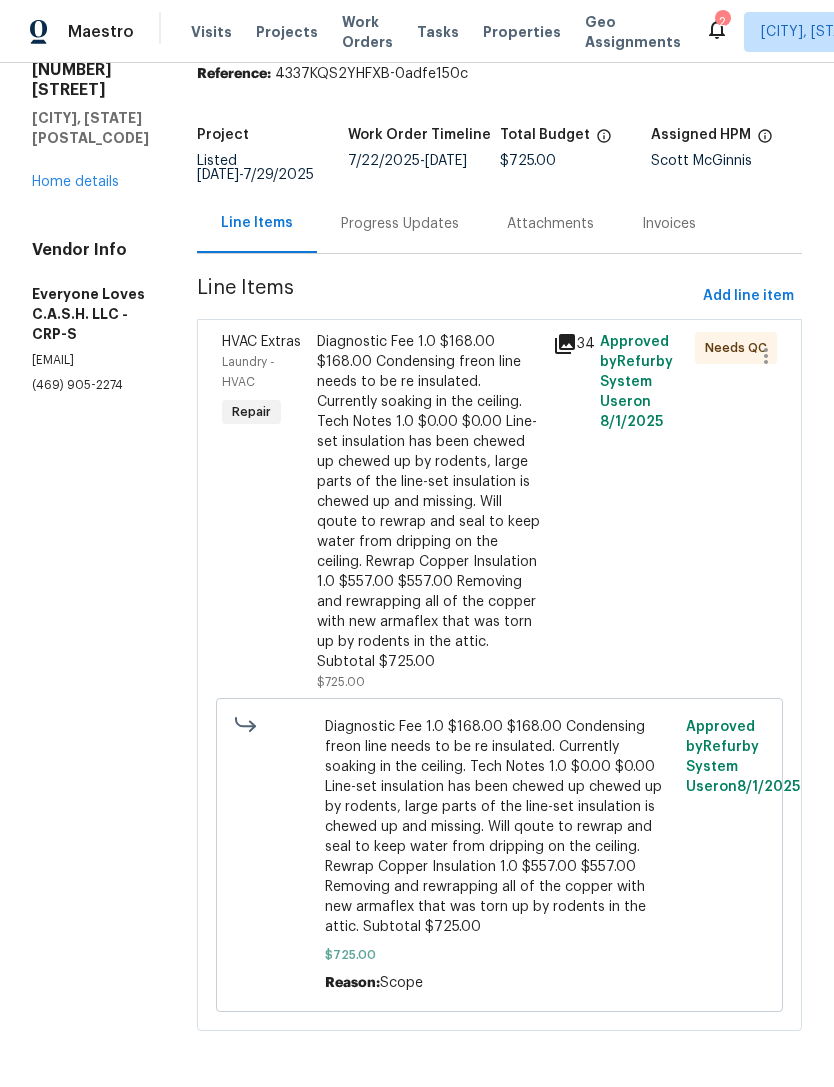 scroll, scrollTop: 118, scrollLeft: 0, axis: vertical 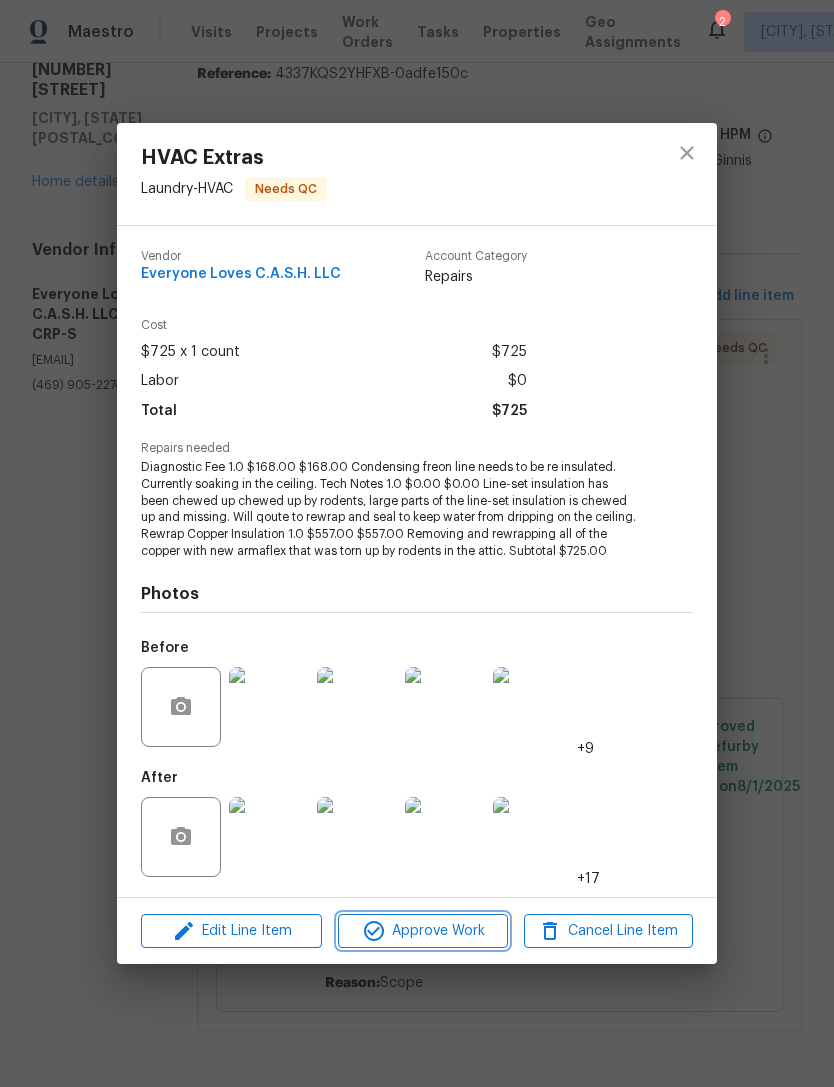 click on "Approve Work" at bounding box center (422, 931) 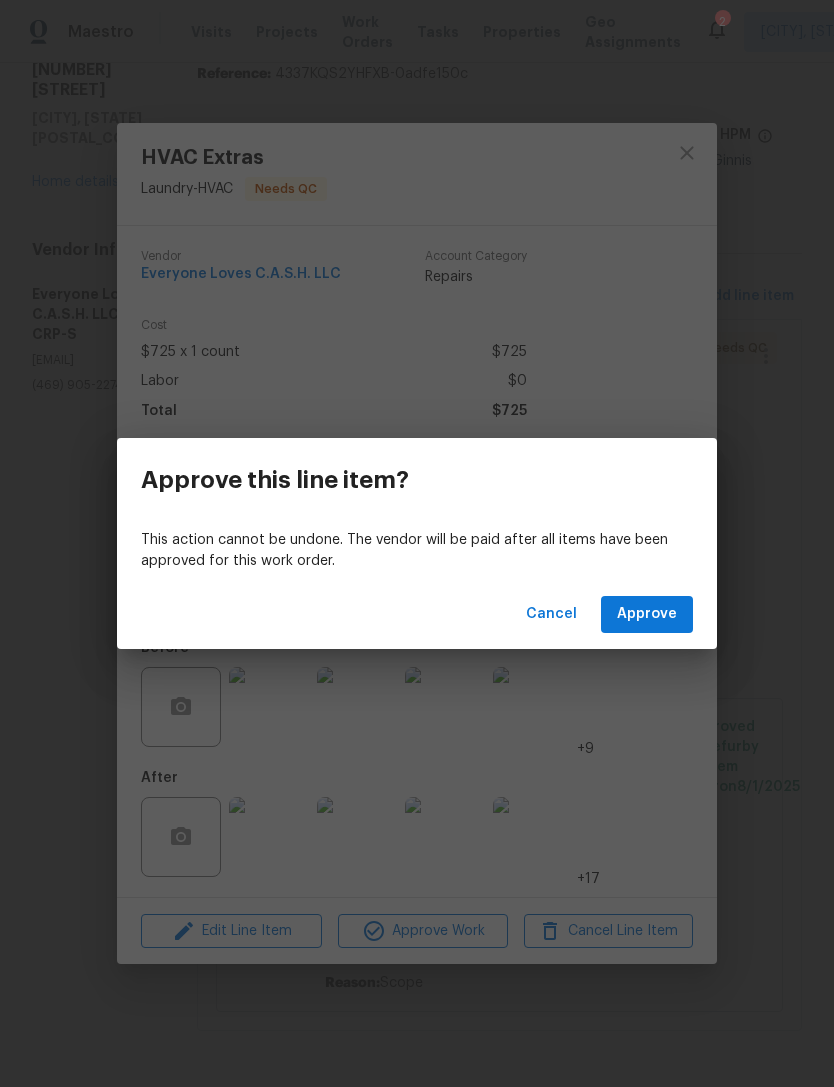 click on "Approve" at bounding box center (647, 614) 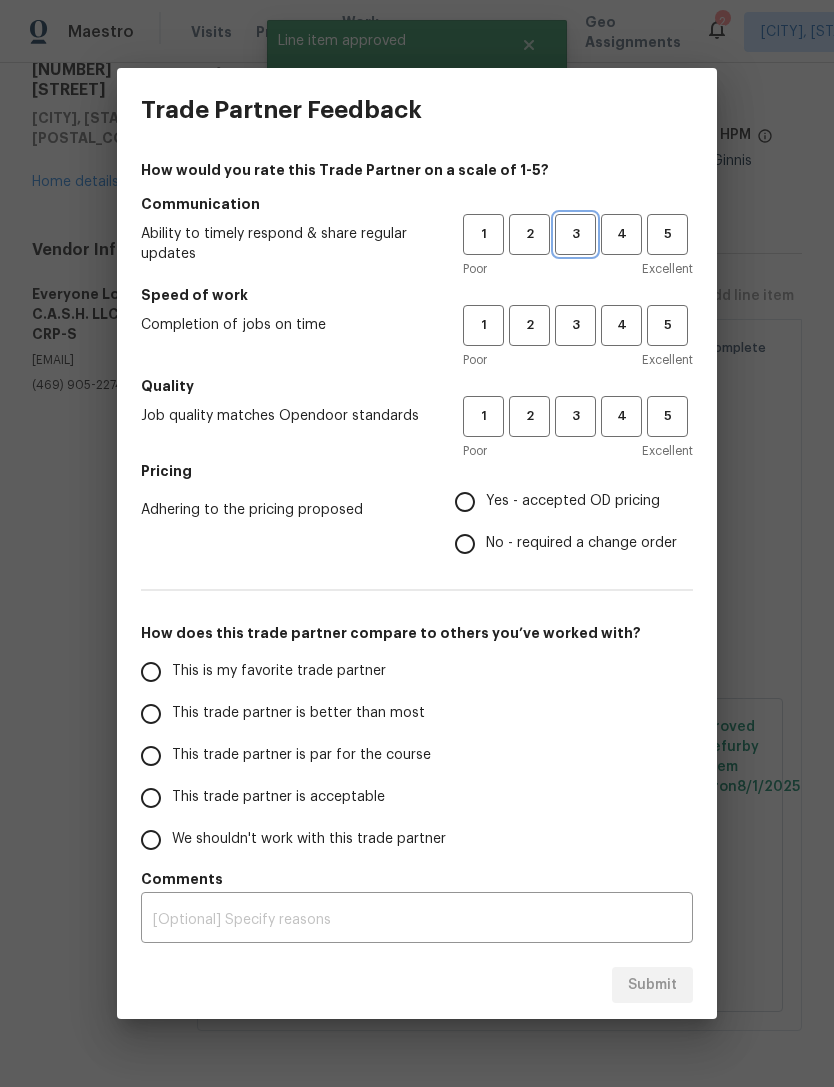 click on "3" at bounding box center [575, 234] 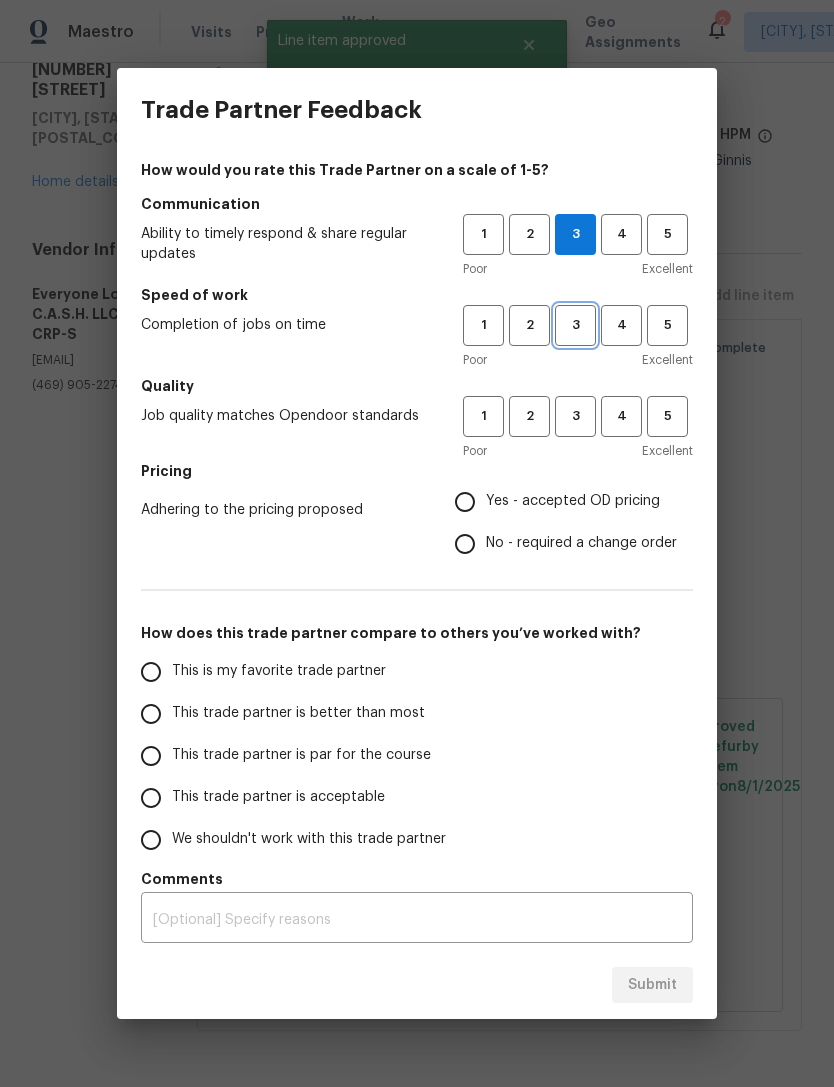 click on "3" at bounding box center (575, 325) 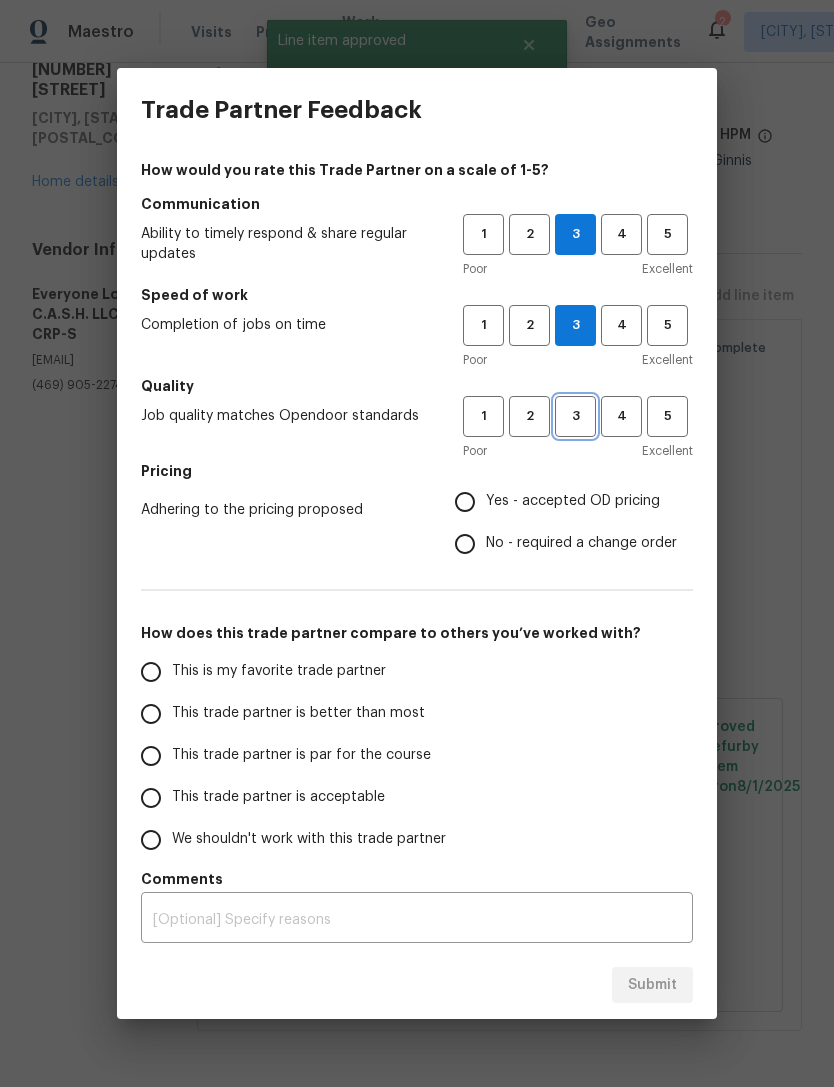 click on "3" at bounding box center [575, 416] 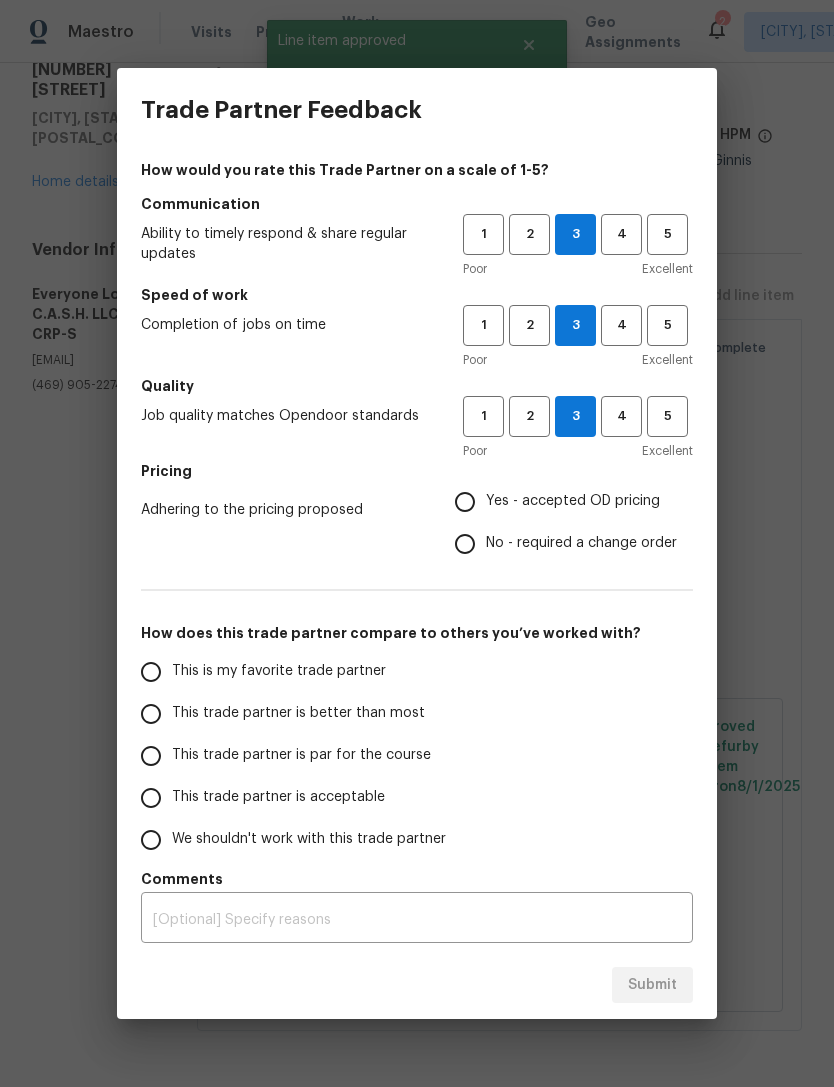 click on "No - required a change order" at bounding box center (581, 543) 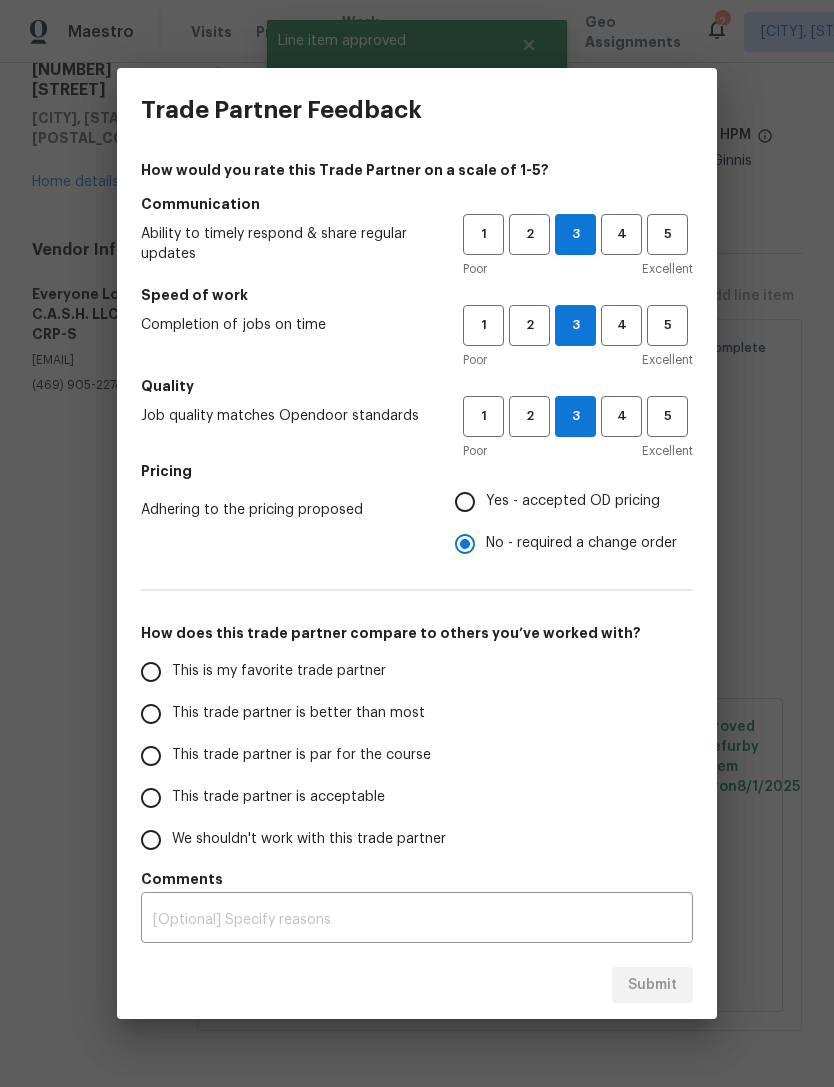 click on "This is my favorite trade partner" at bounding box center [288, 672] 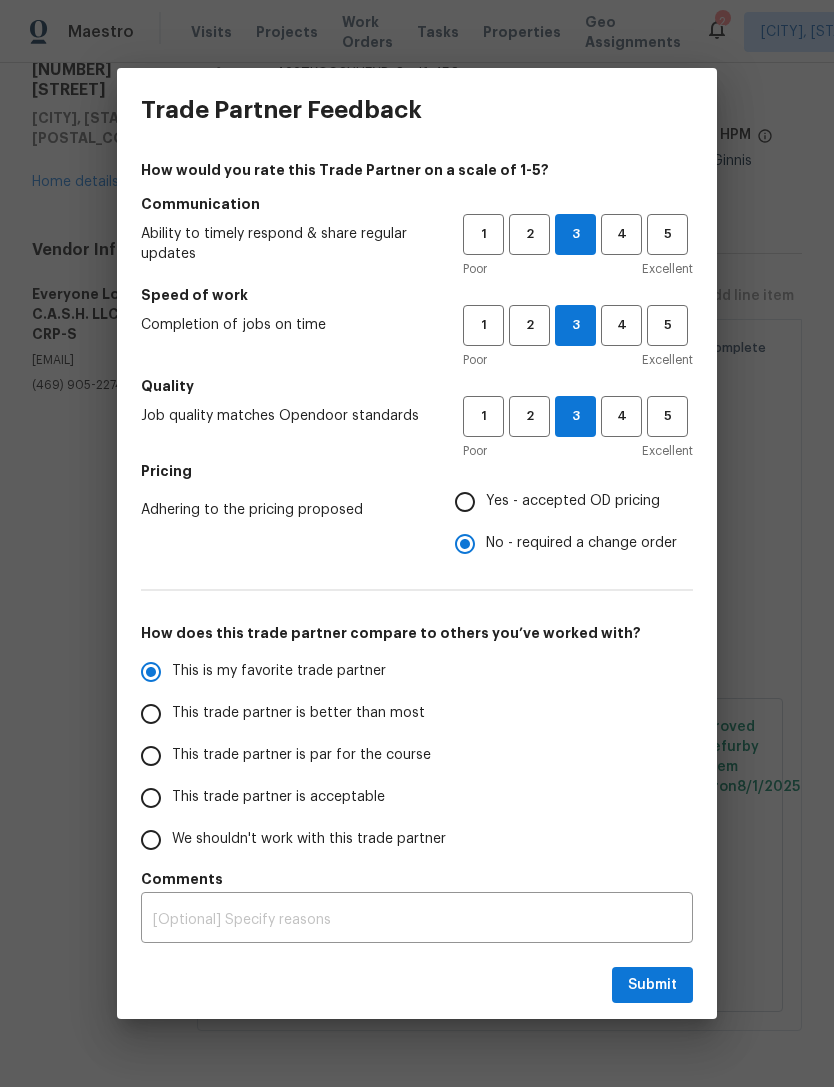 click on "This trade partner is better than most" at bounding box center (298, 713) 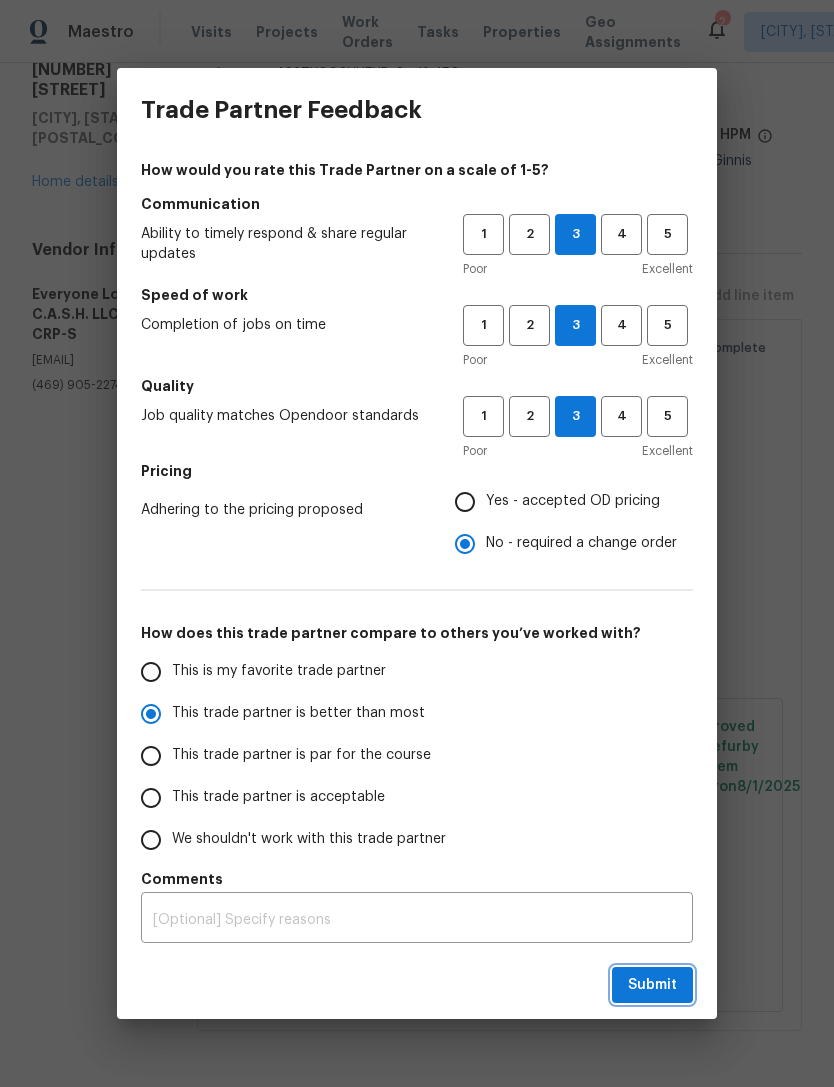 click on "Submit" at bounding box center [652, 985] 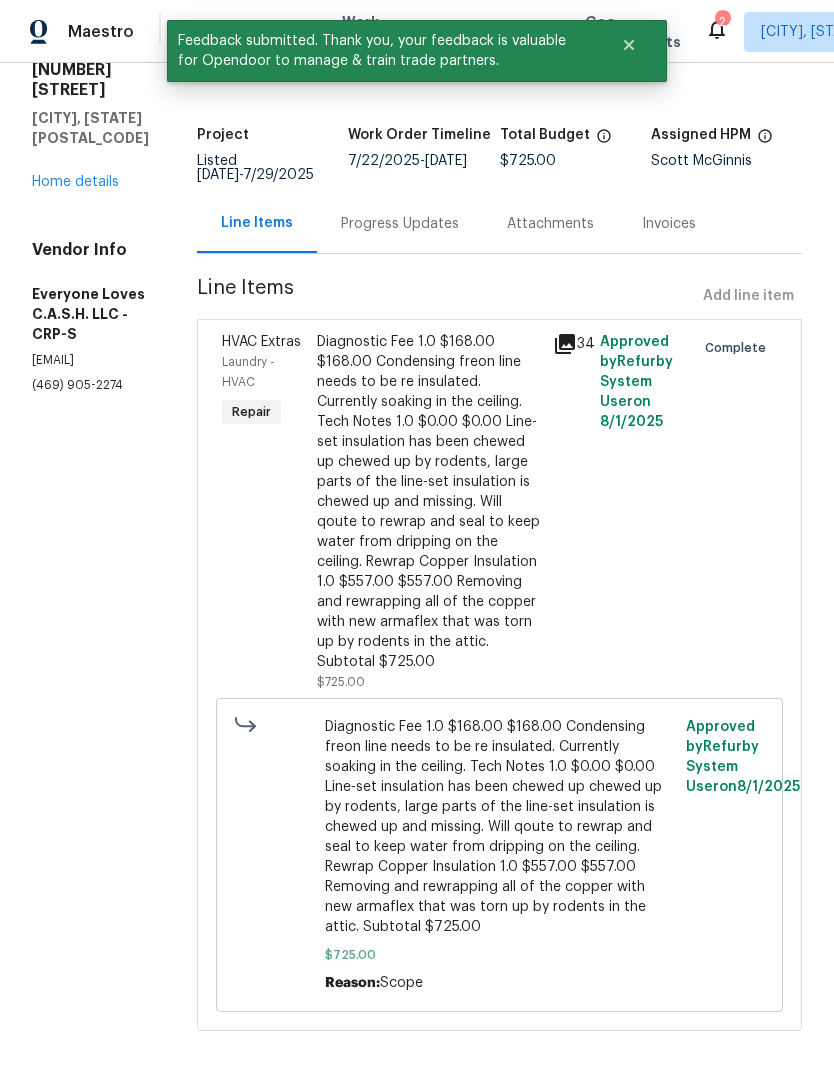 click on "Home details" at bounding box center [75, 182] 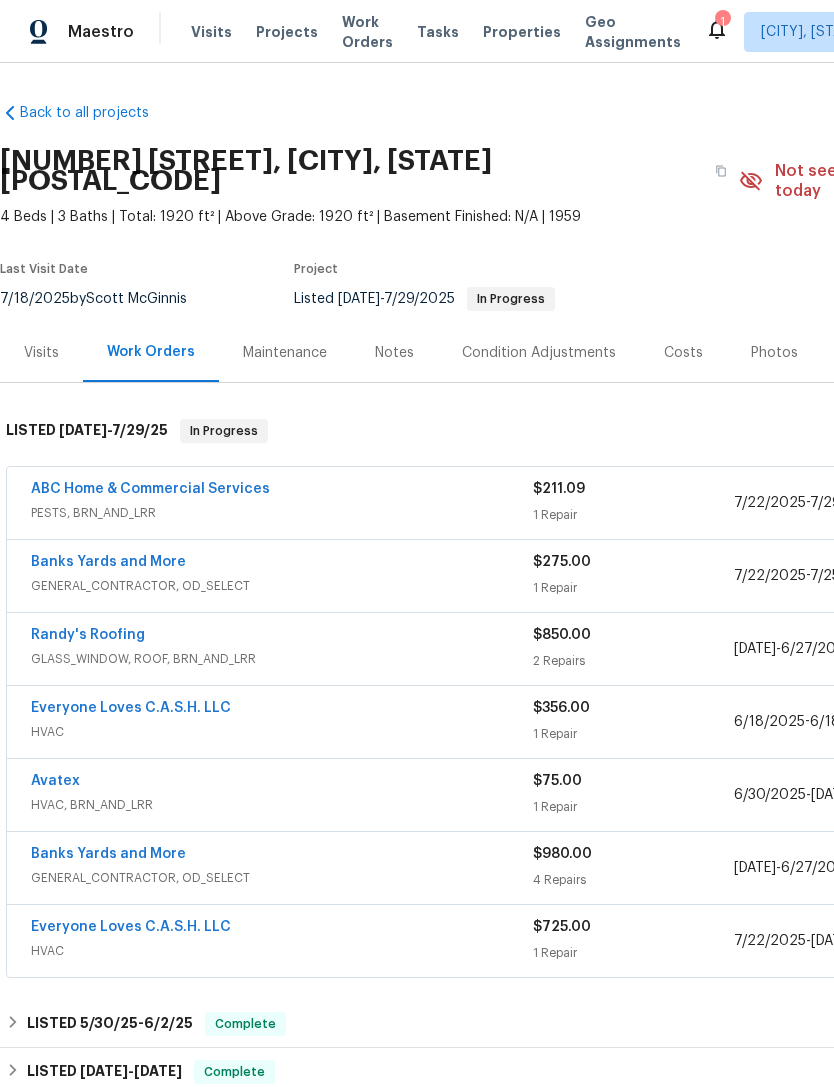 scroll, scrollTop: 0, scrollLeft: 0, axis: both 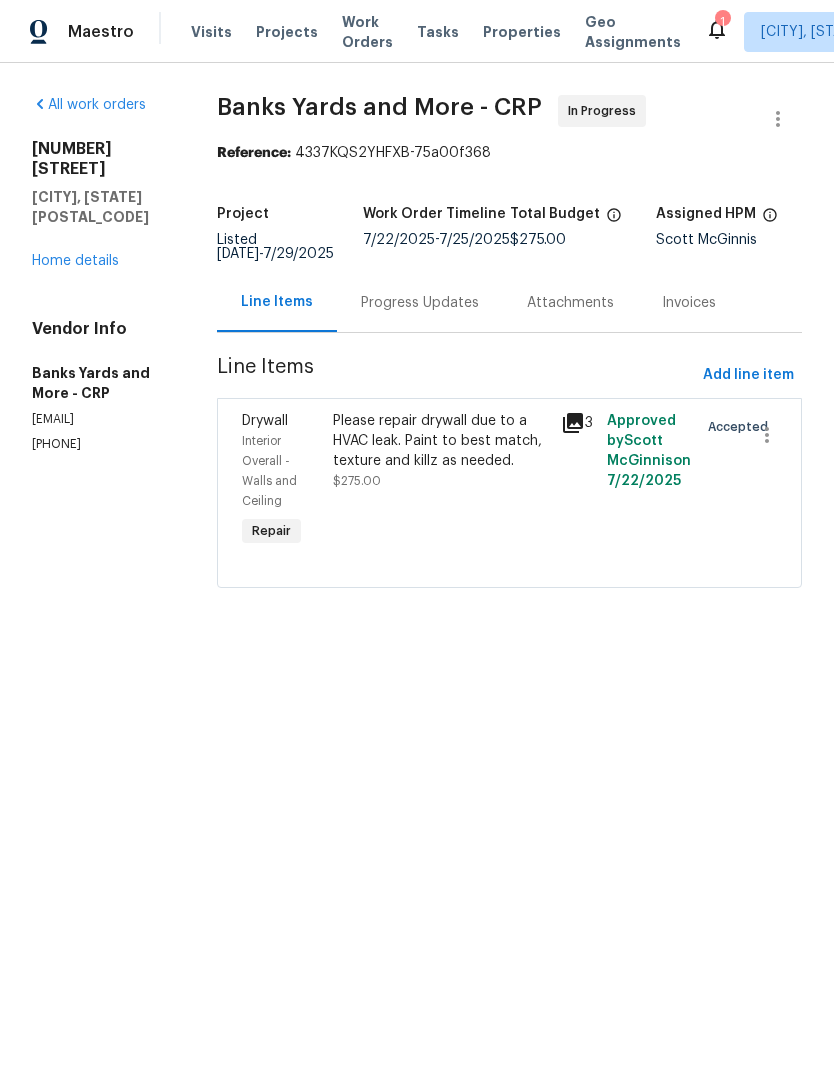 click on "Approved by  Scott McGinnis  on   7/22/2025" at bounding box center (646, 481) 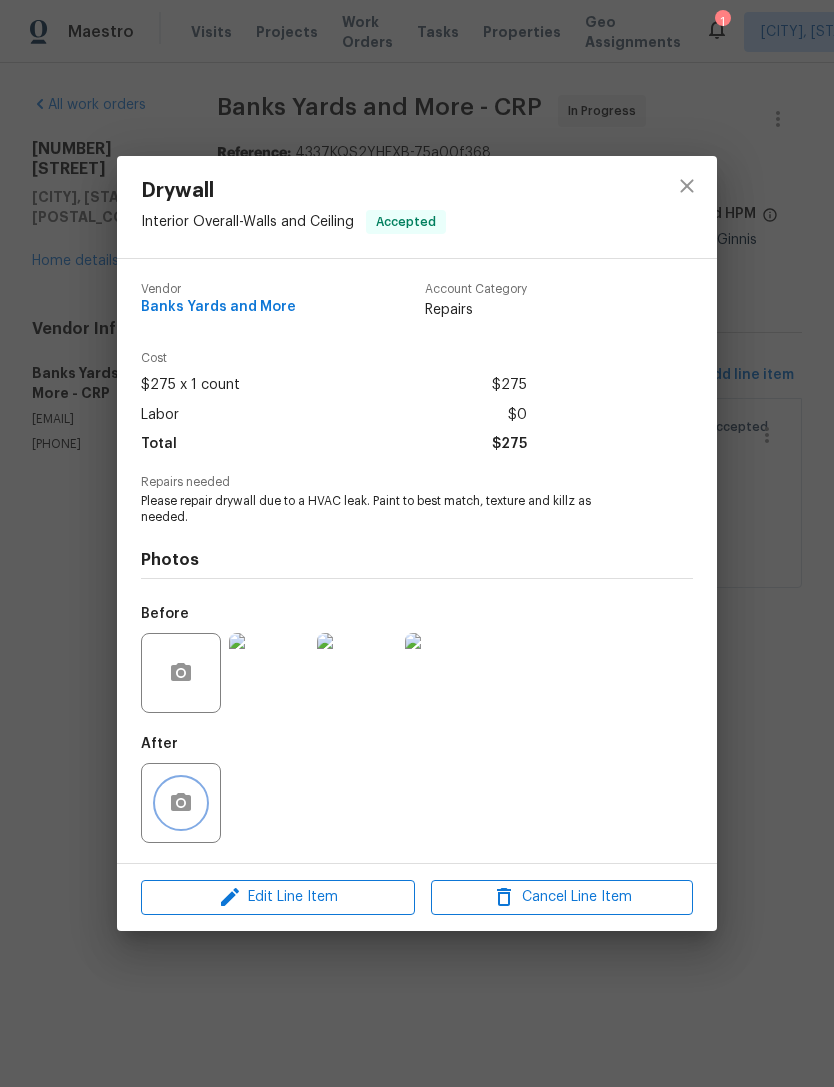 click at bounding box center (181, 803) 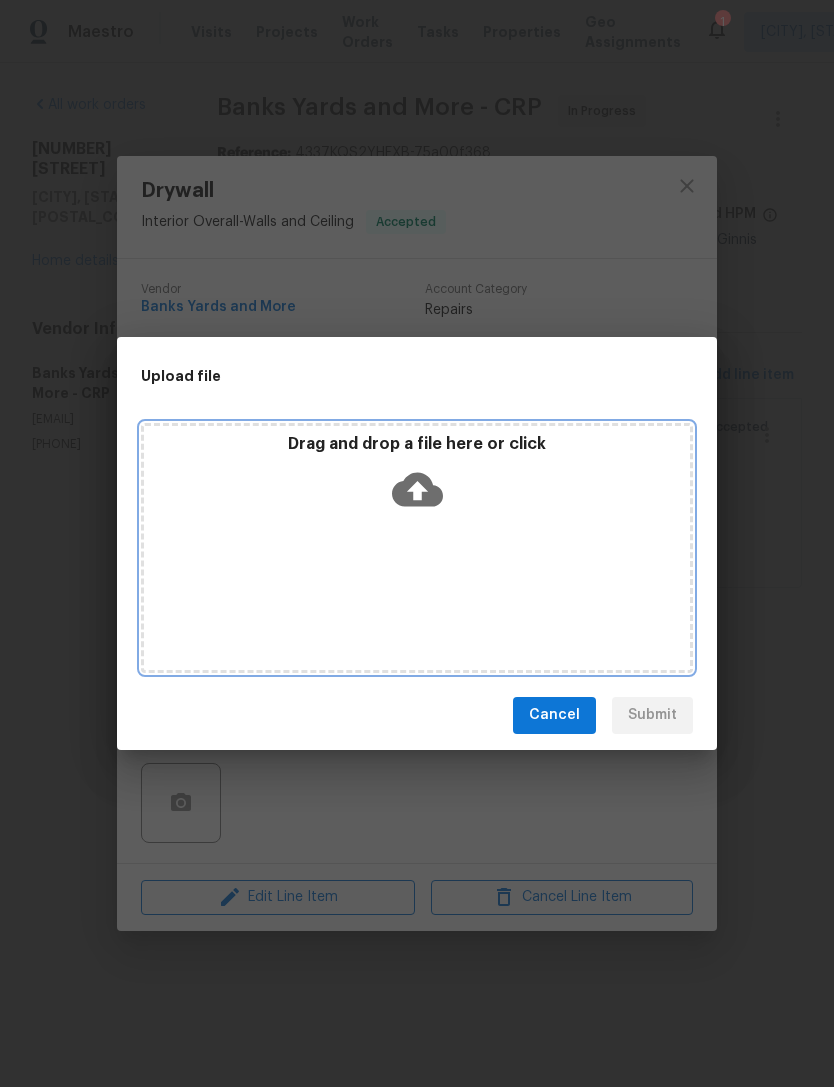 click 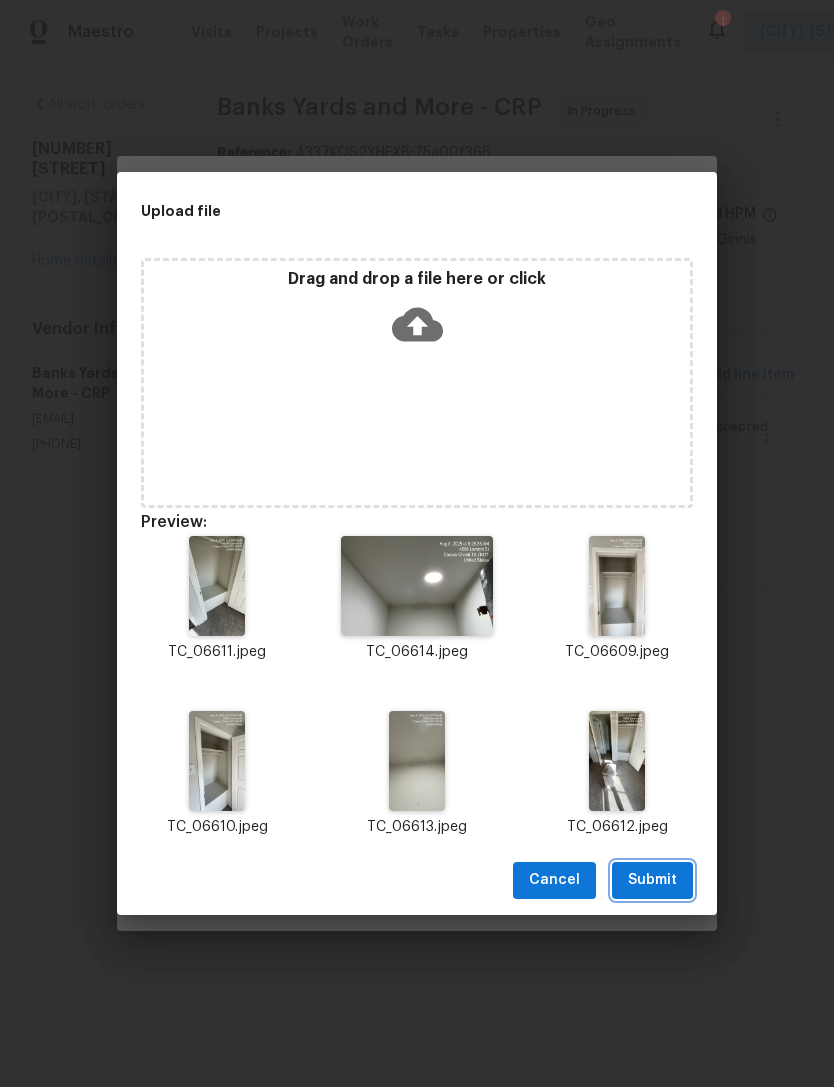 click on "Submit" at bounding box center (652, 880) 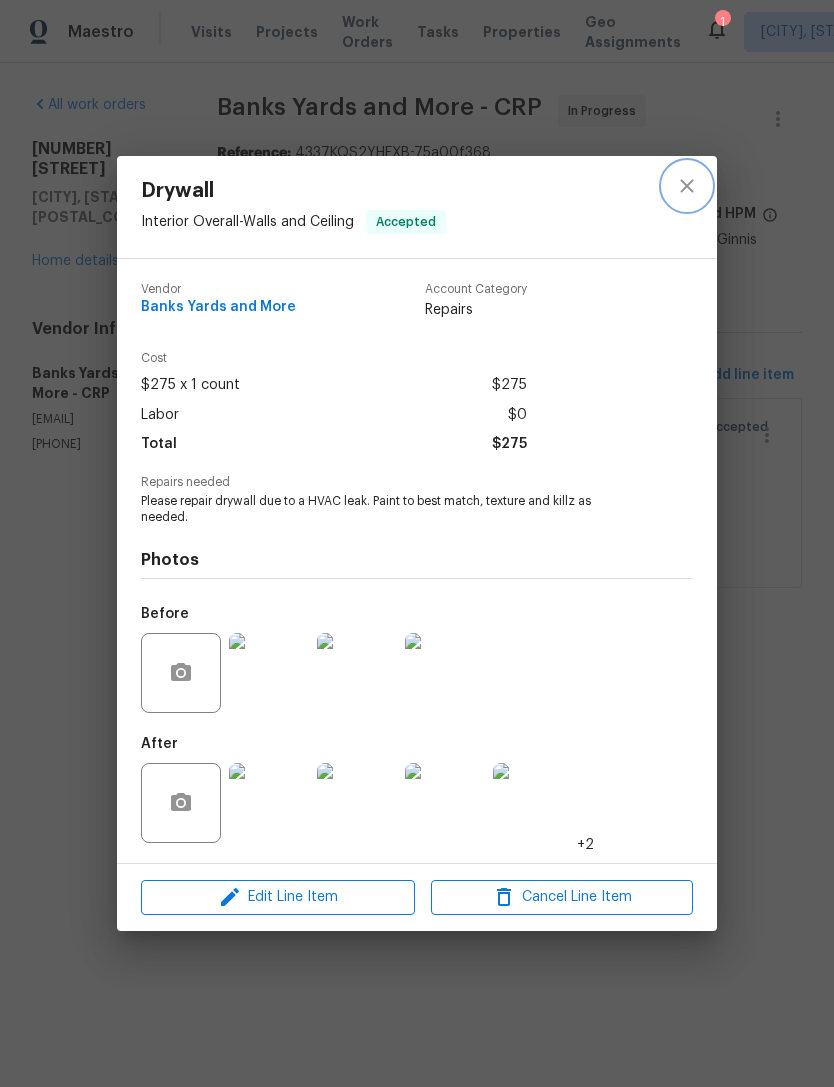 click at bounding box center (687, 186) 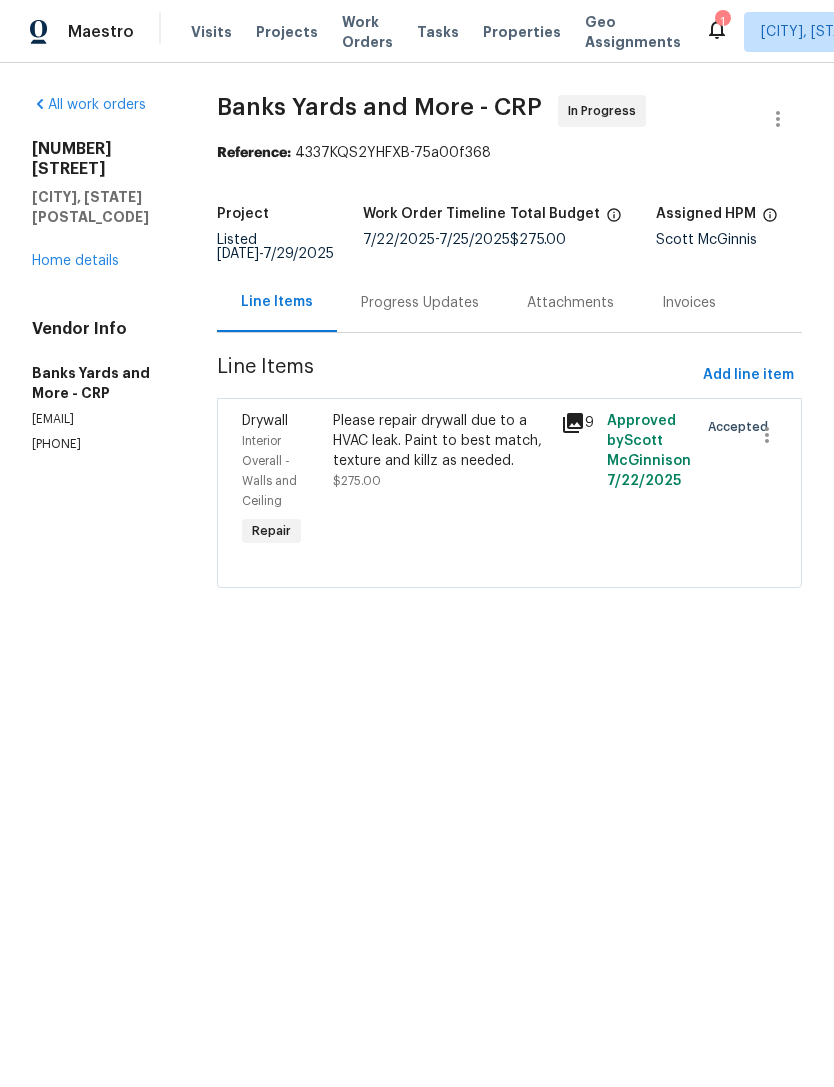 click on "Home details" at bounding box center (75, 261) 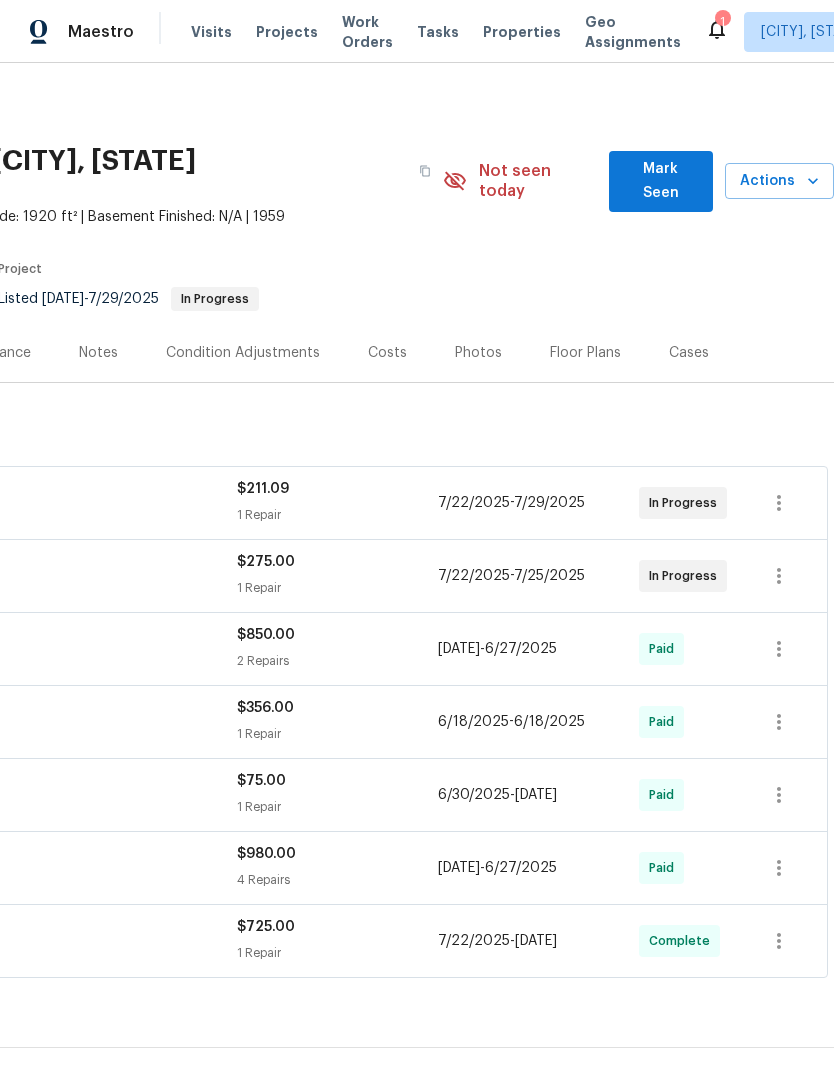 scroll, scrollTop: 0, scrollLeft: 296, axis: horizontal 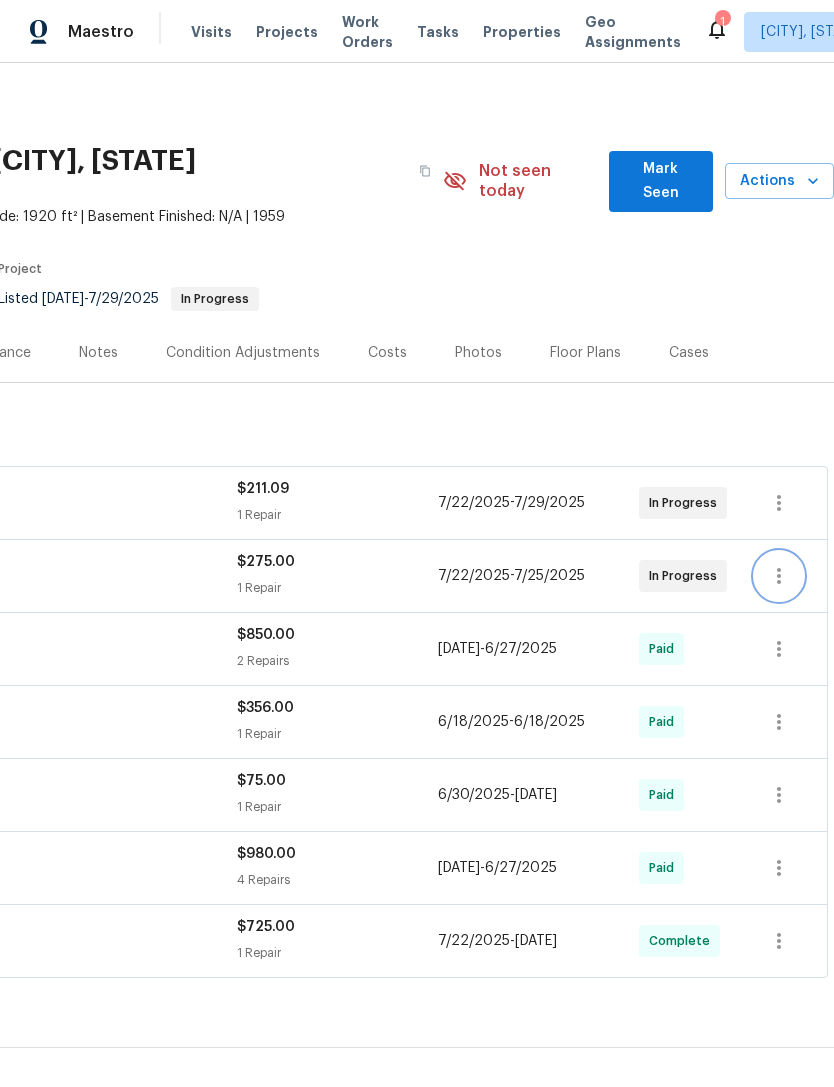 click 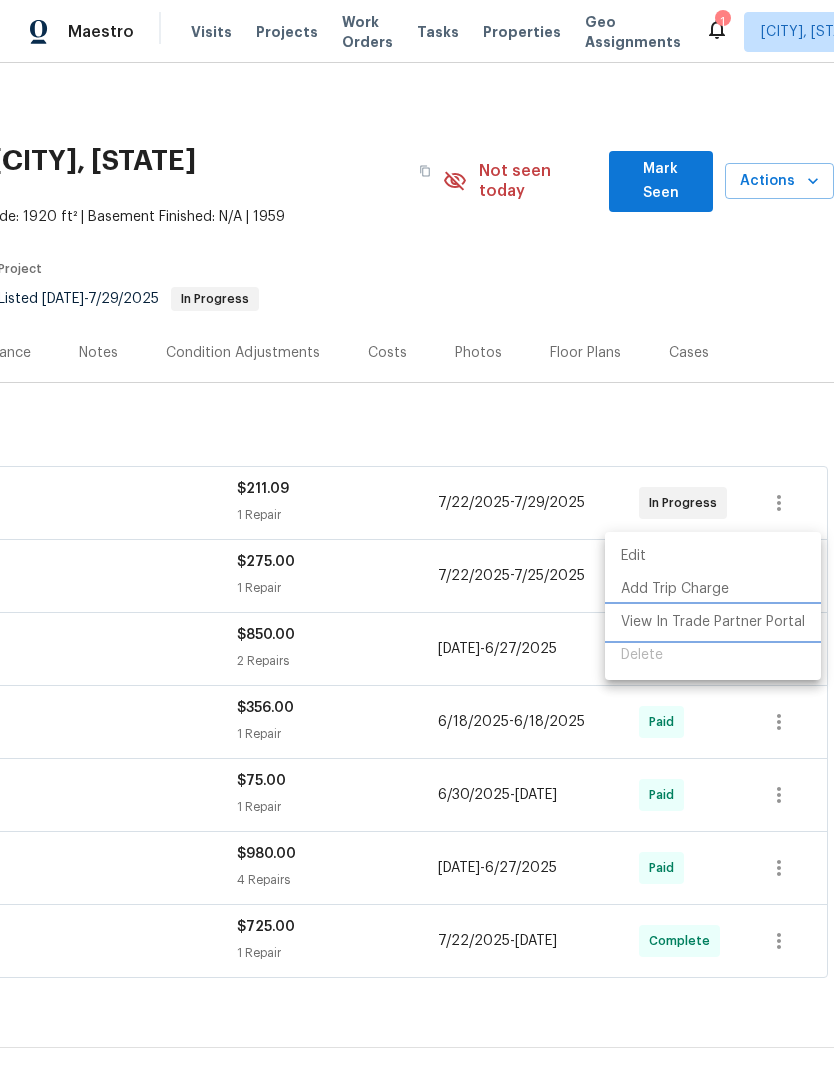 click on "View In Trade Partner Portal" at bounding box center (713, 622) 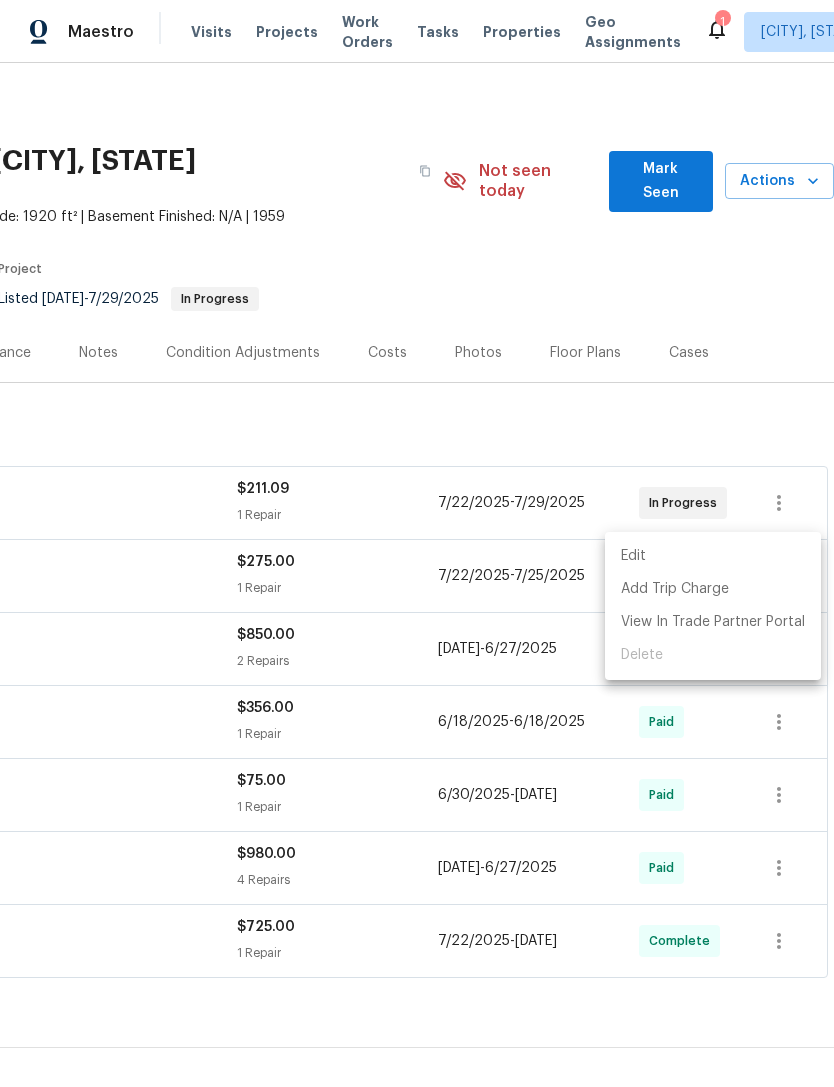 click at bounding box center [417, 543] 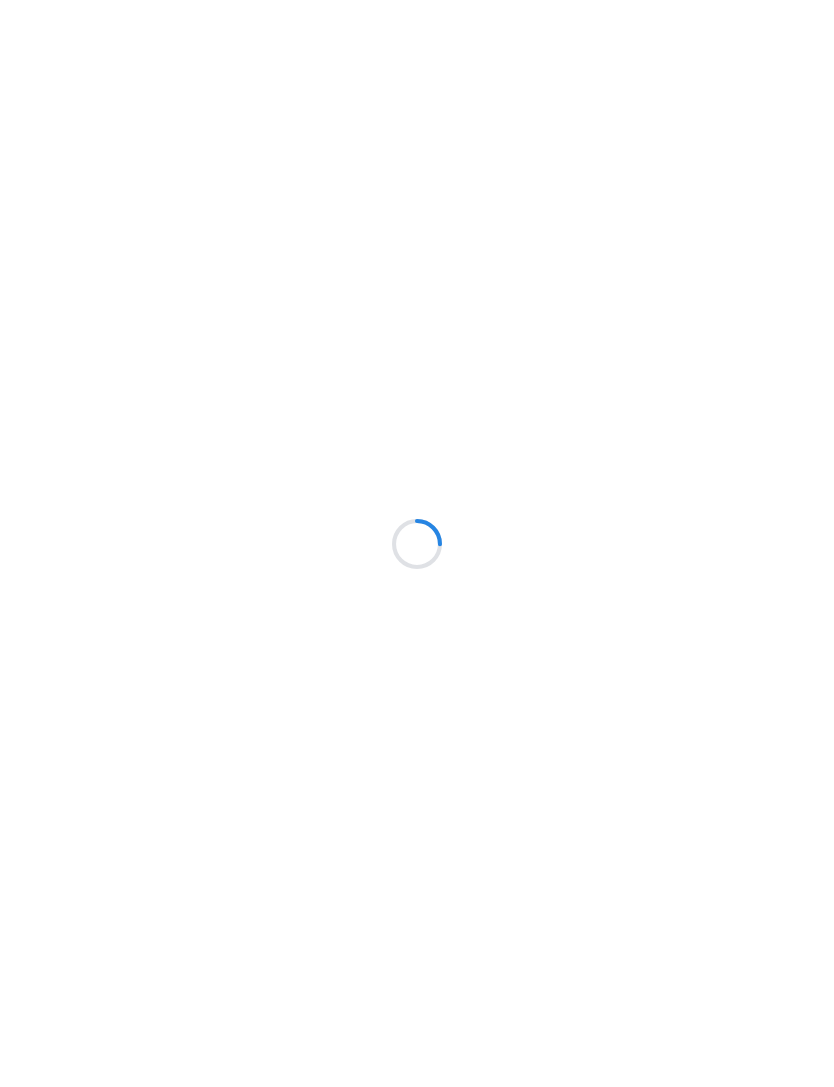scroll, scrollTop: 0, scrollLeft: 0, axis: both 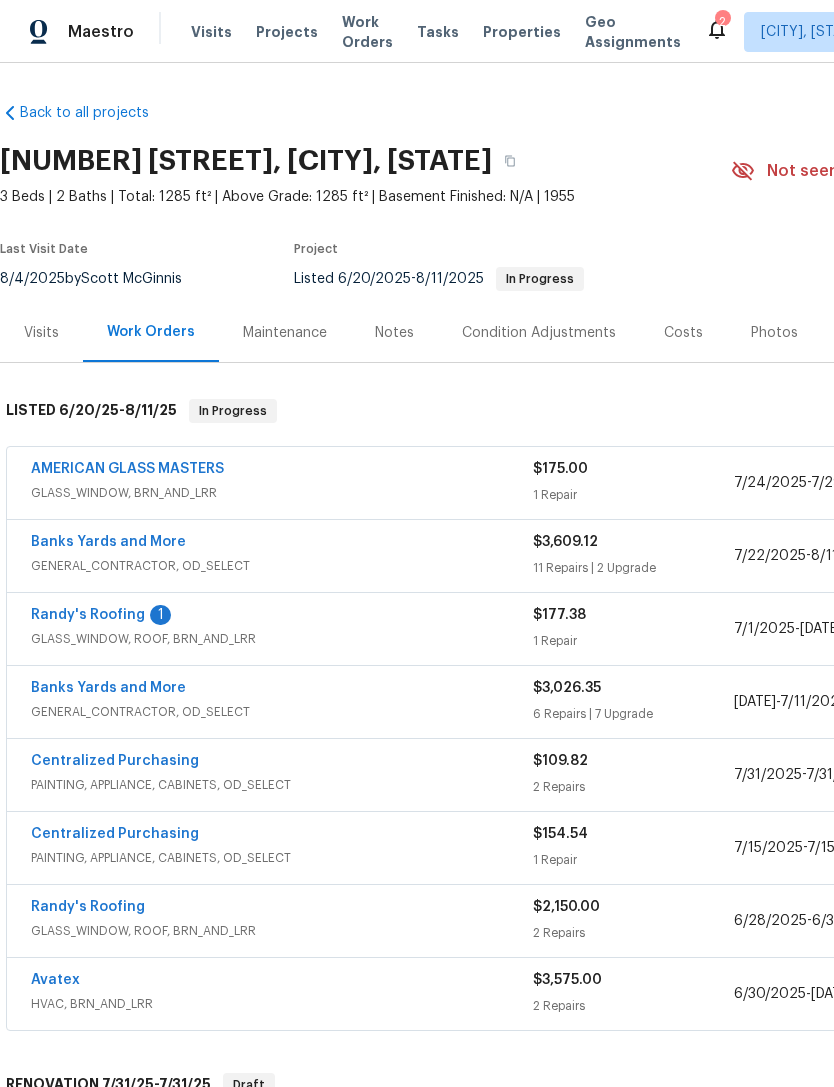 click on "1" at bounding box center (160, 615) 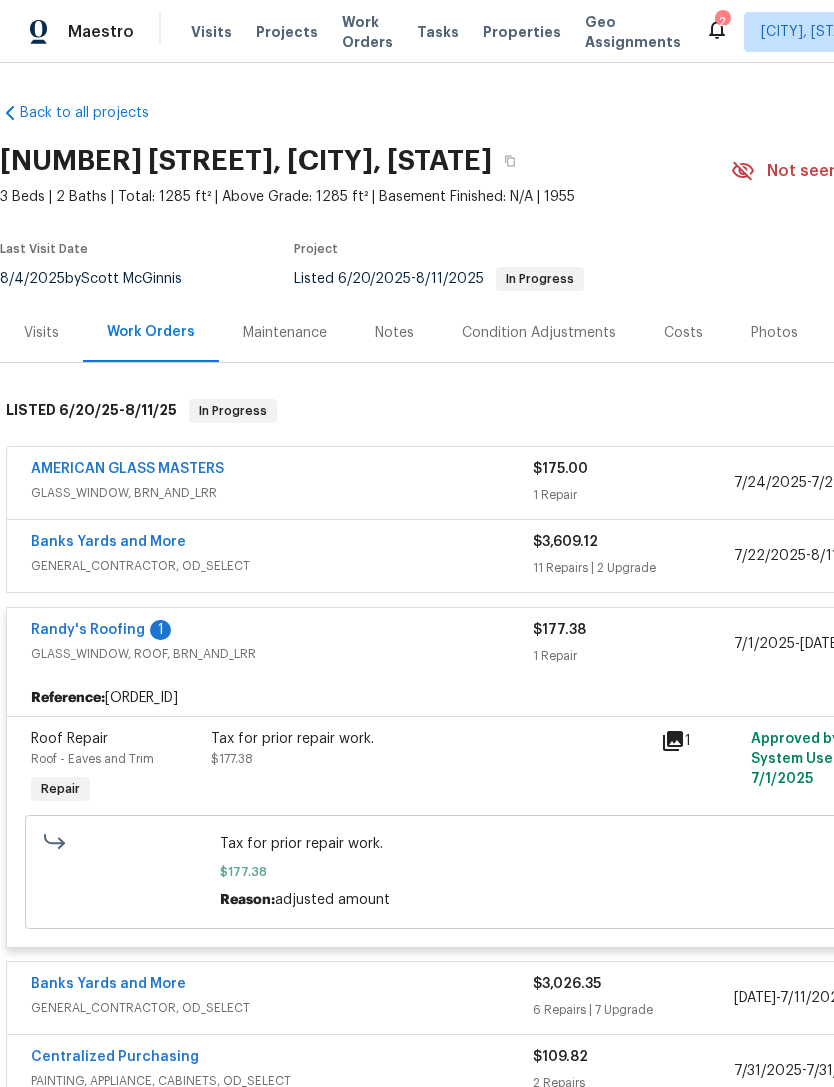 click on "Randy's Roofing" at bounding box center (88, 630) 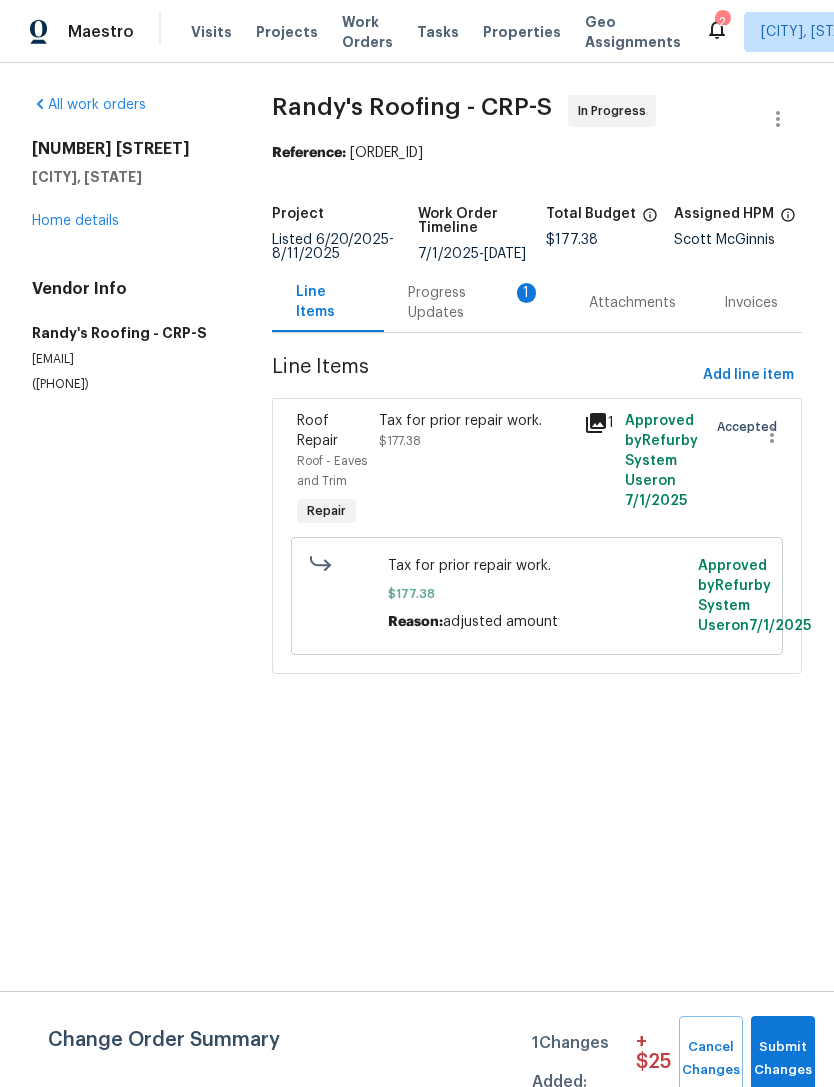 click on "Progress Updates 1" at bounding box center [474, 303] 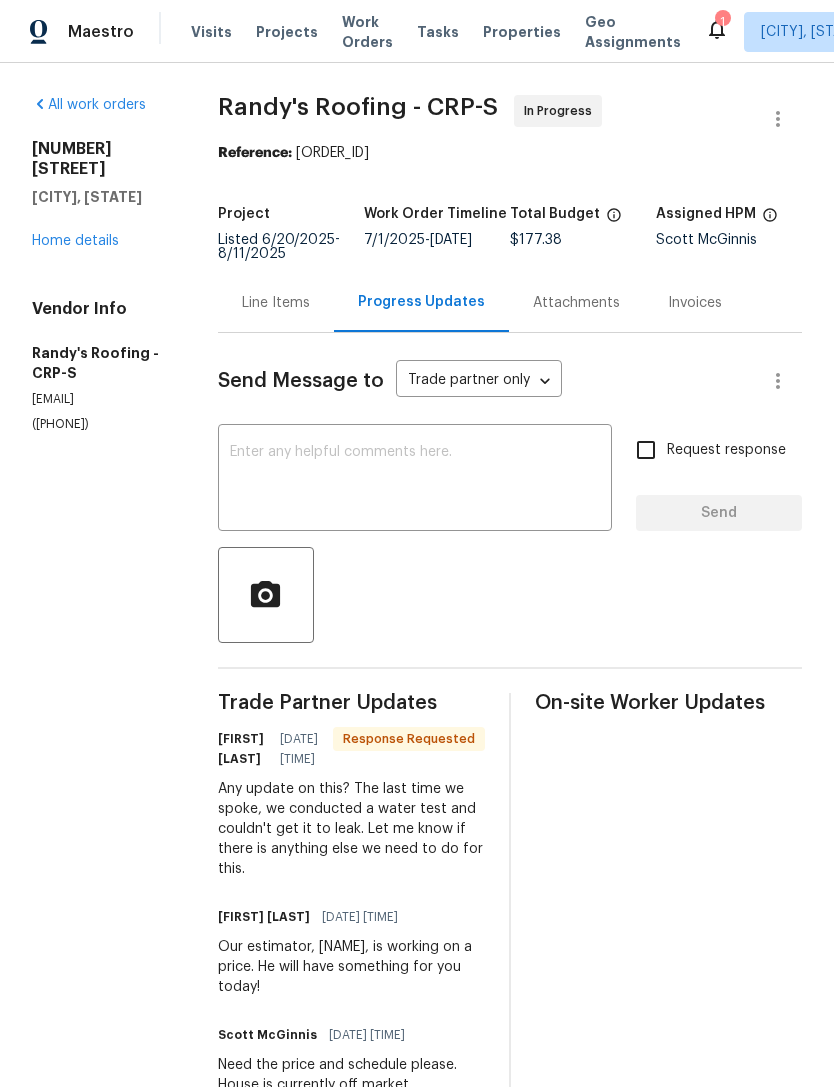 click at bounding box center [415, 480] 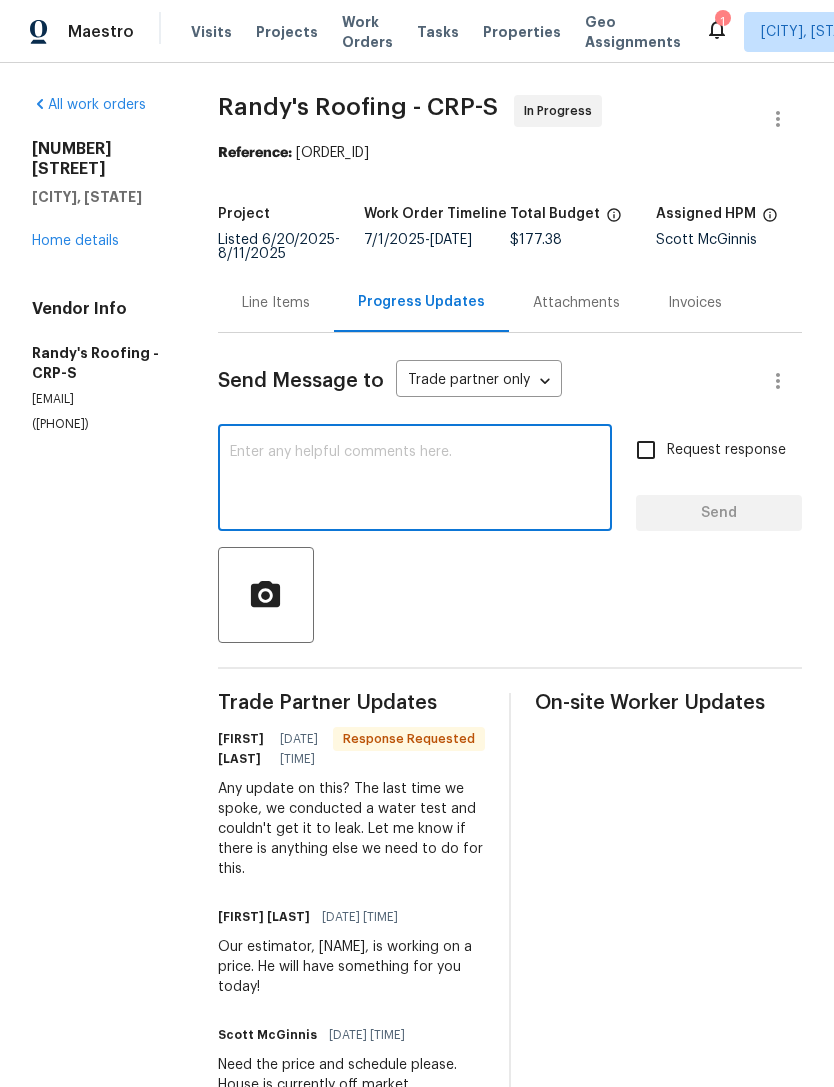click at bounding box center [415, 480] 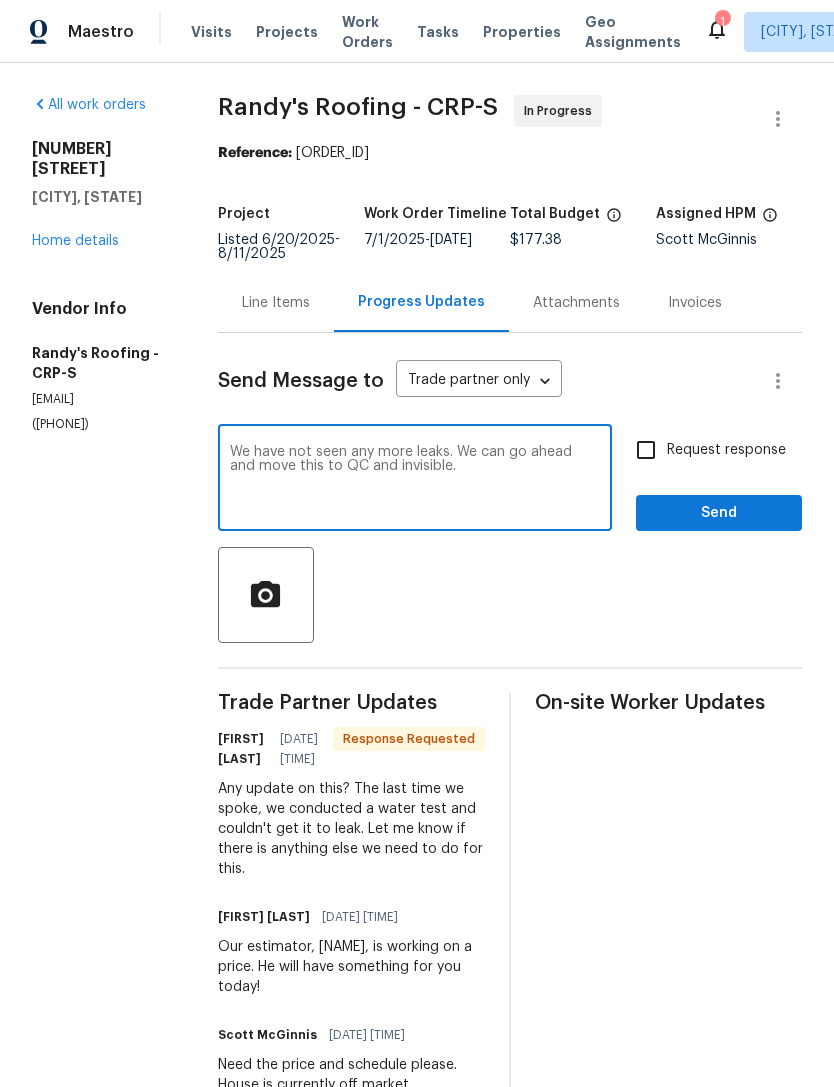 type on "We have not seen any more leaks. We can go ahead and move this to QC and invisible." 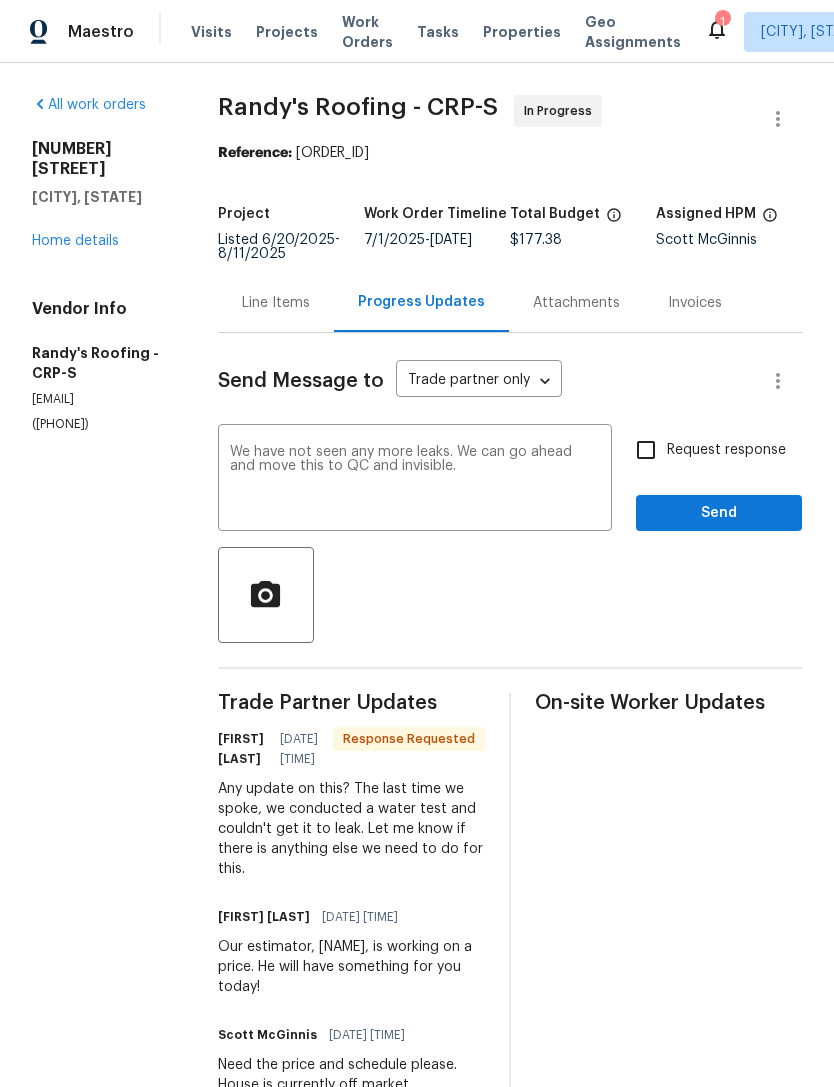 click on "Request response" at bounding box center (646, 450) 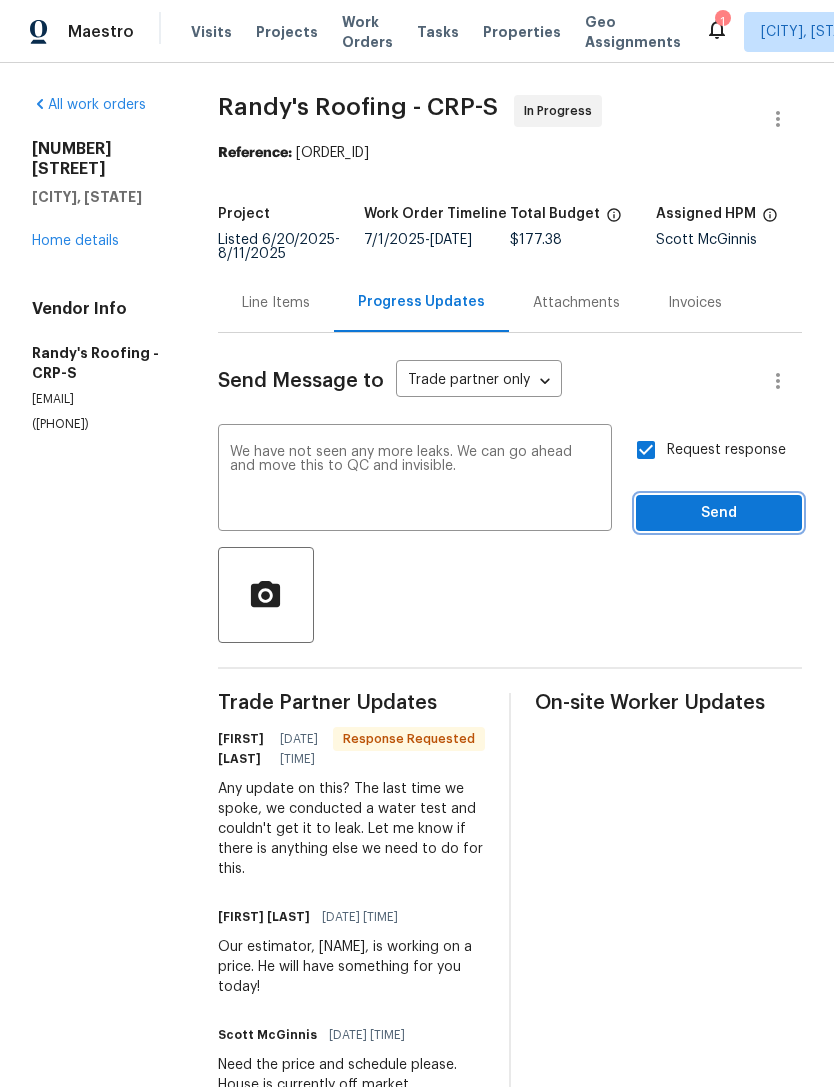 click on "Send" at bounding box center (719, 513) 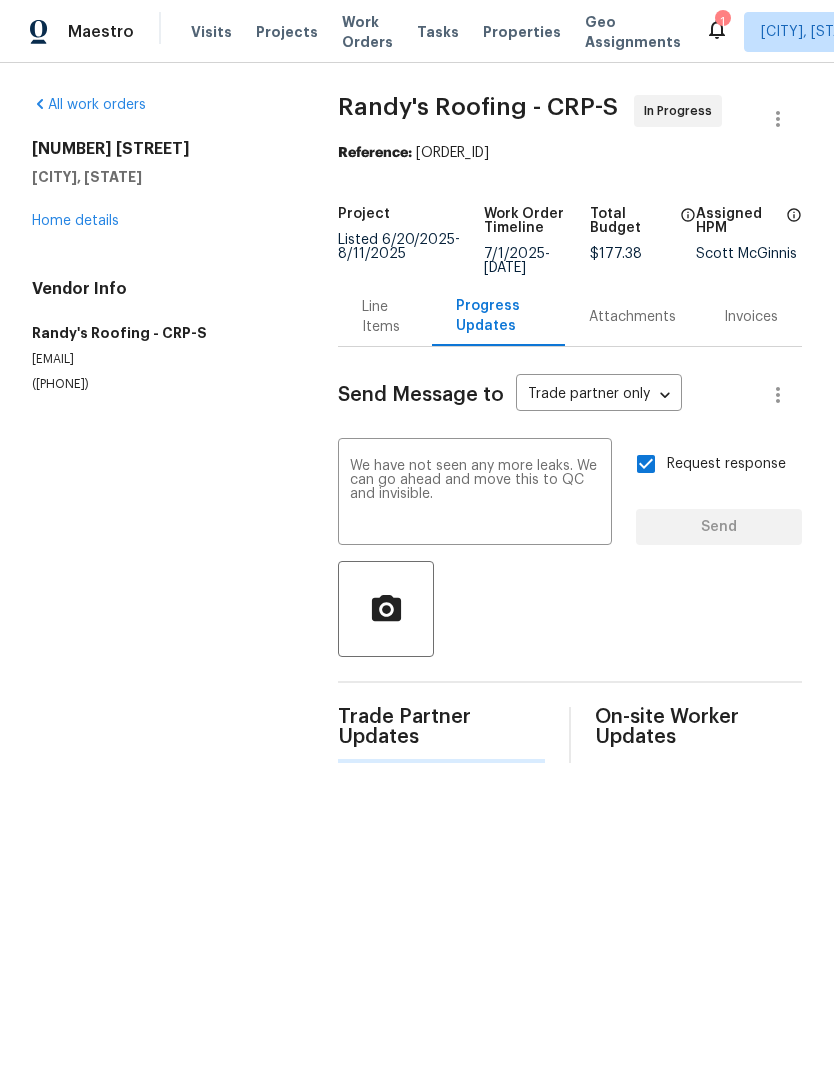 type 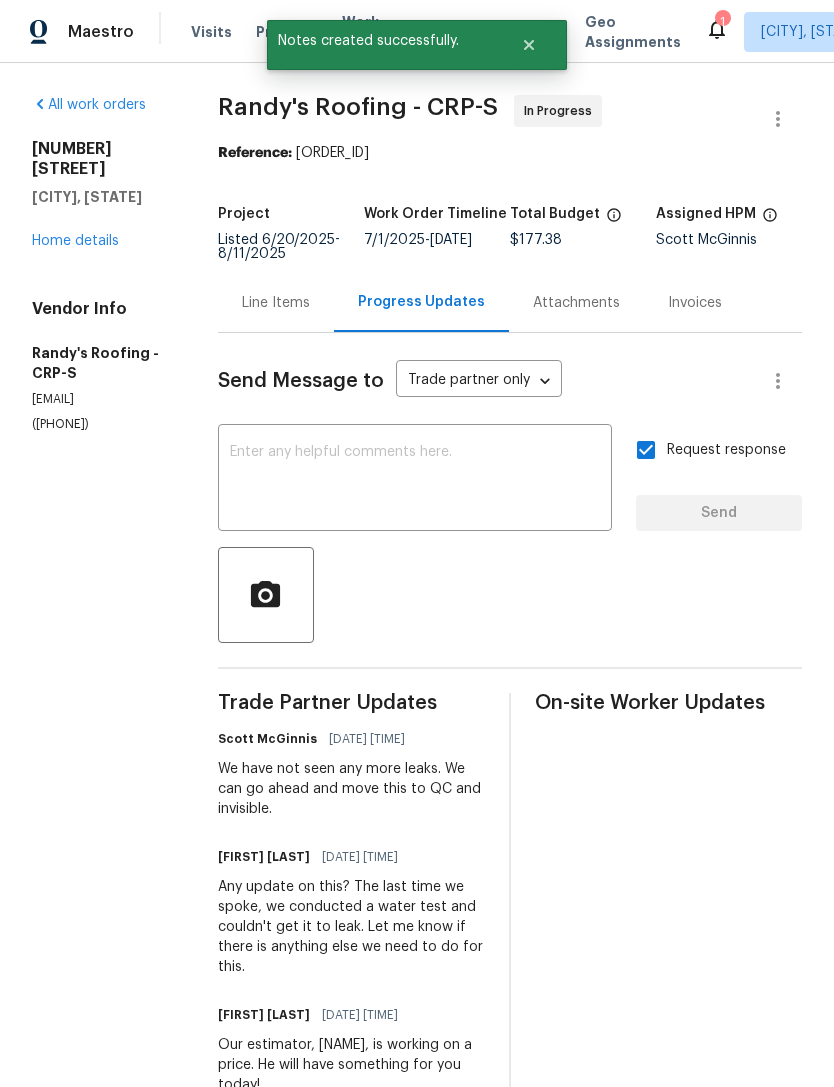 click on "Home details" at bounding box center [75, 241] 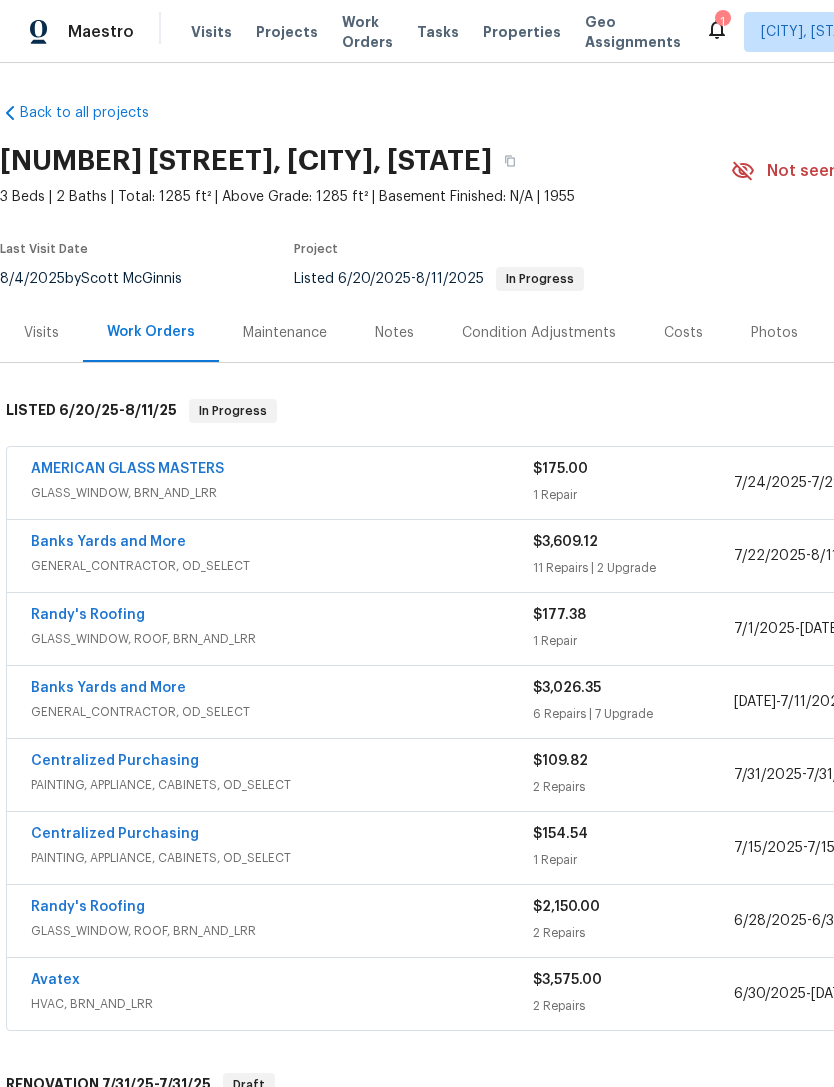 scroll, scrollTop: 0, scrollLeft: 0, axis: both 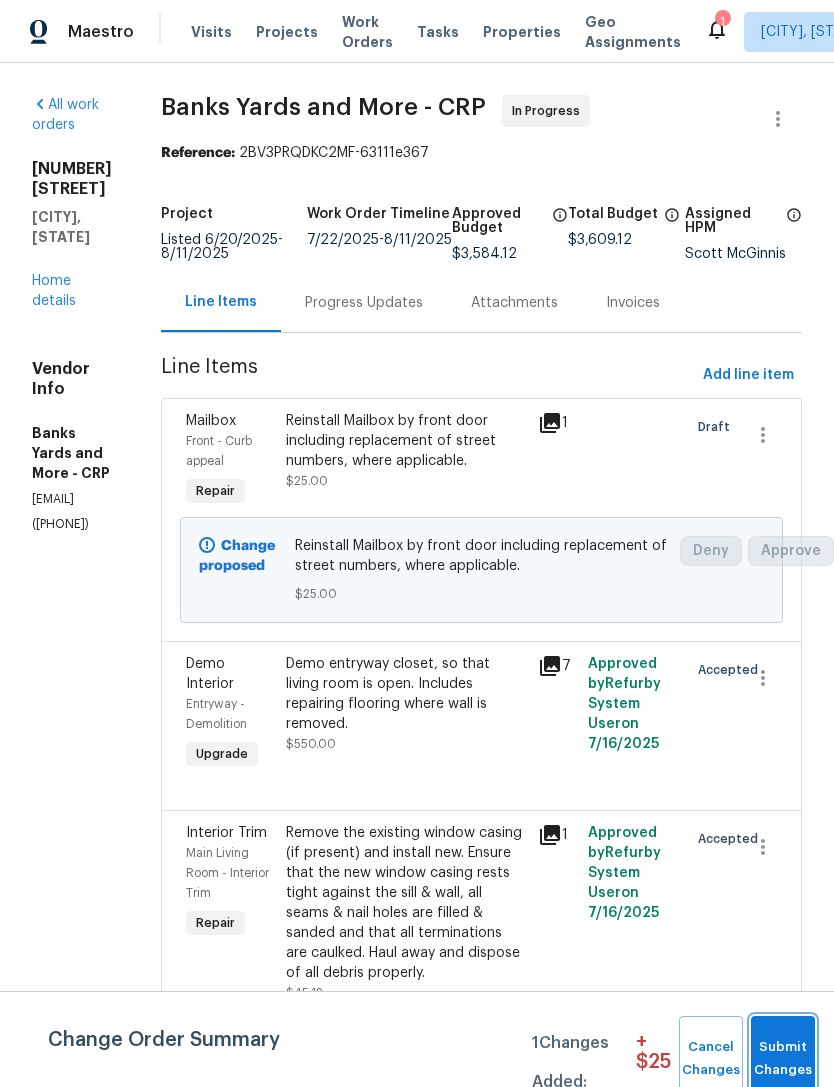 click on "Submit Changes" at bounding box center (783, 1059) 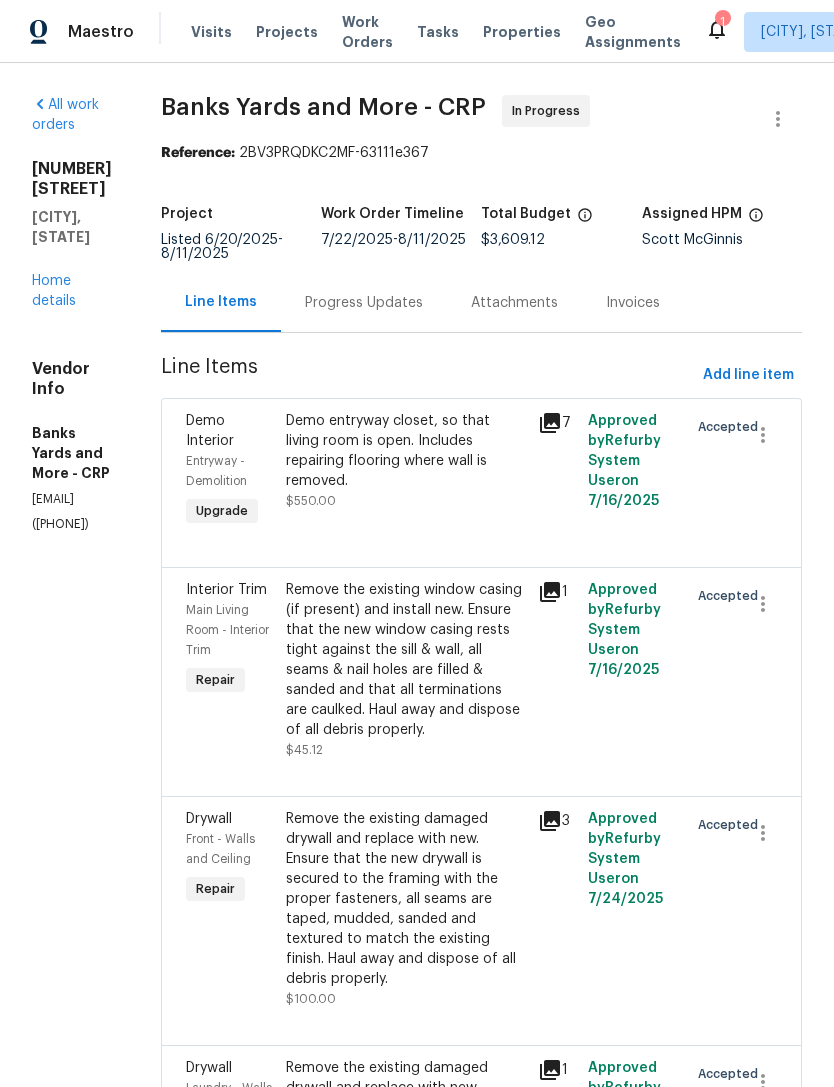 click at bounding box center (758, 670) 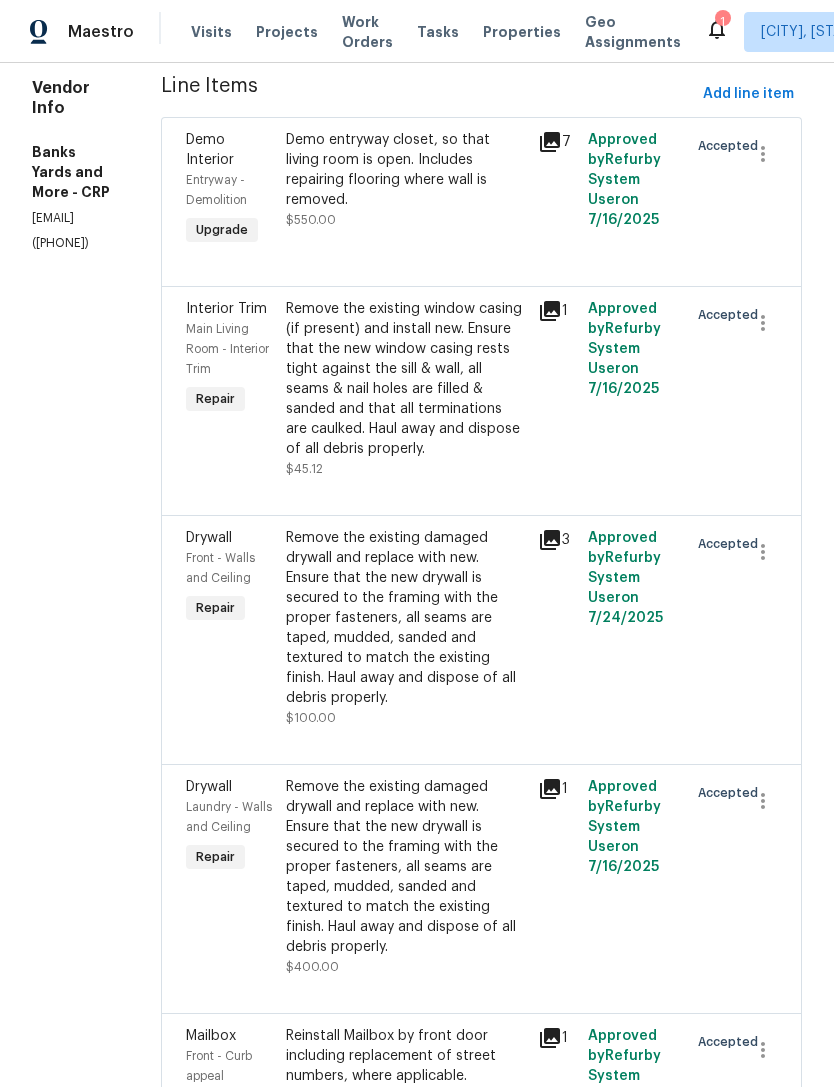 scroll, scrollTop: 292, scrollLeft: 0, axis: vertical 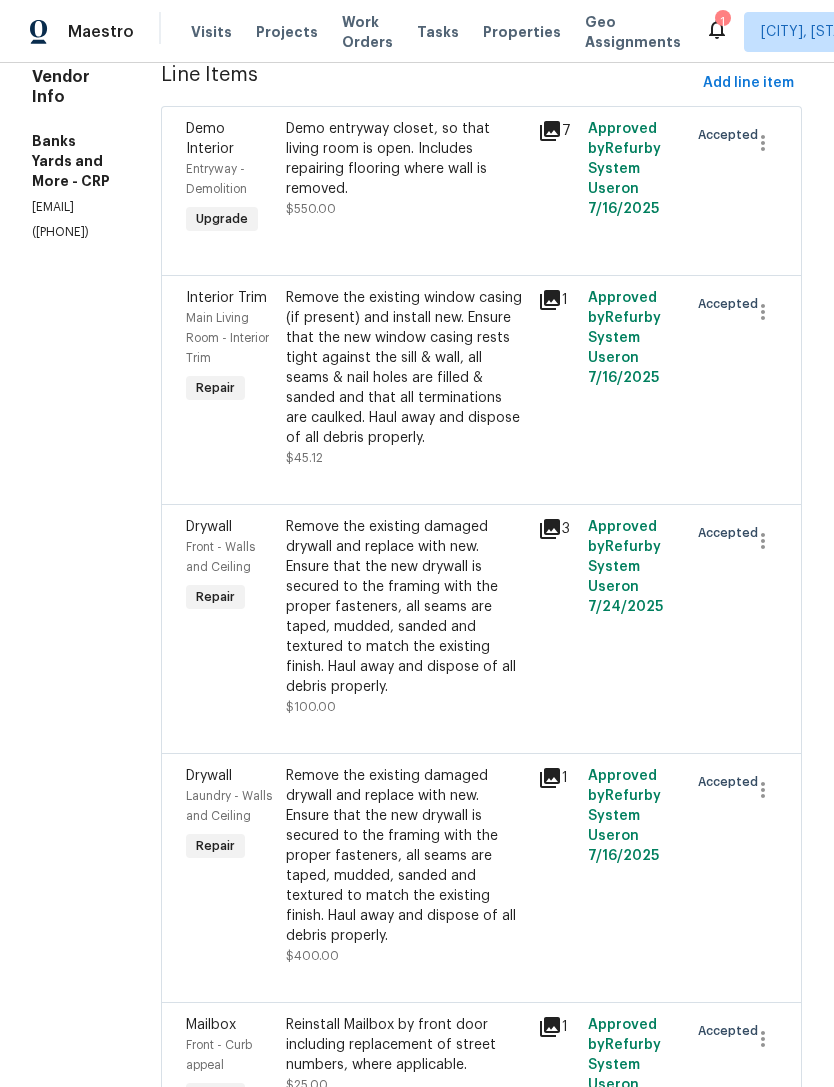 click on "All work orders 4053 Little John Dr Corpus Christi, TX 78411 Home details Vendor Info Banks Yards and More - CRP bankstammy75@gmail.com (361) 876-5816" at bounding box center [72, 1205] 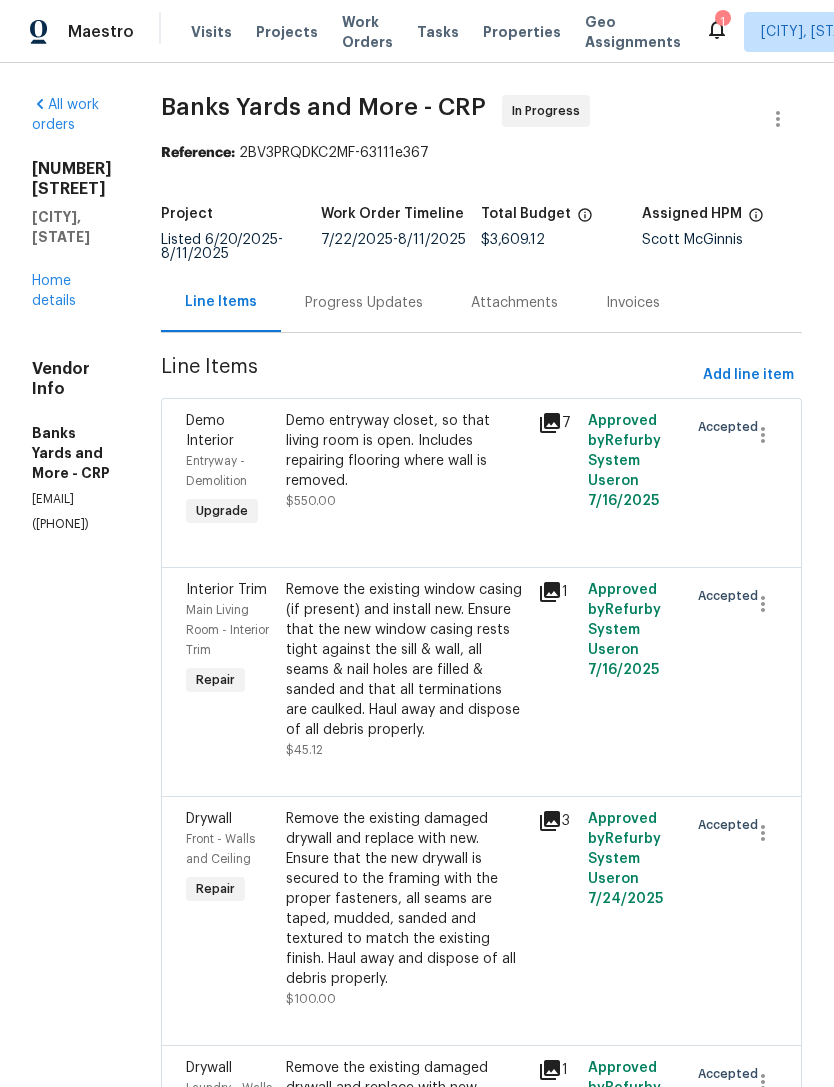 scroll, scrollTop: 0, scrollLeft: 0, axis: both 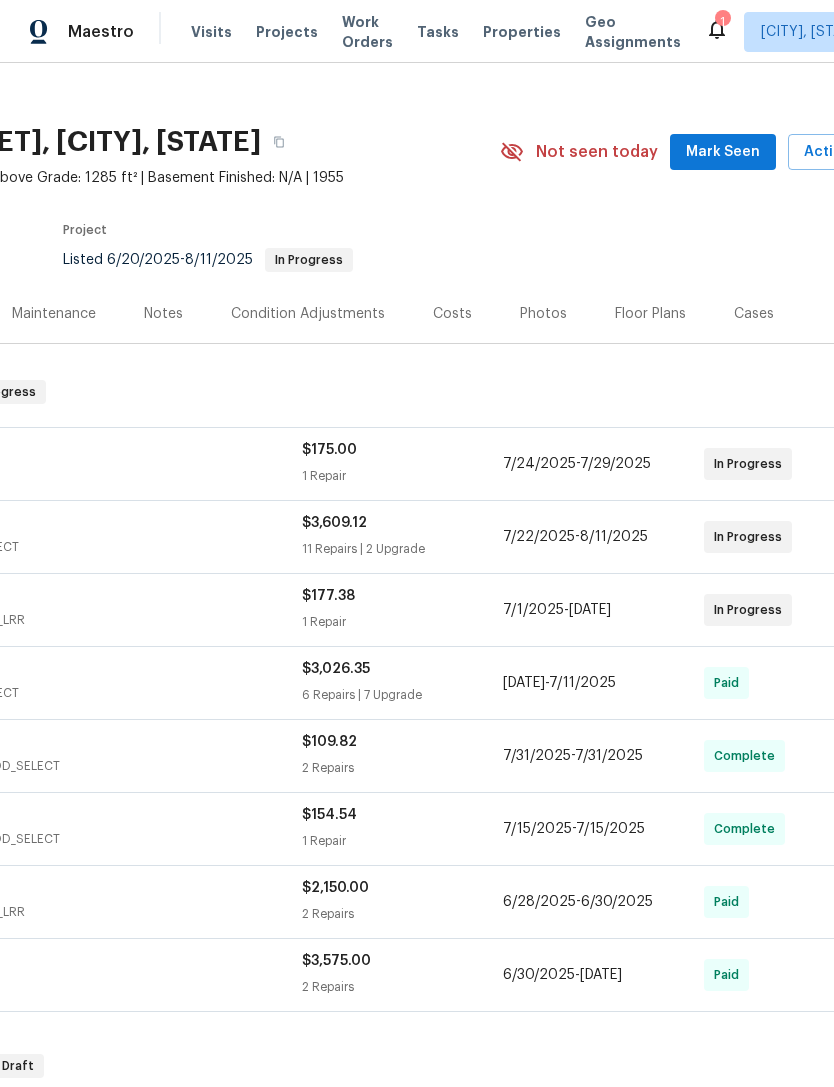 click on "Paid" at bounding box center (754, 683) 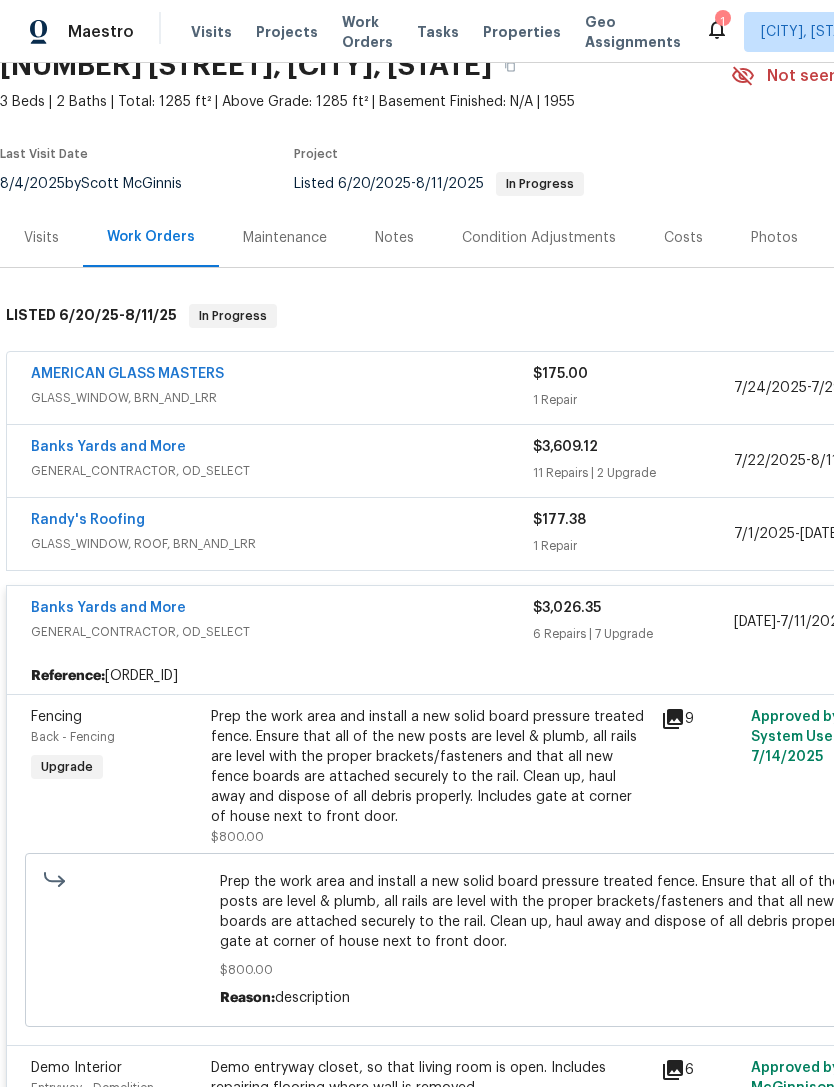 scroll, scrollTop: 95, scrollLeft: 0, axis: vertical 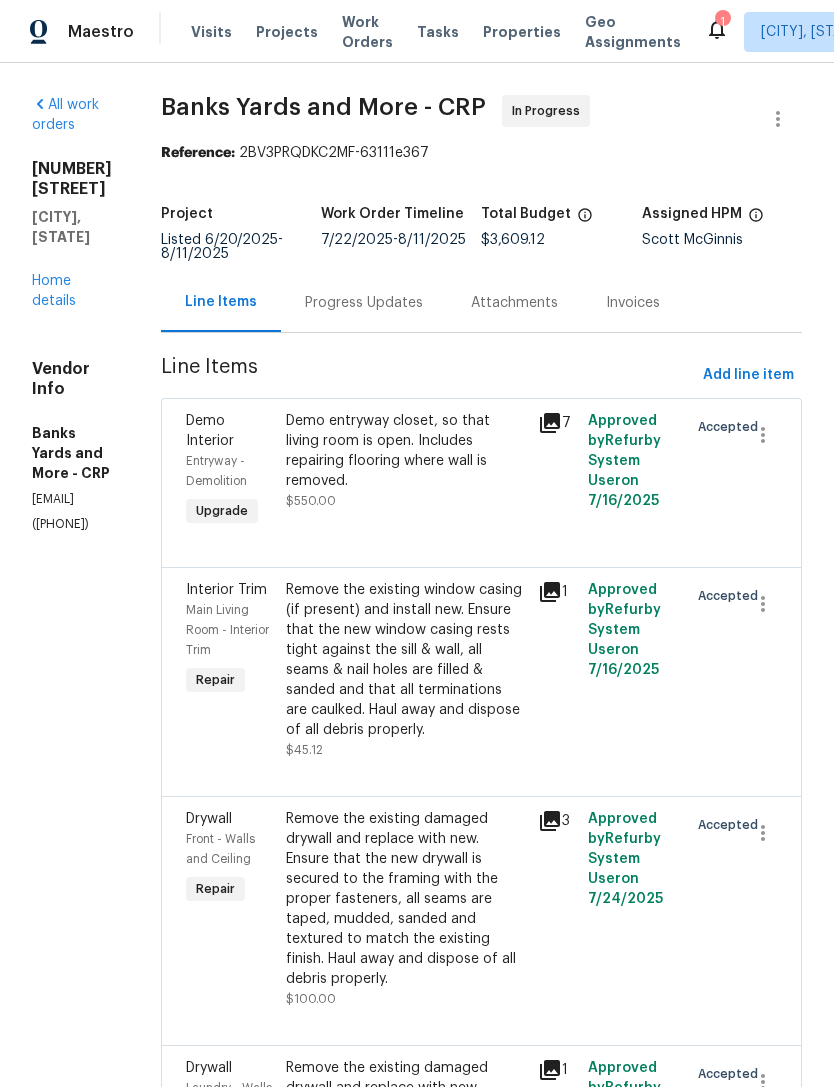 click on "Home details" at bounding box center (54, 291) 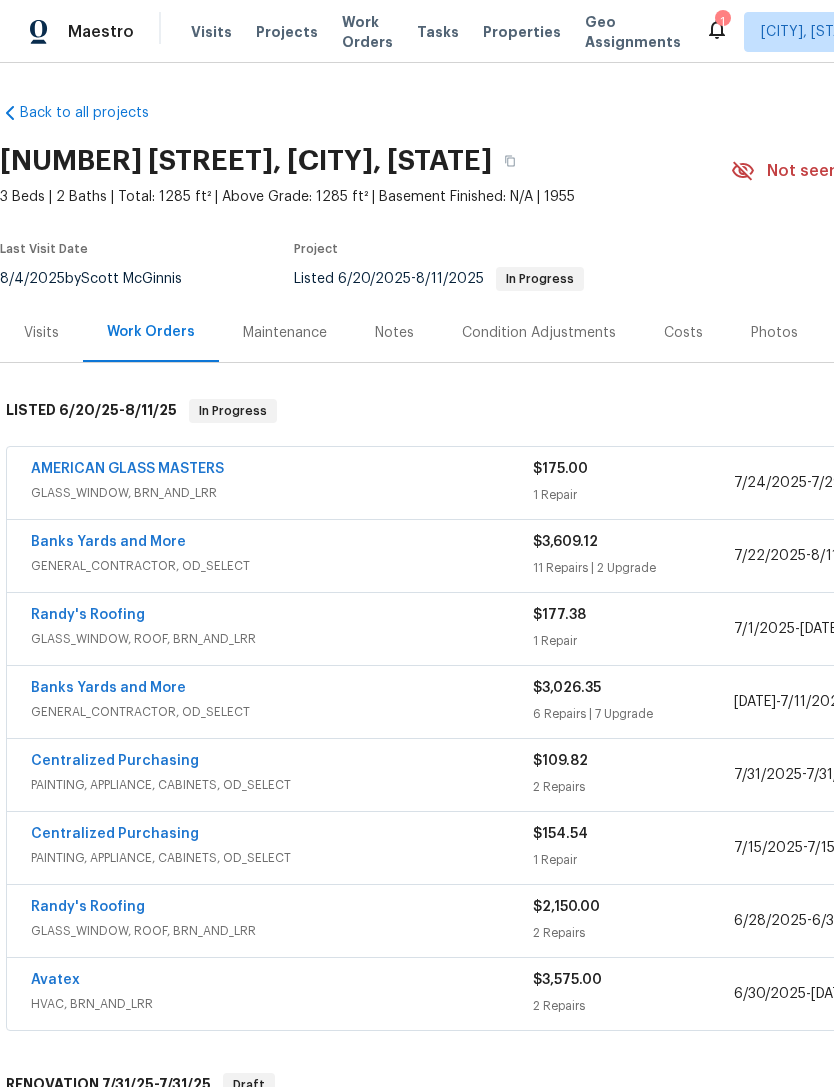 scroll, scrollTop: 0, scrollLeft: 0, axis: both 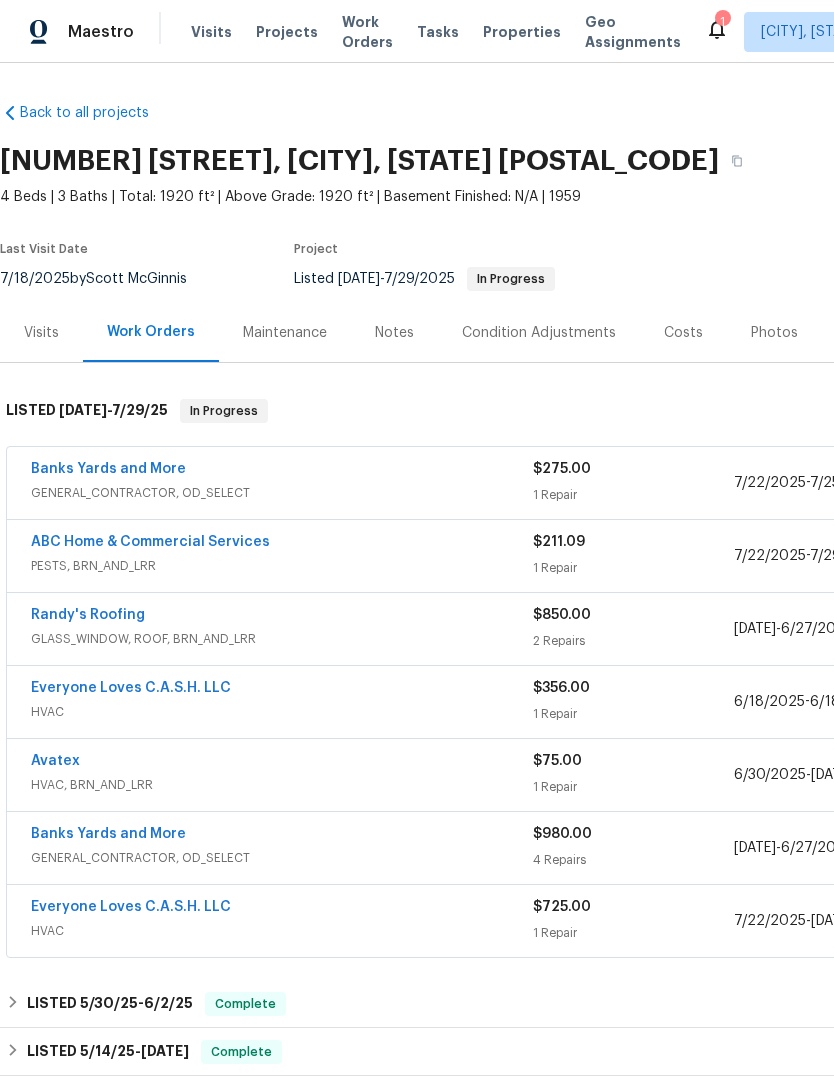 click on "Banks Yards and More" at bounding box center (108, 469) 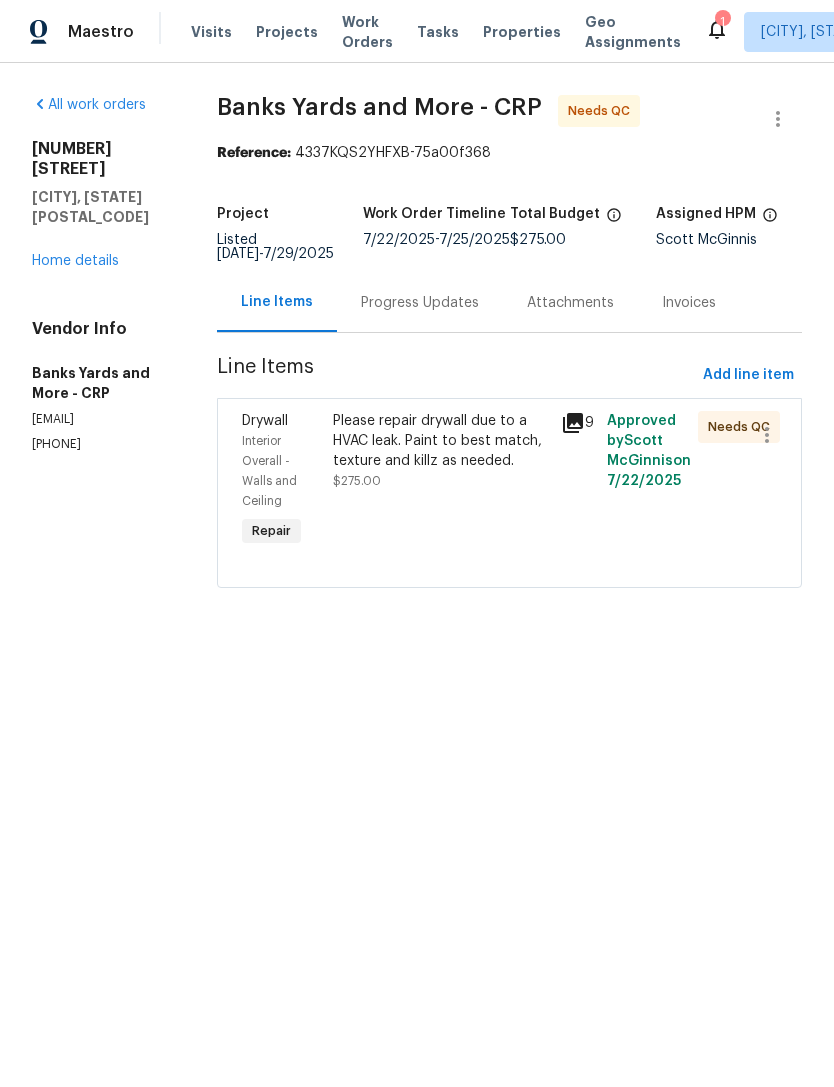 click on "9" at bounding box center [578, 481] 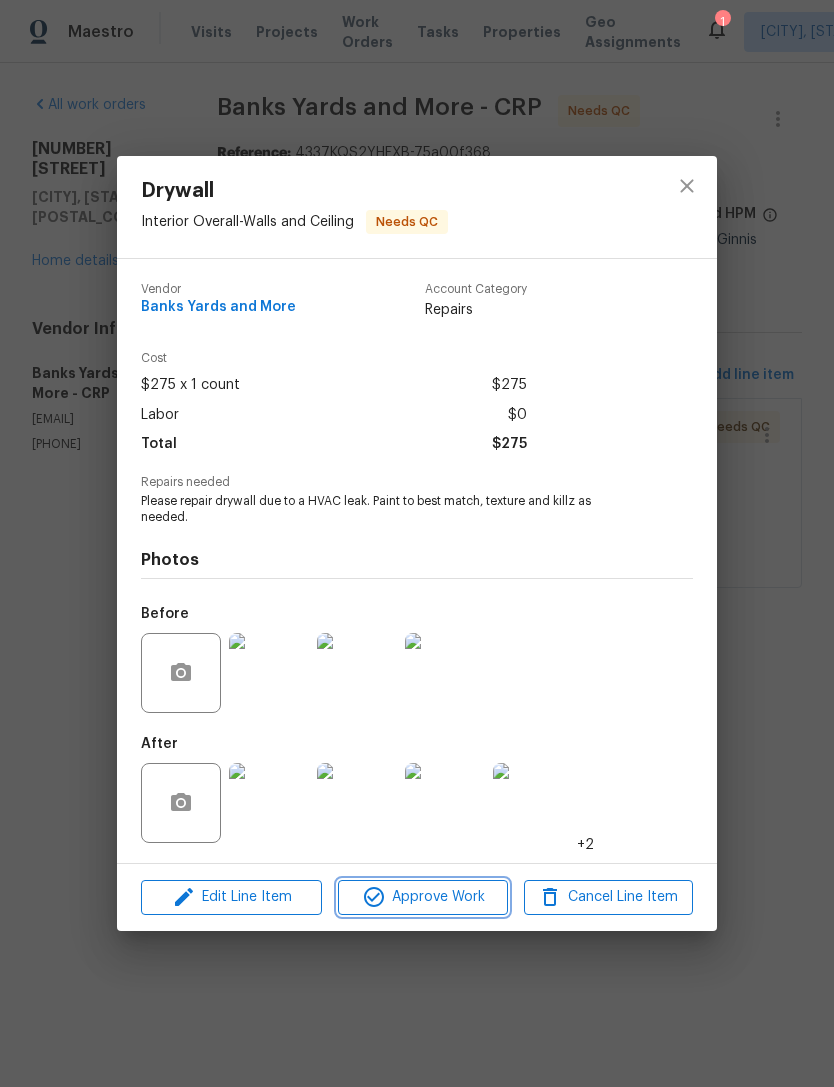 click on "Approve Work" at bounding box center [422, 897] 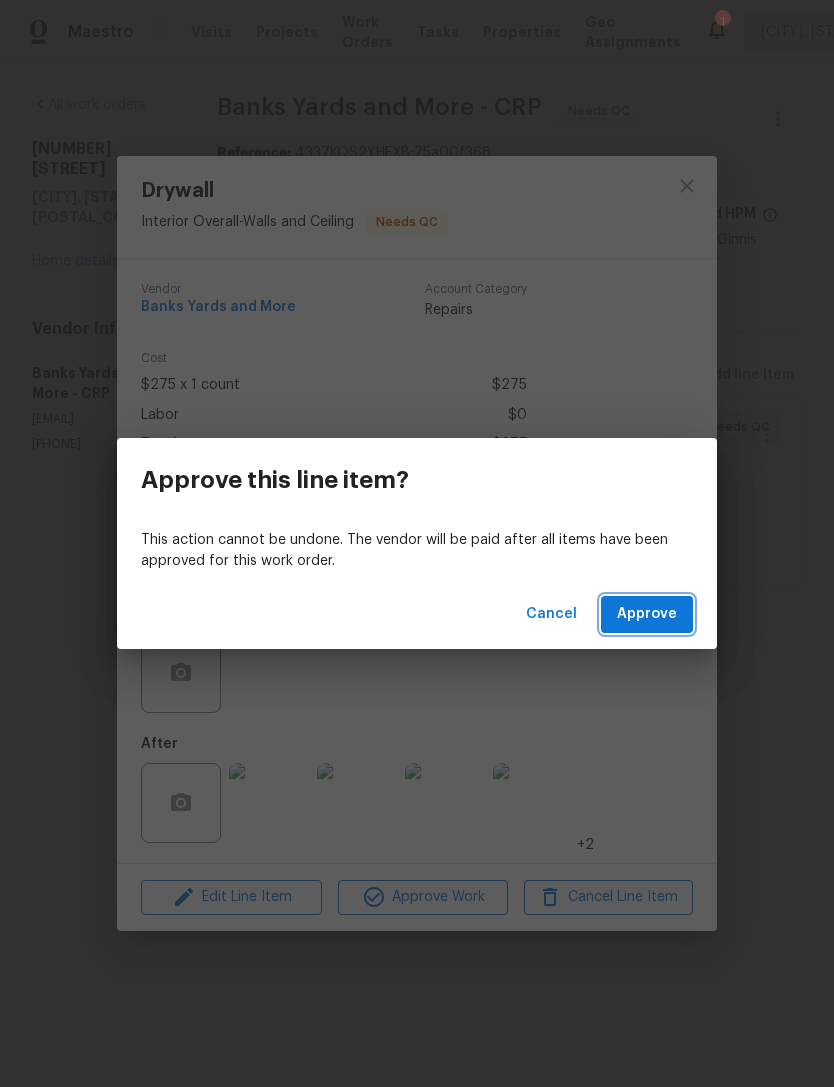 click on "Approve" at bounding box center [647, 614] 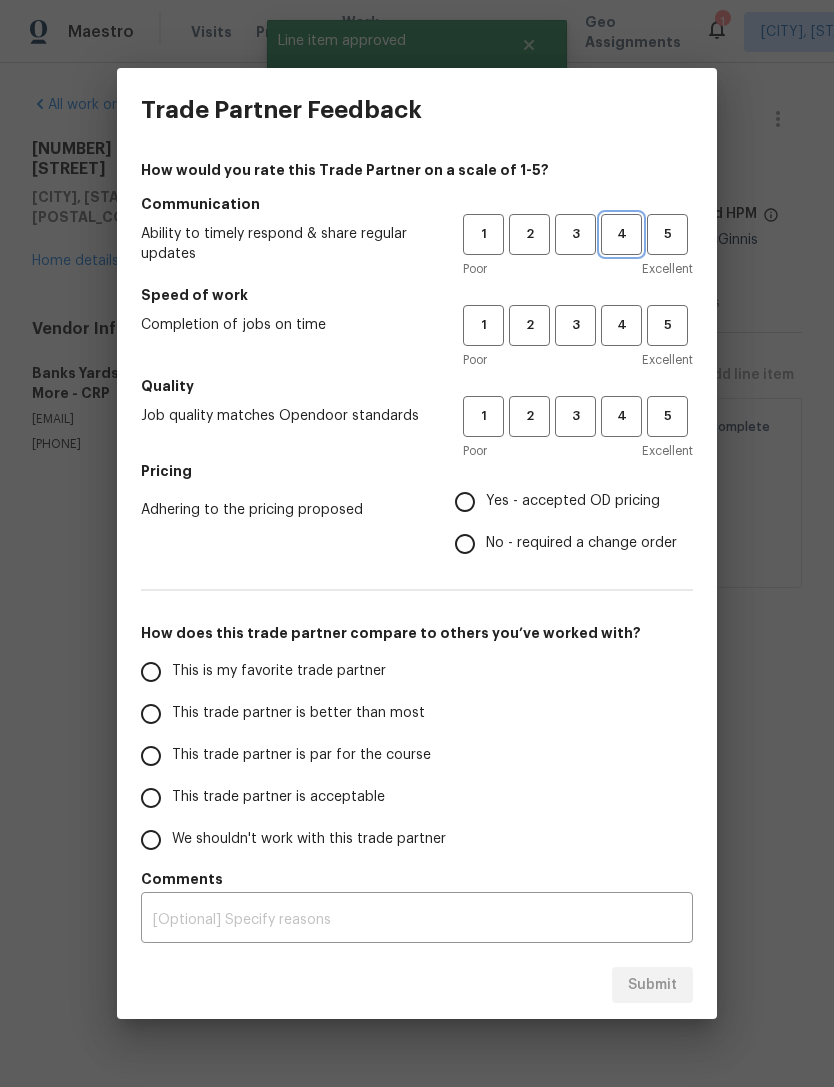 click on "4" at bounding box center (621, 234) 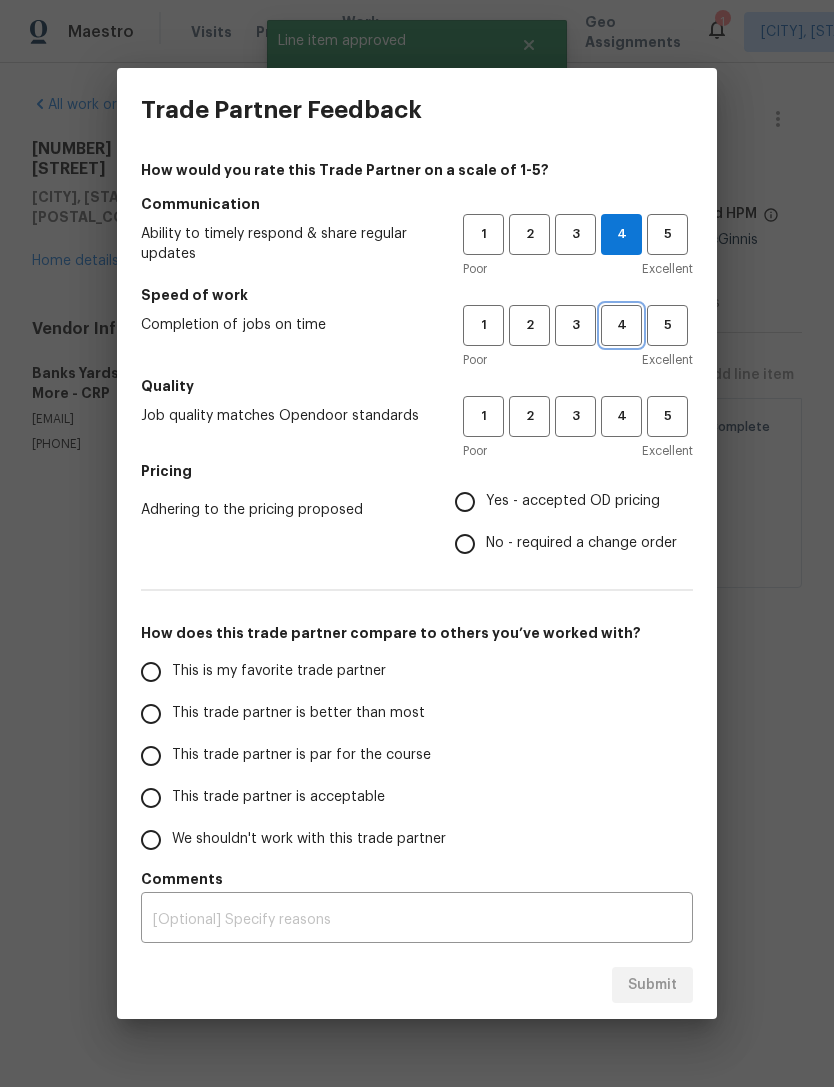 click on "4" at bounding box center [621, 325] 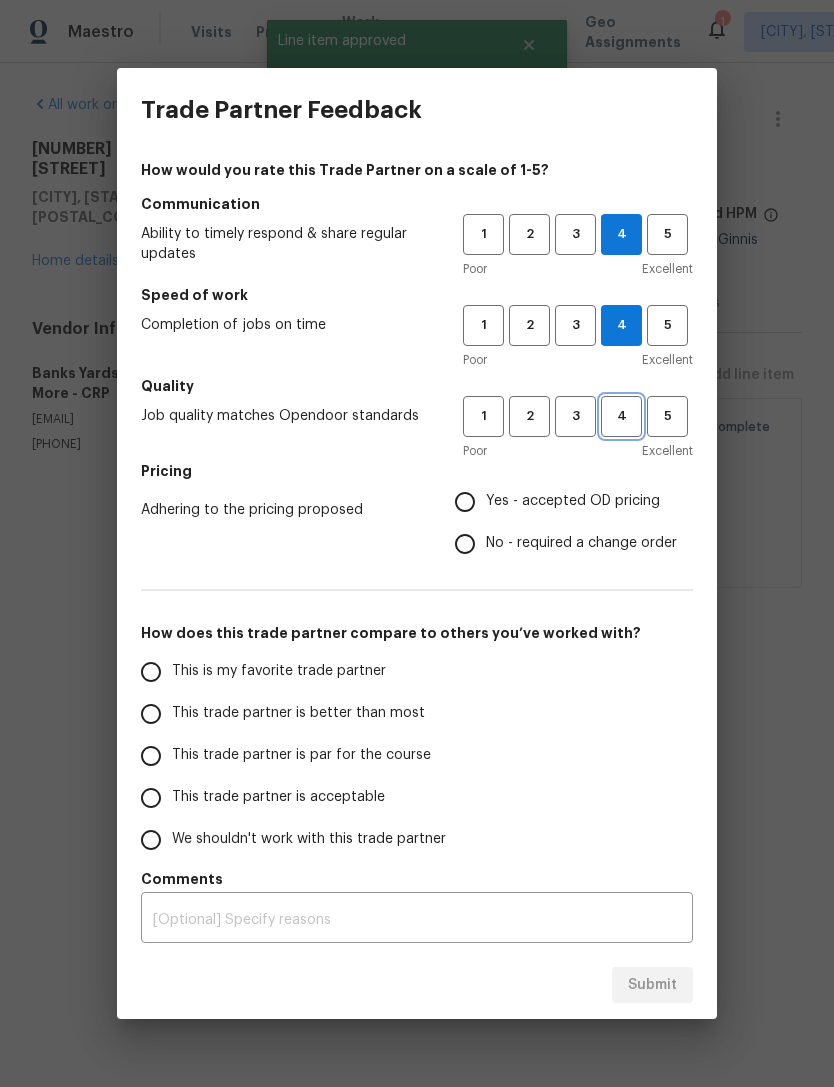 click on "4" at bounding box center (621, 416) 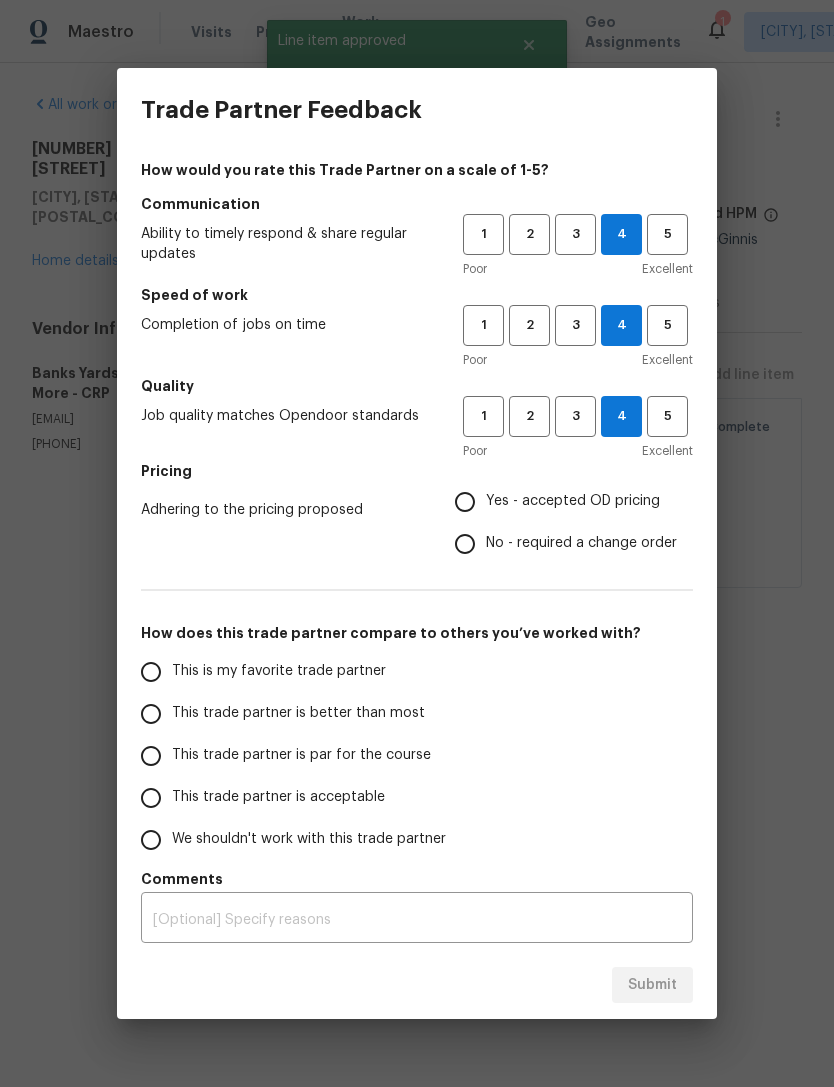 click on "Yes - accepted OD pricing" at bounding box center (573, 501) 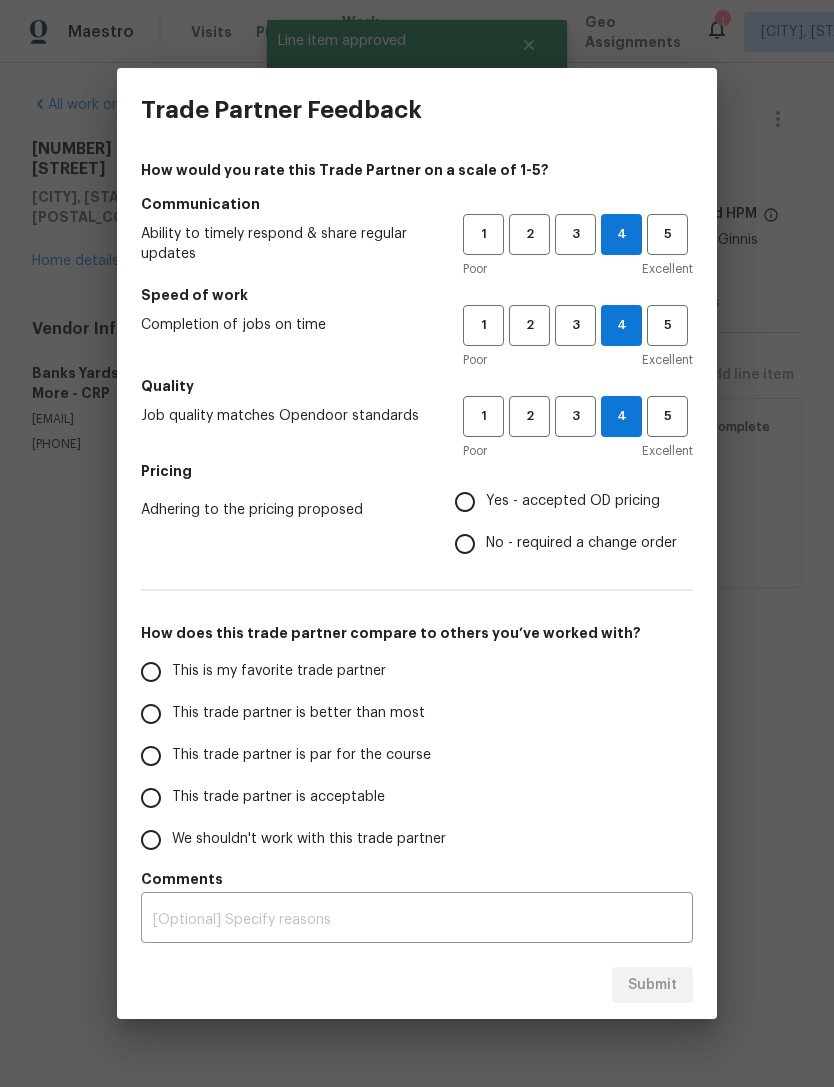 click on "Yes - accepted OD pricing" at bounding box center (465, 502) 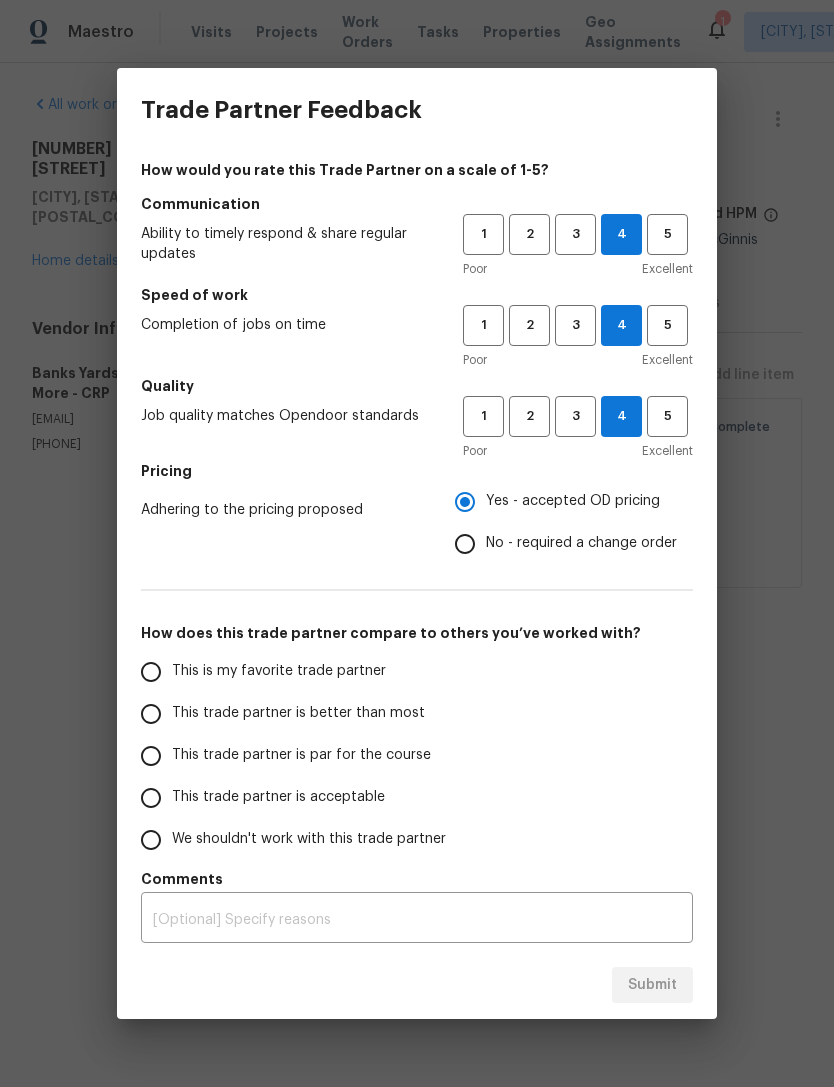 click on "This is my favorite trade partner" at bounding box center (151, 672) 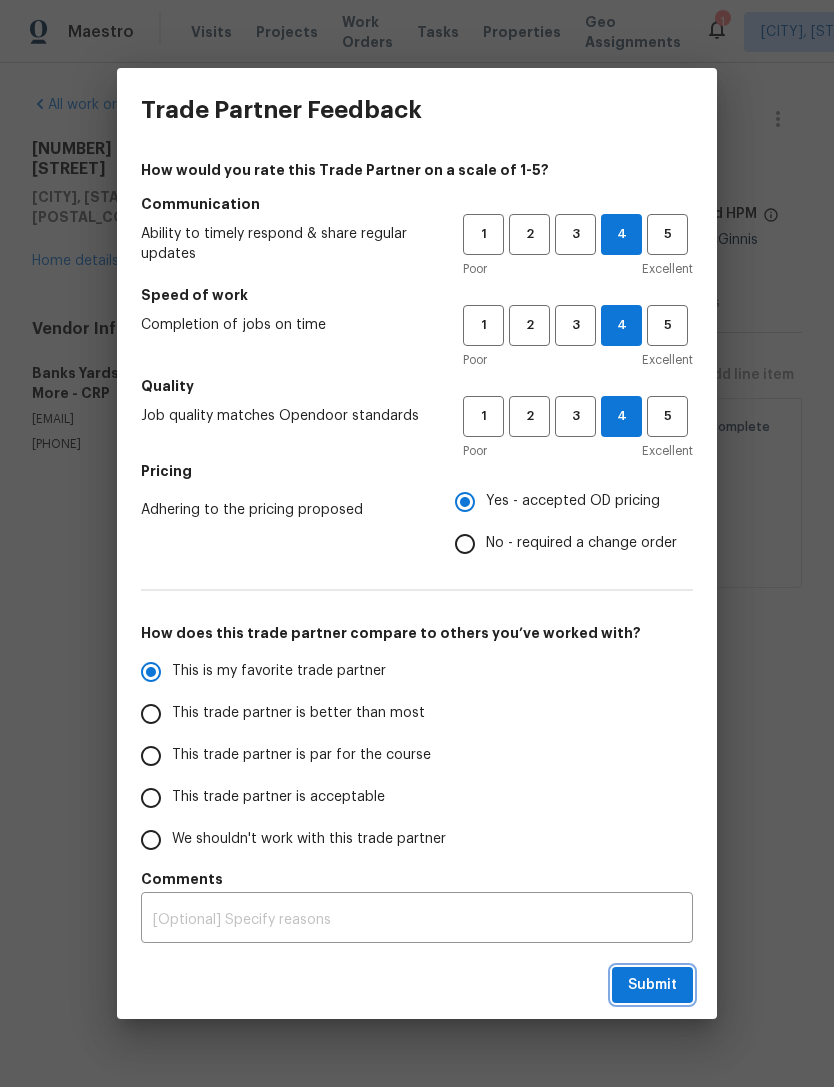 click on "Submit" at bounding box center (652, 985) 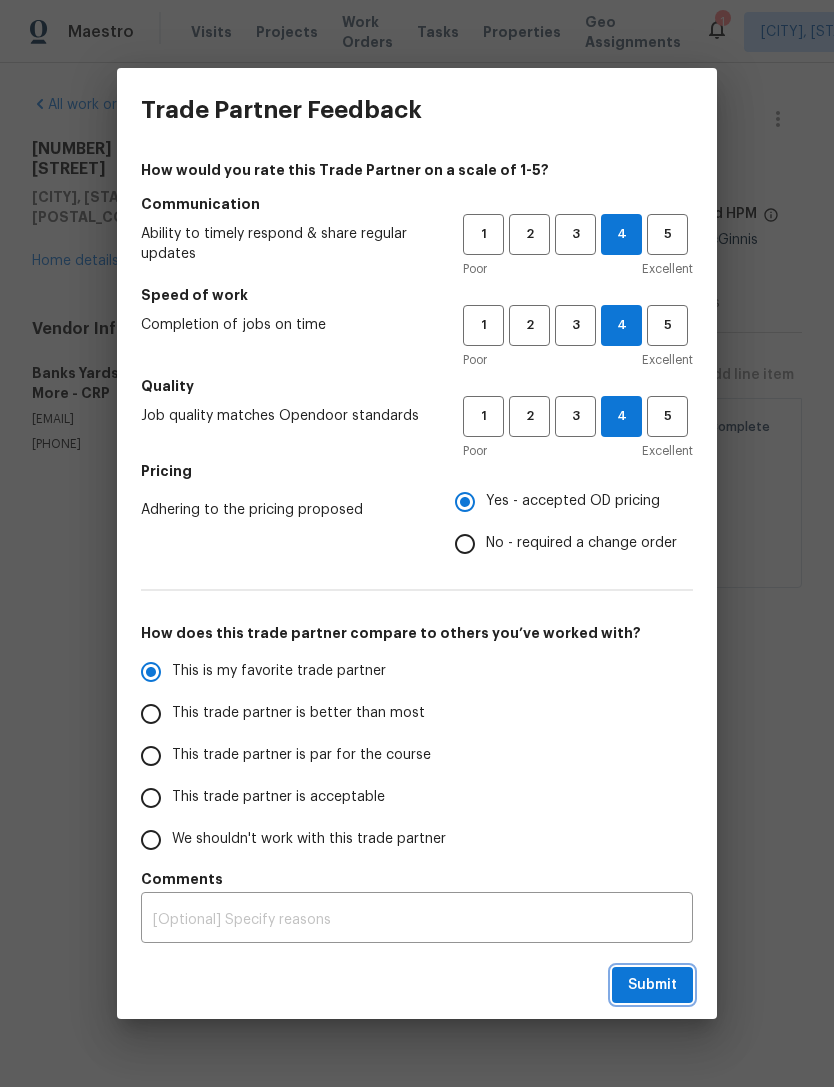 radio on "true" 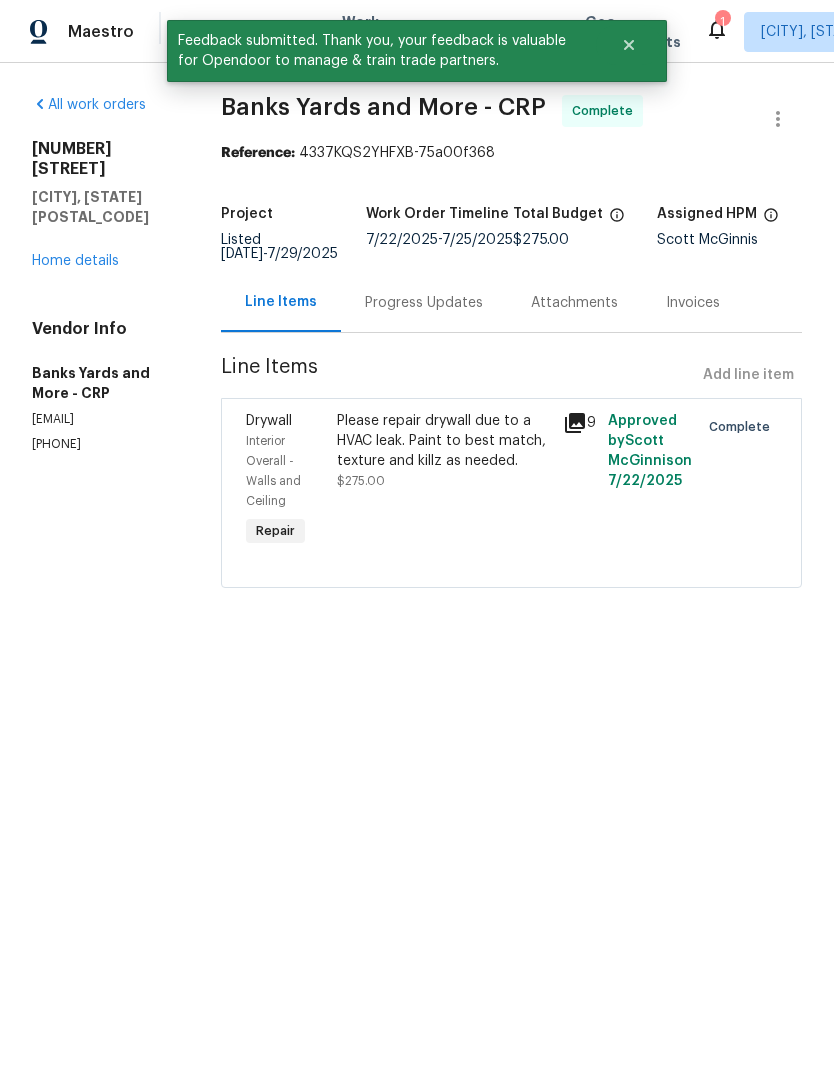 click on "Home details" at bounding box center (75, 261) 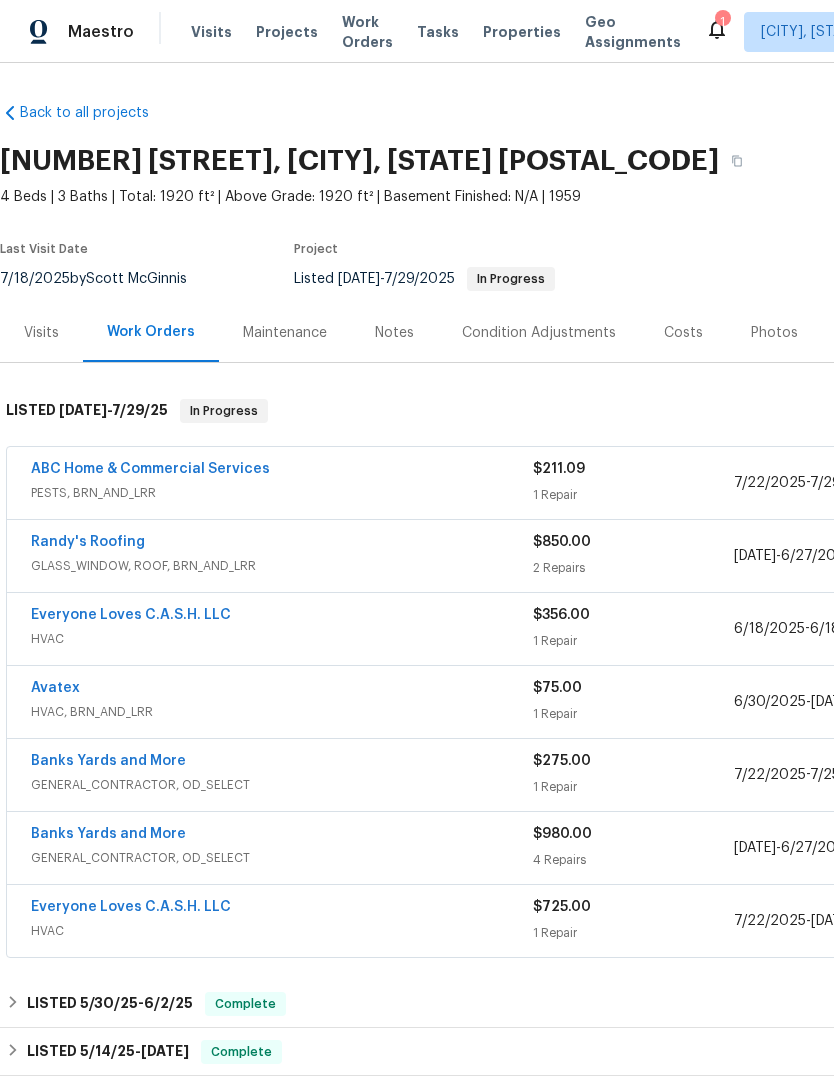 scroll, scrollTop: 0, scrollLeft: 0, axis: both 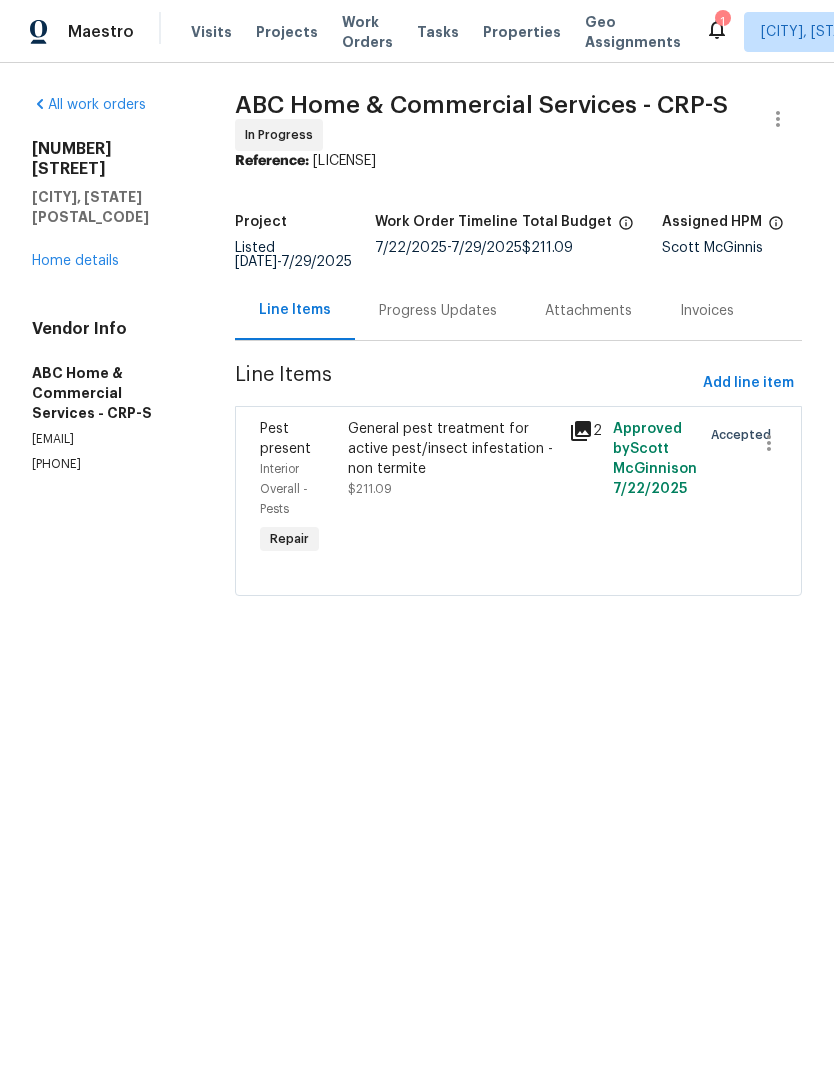 click on "Progress Updates" at bounding box center [438, 311] 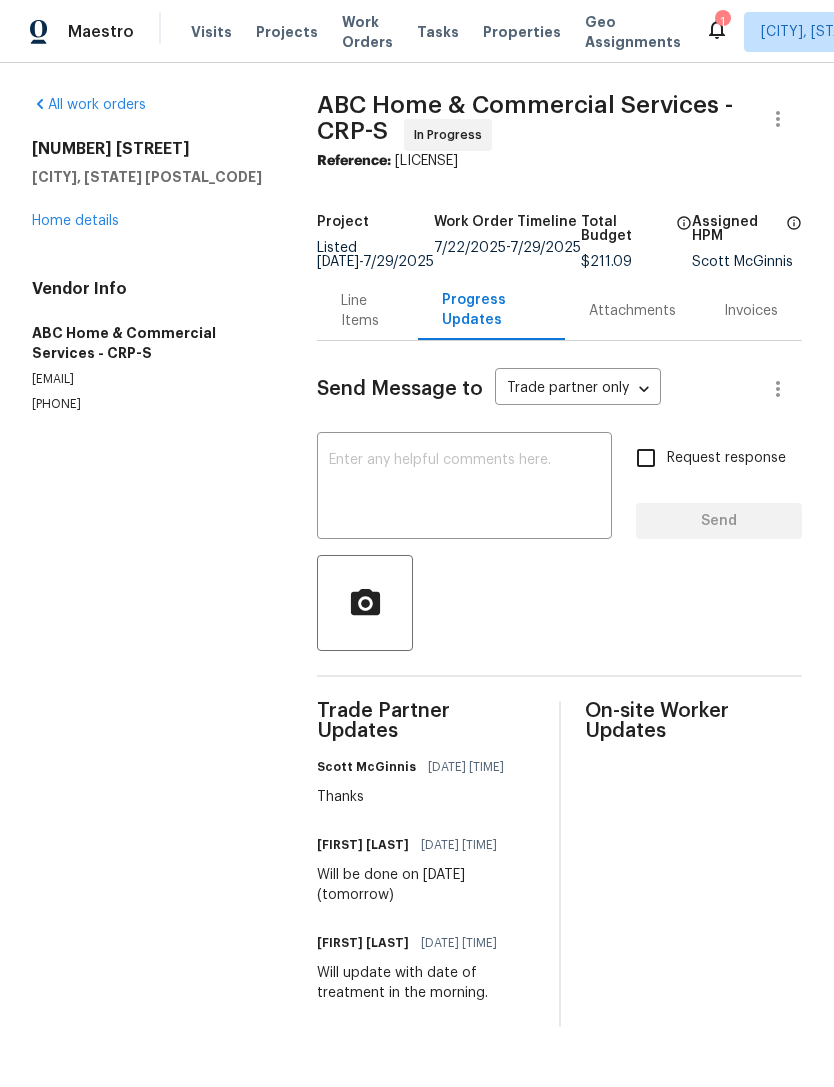 click at bounding box center [464, 488] 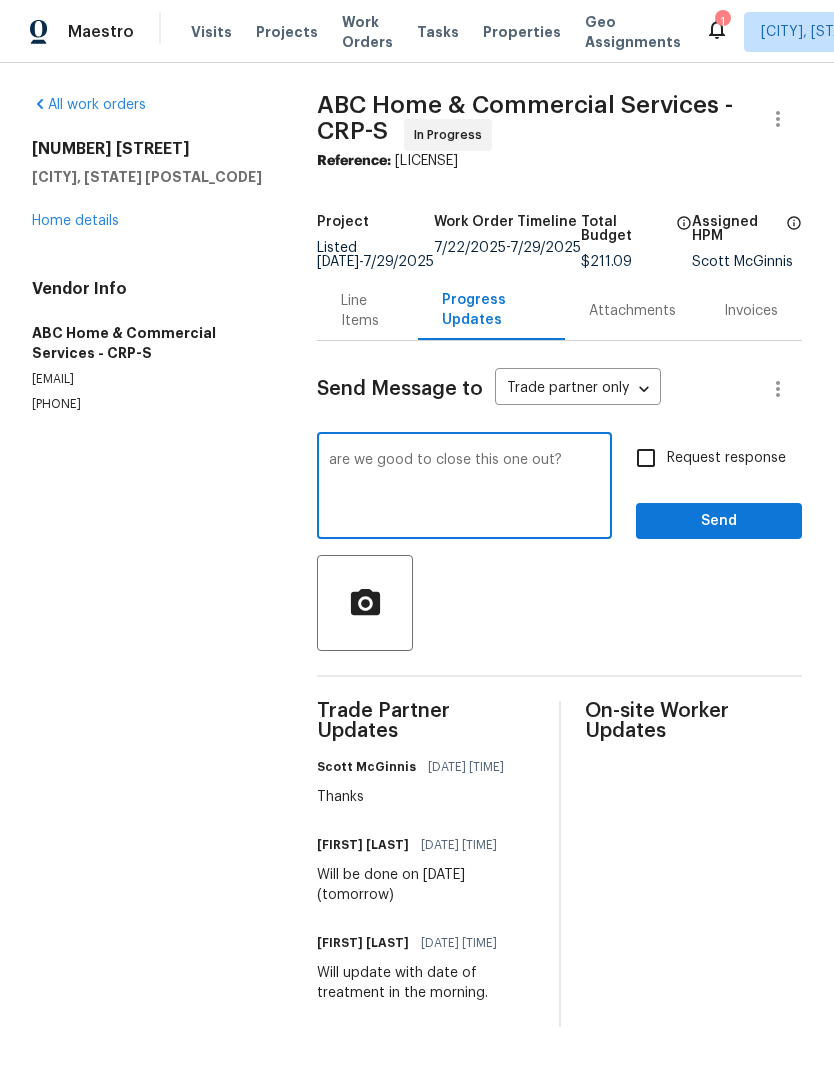 type on "are we good to close this one out?" 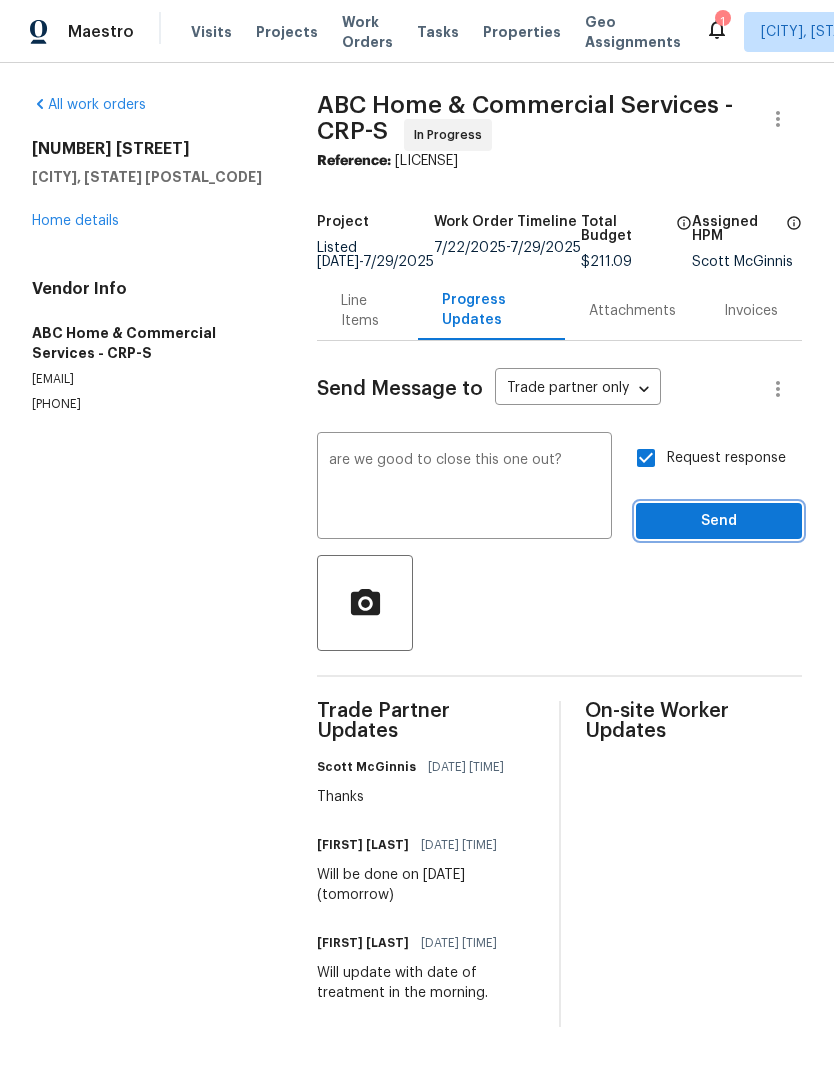 click on "Send" at bounding box center [719, 521] 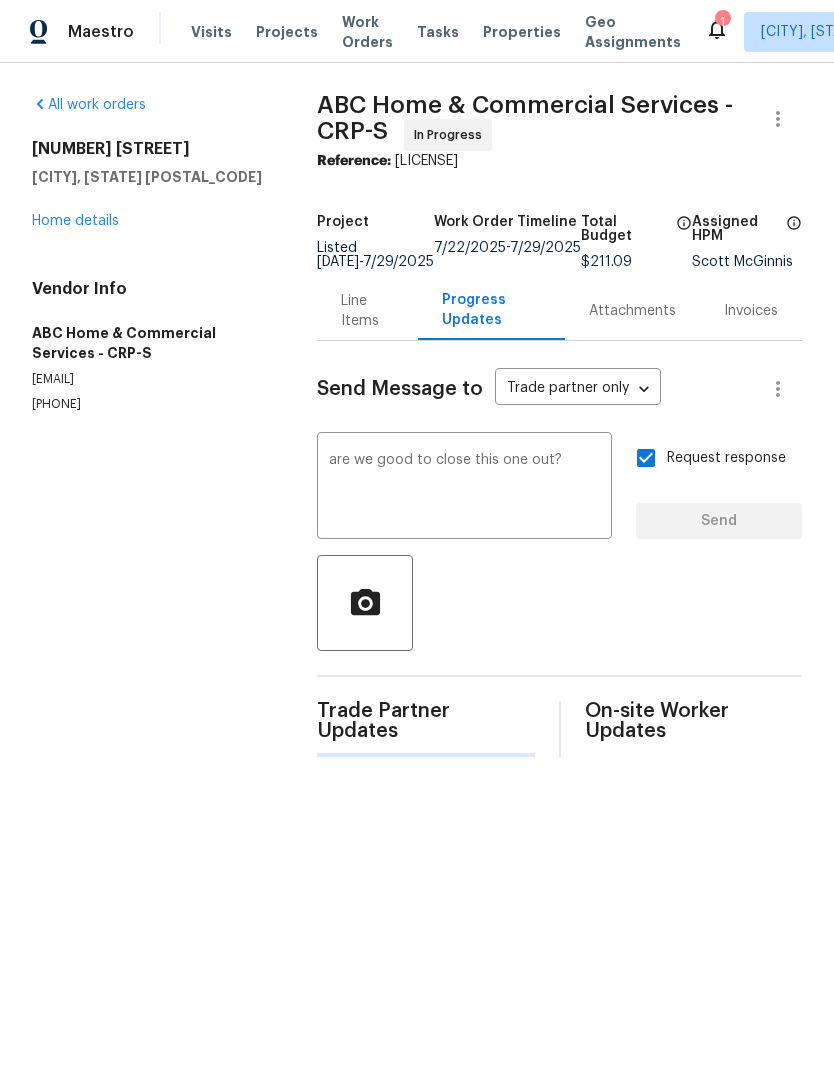 type 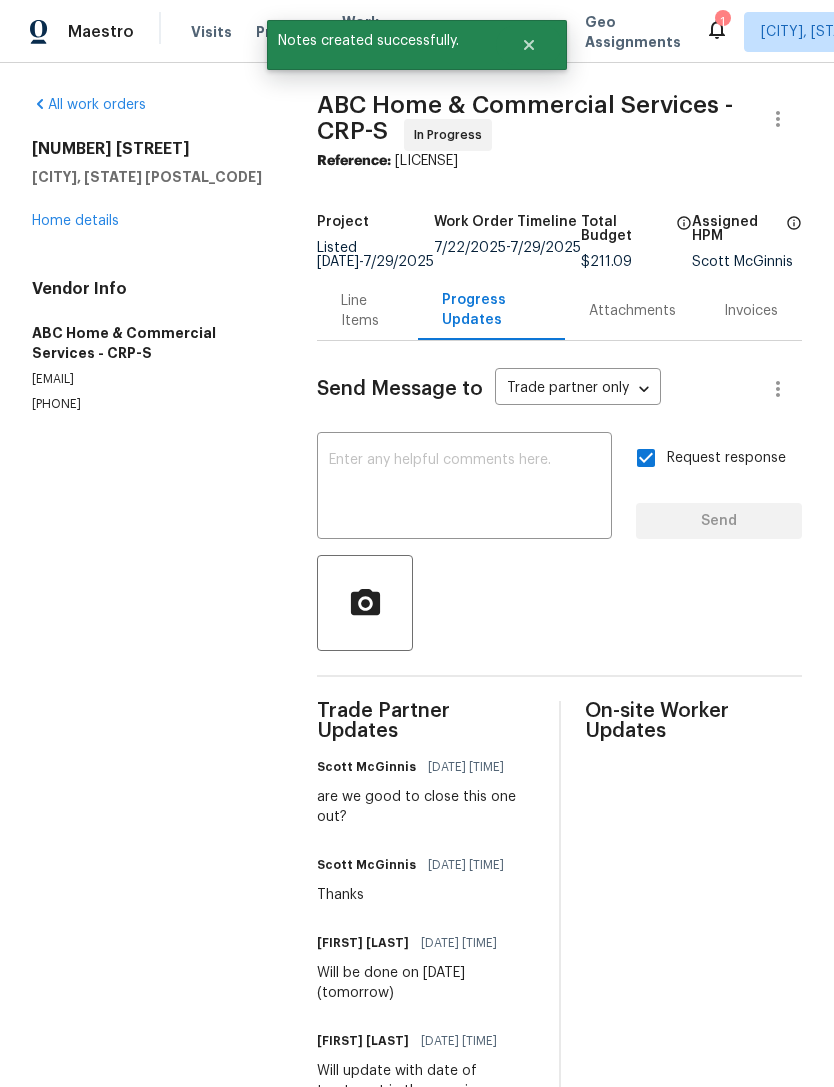 click on "Home details" at bounding box center [75, 221] 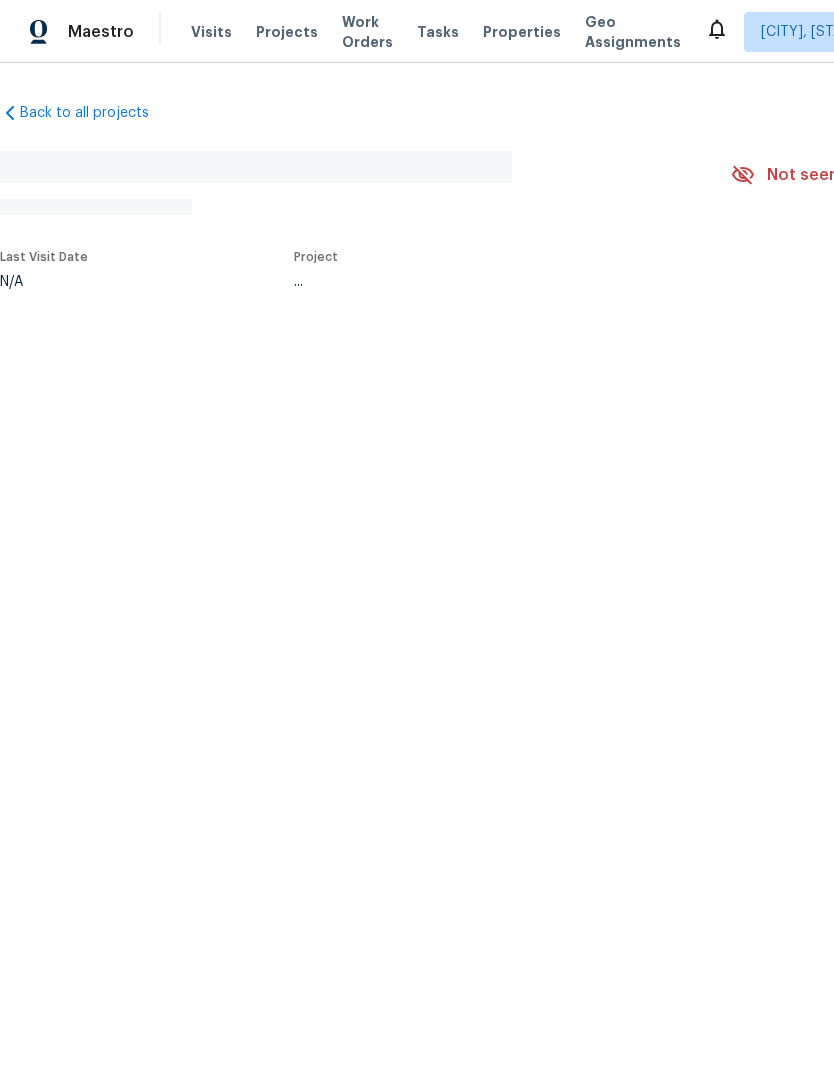 scroll, scrollTop: 0, scrollLeft: 0, axis: both 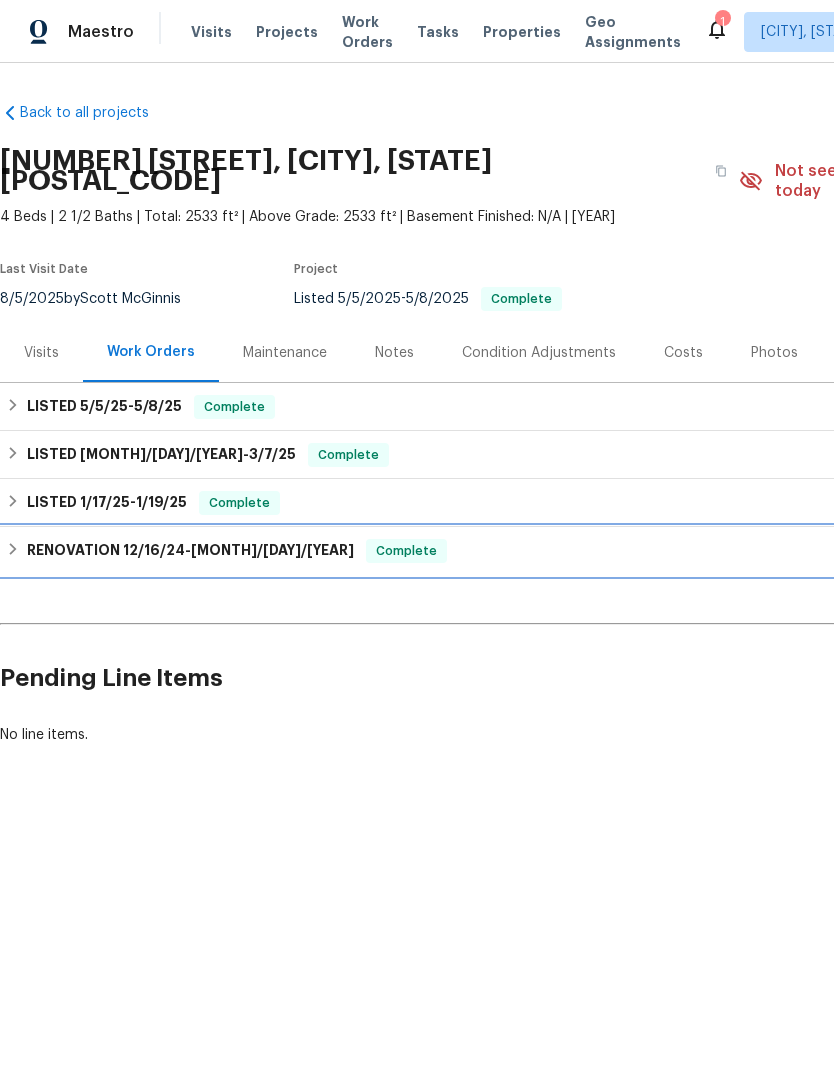click on "RENOVATION   [MONTH]/[DAY]/[YEAR]  -  [MONTH]/[DAY]/[YEAR]" at bounding box center (190, 551) 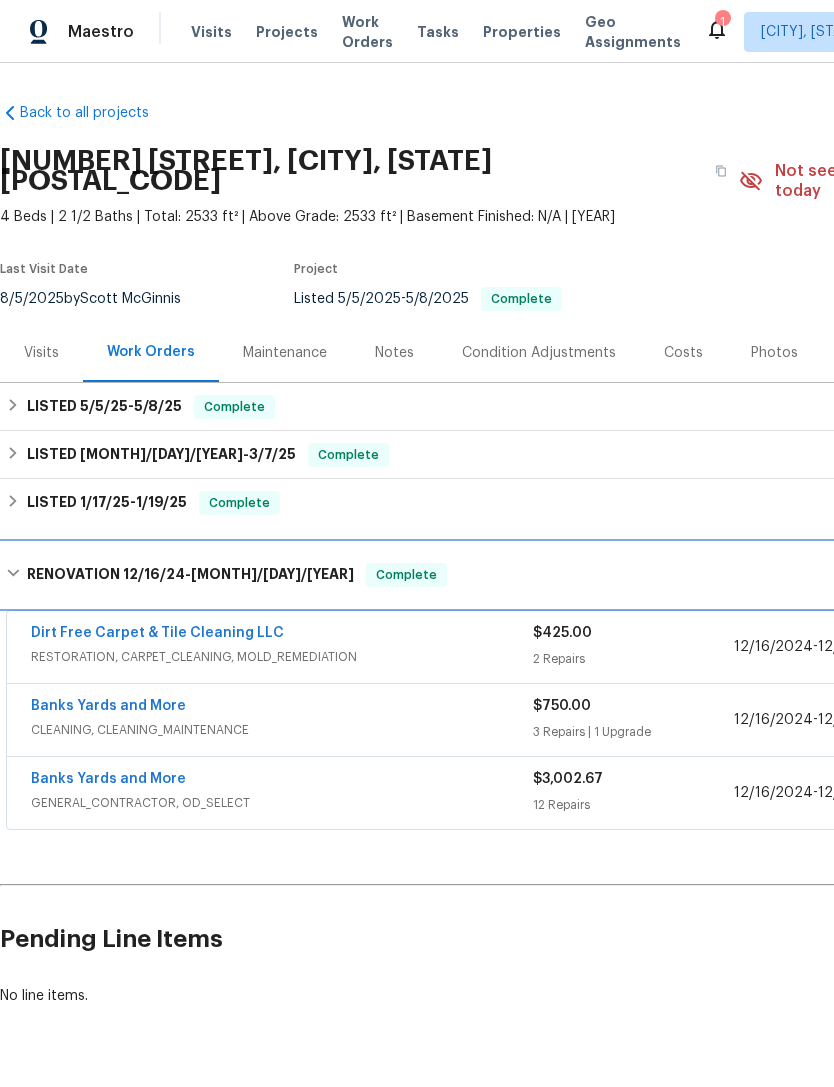 scroll, scrollTop: 0, scrollLeft: 0, axis: both 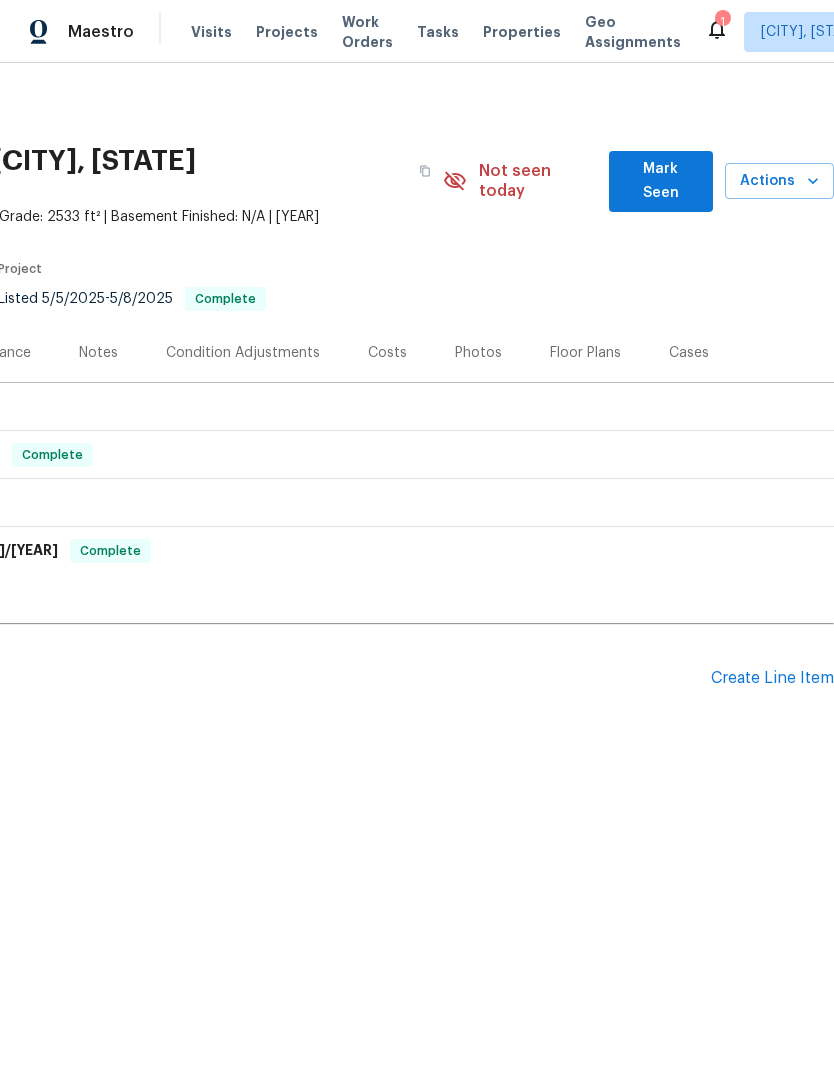 click on "Create Line Item" at bounding box center [772, 678] 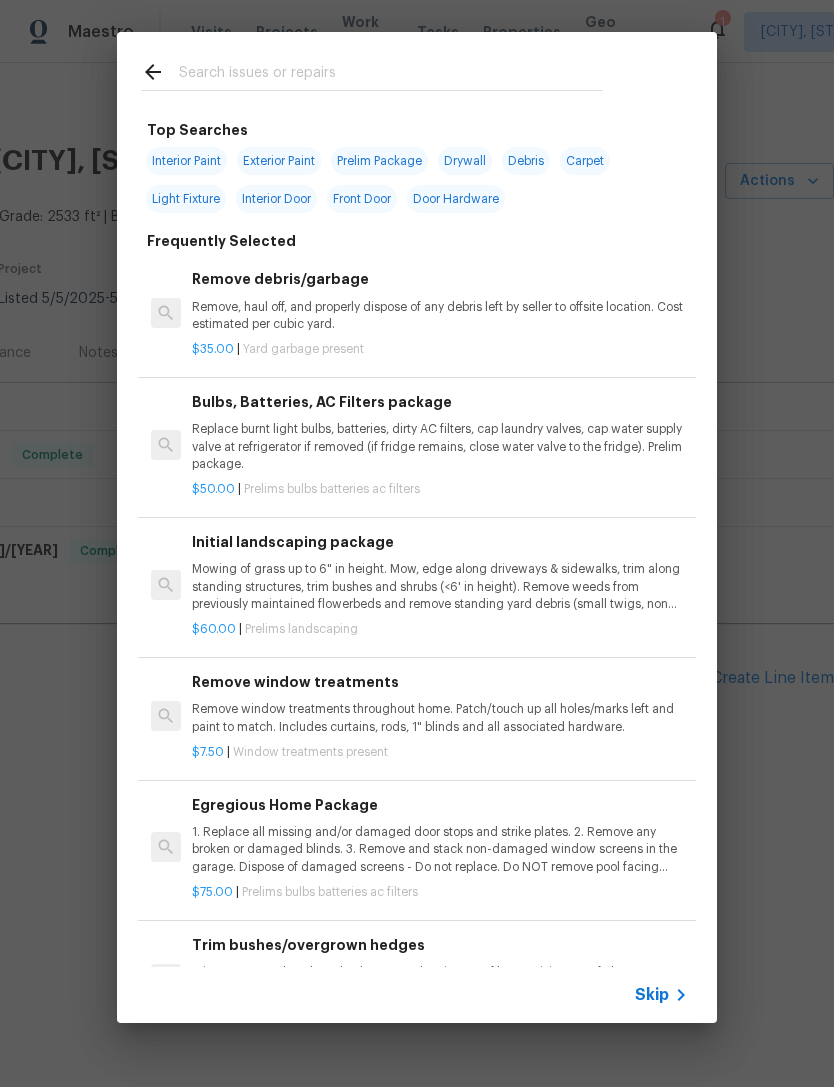 click at bounding box center (391, 75) 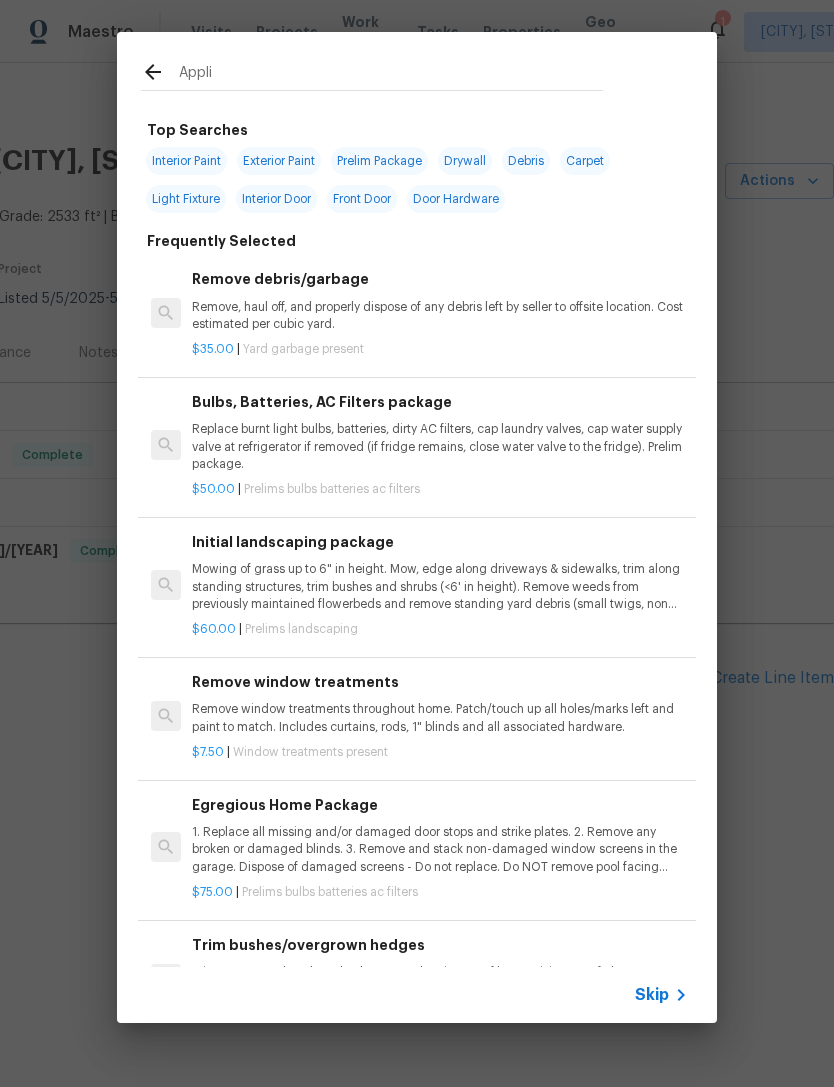 type on "Applia" 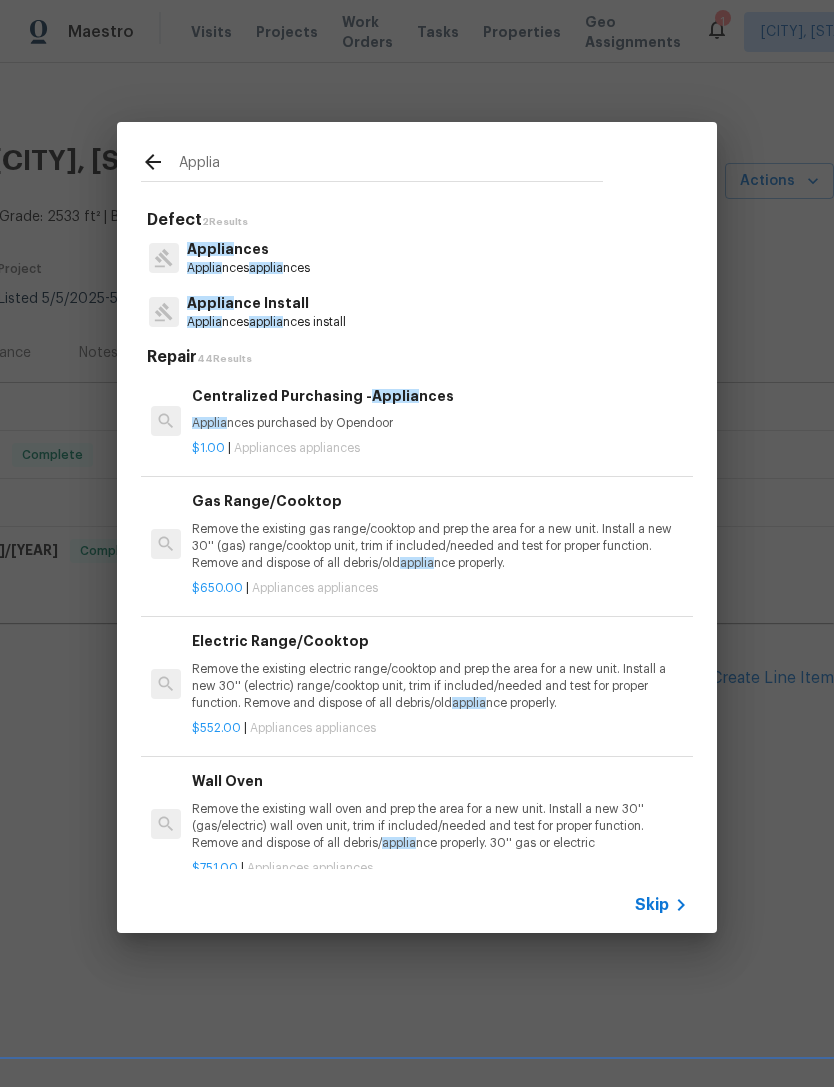 click on "Applia nces" at bounding box center [248, 249] 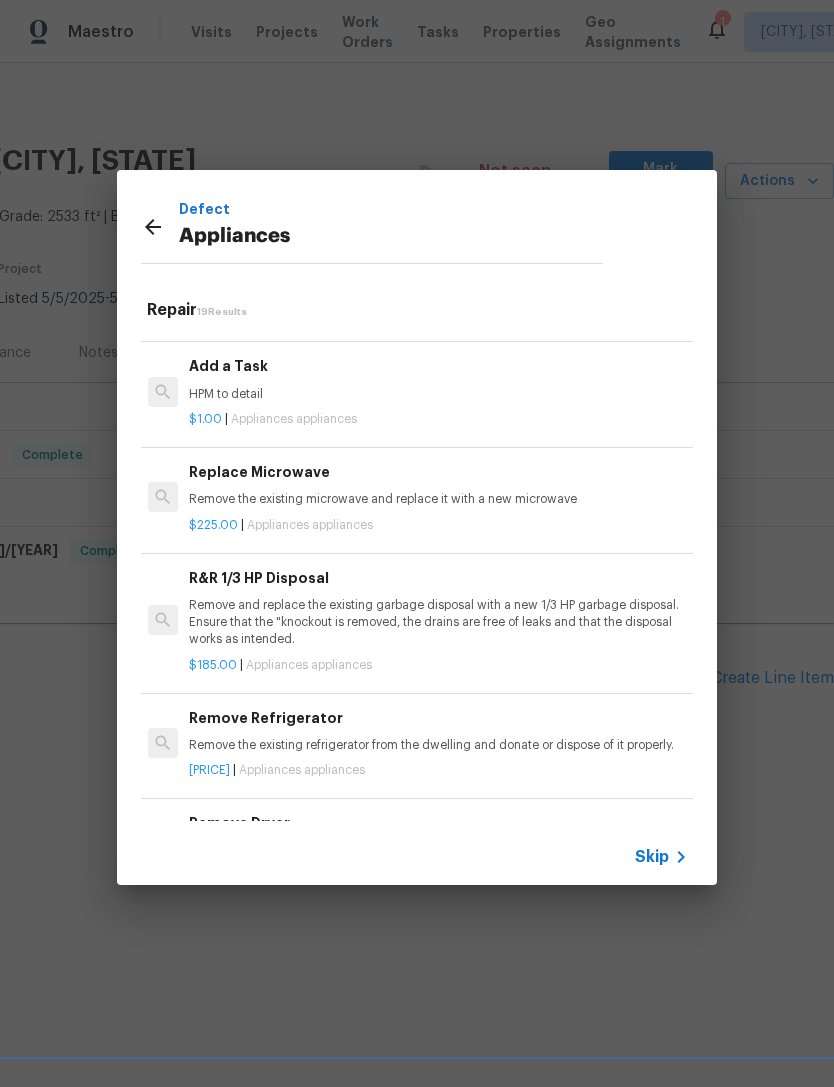 scroll, scrollTop: 897, scrollLeft: 3, axis: both 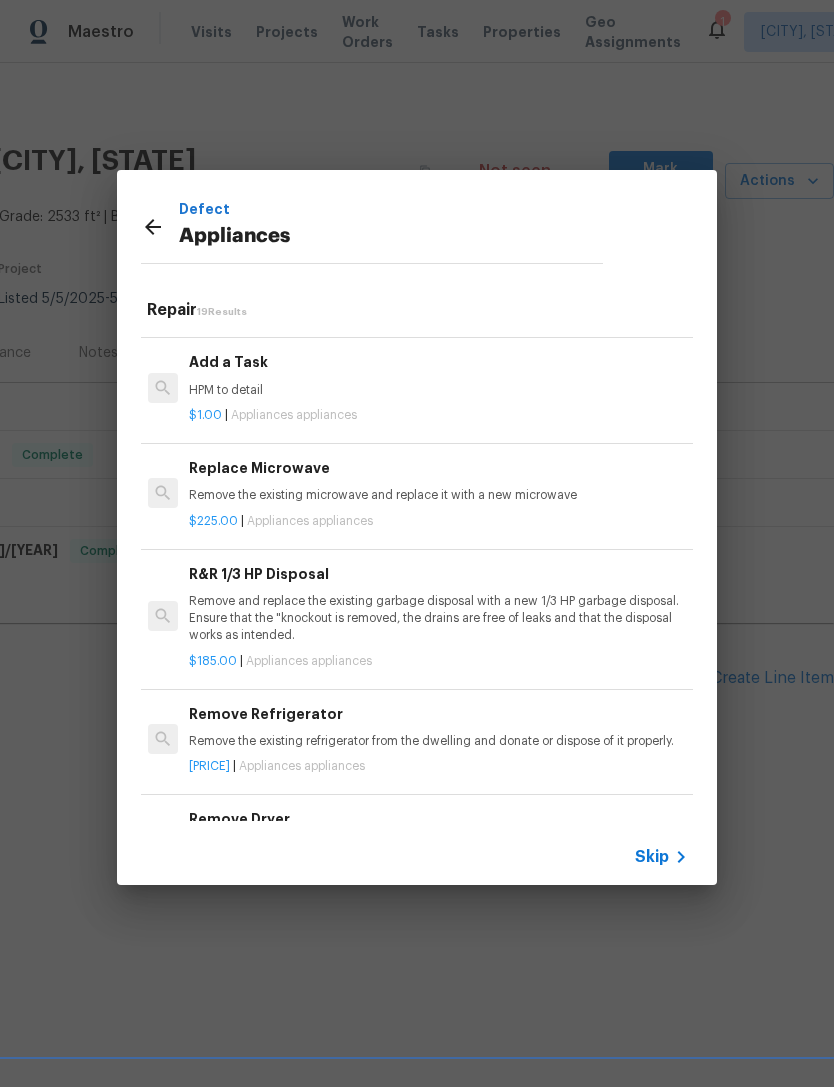 click on "Replace Microwave Remove the existing microwave and replace it with a new microwave [PRICE]   |   Appliances appliances" at bounding box center (414, 494) 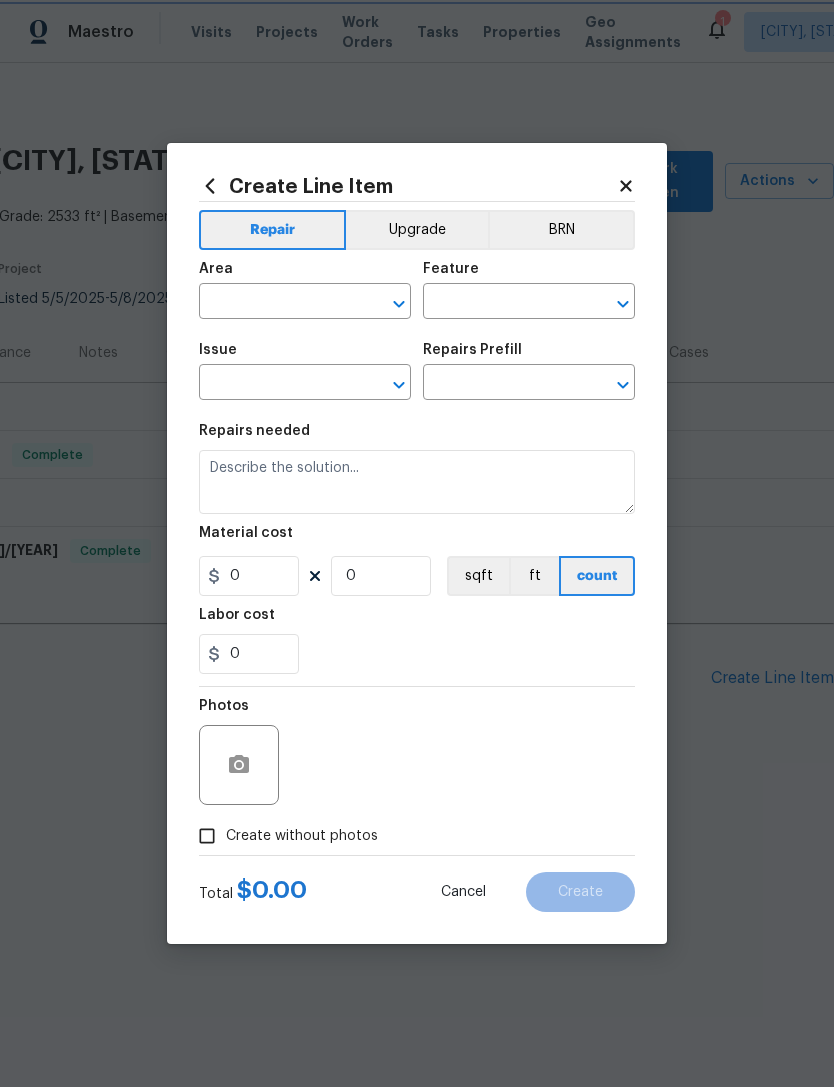 type on "Appliances" 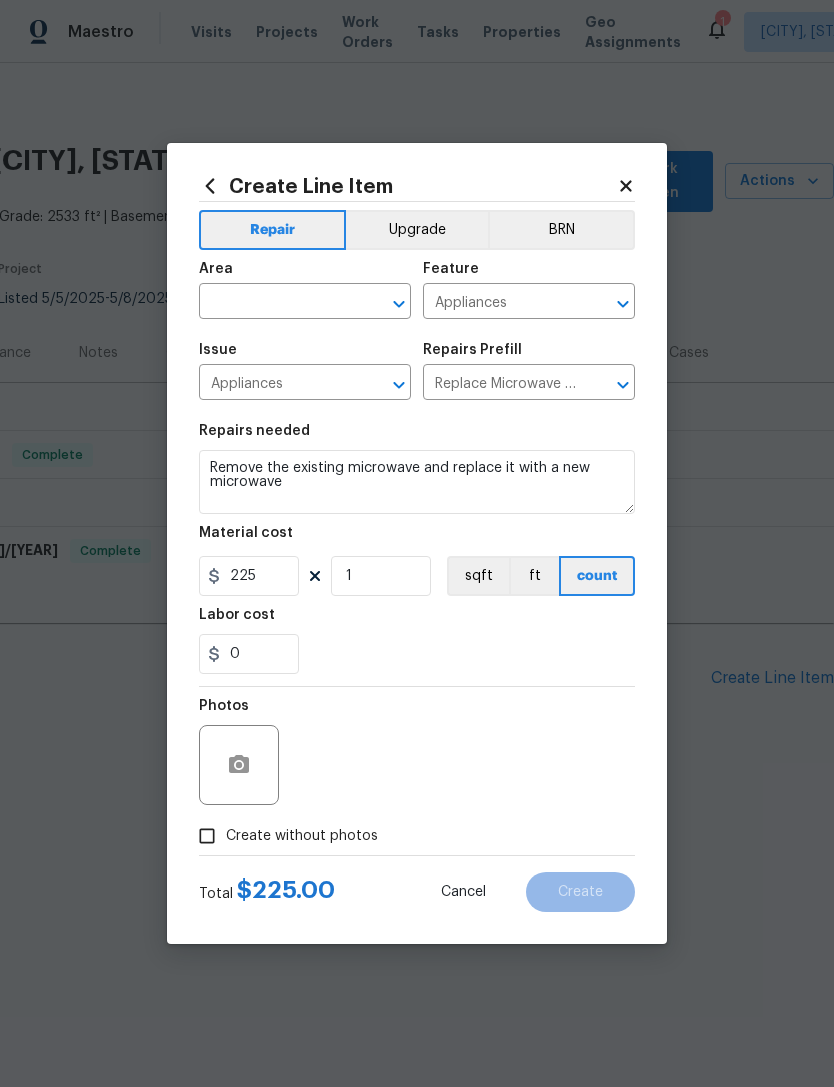 click 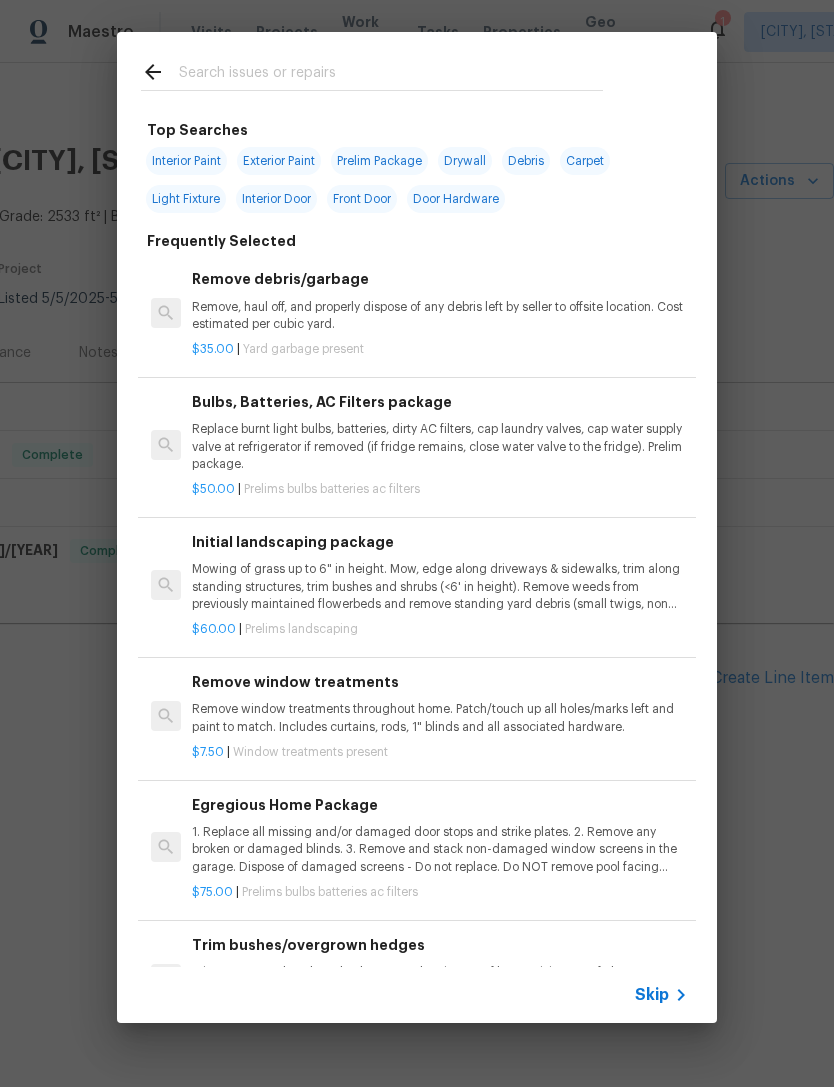 click at bounding box center [391, 75] 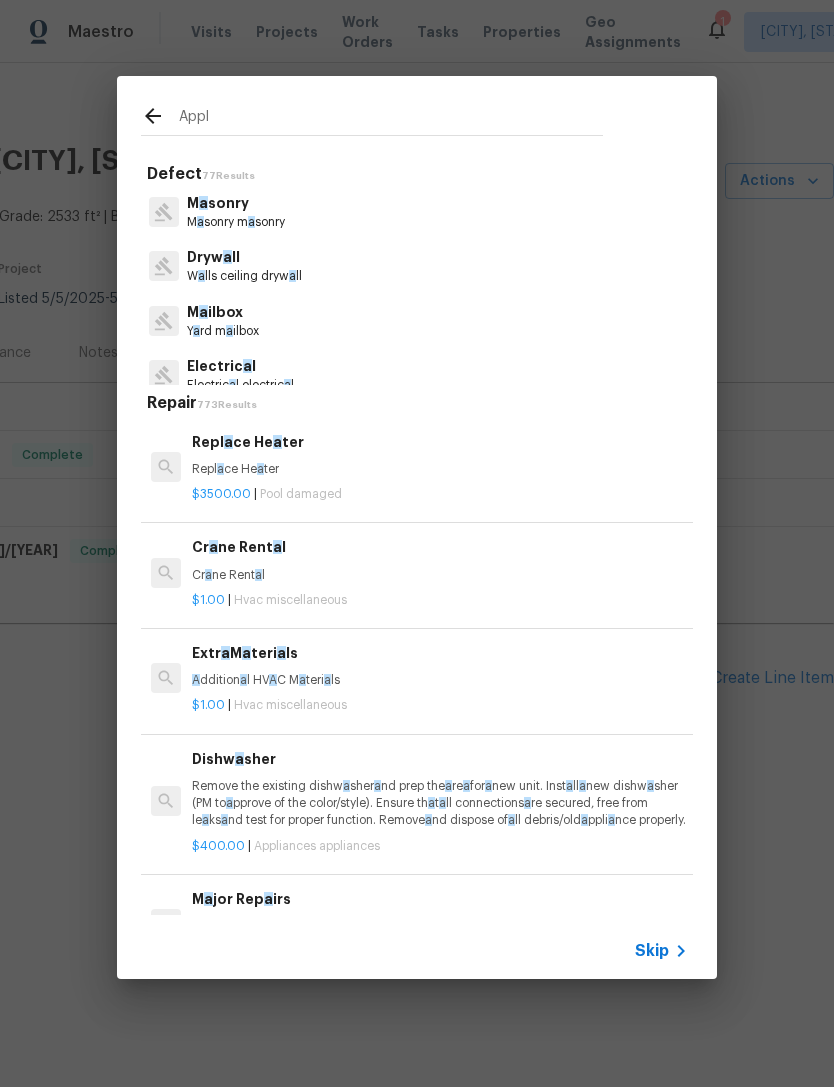 type on "Appli" 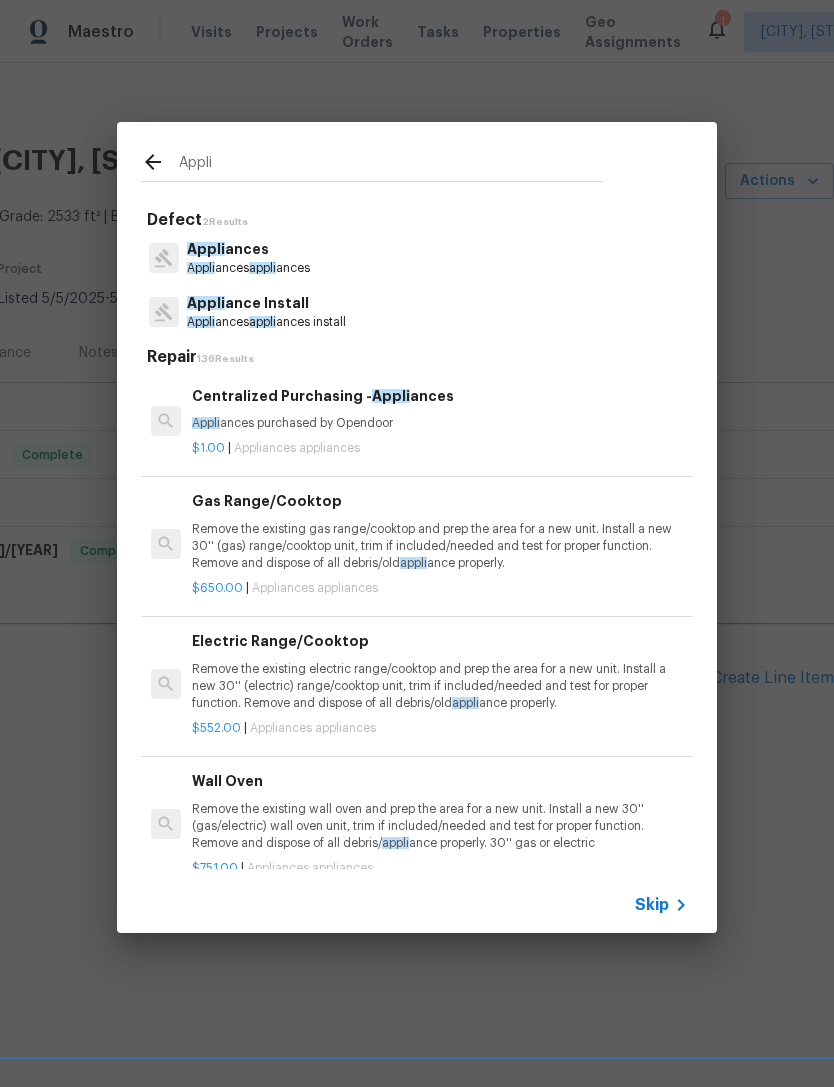 click on "Appli ances  appli ances" at bounding box center (248, 268) 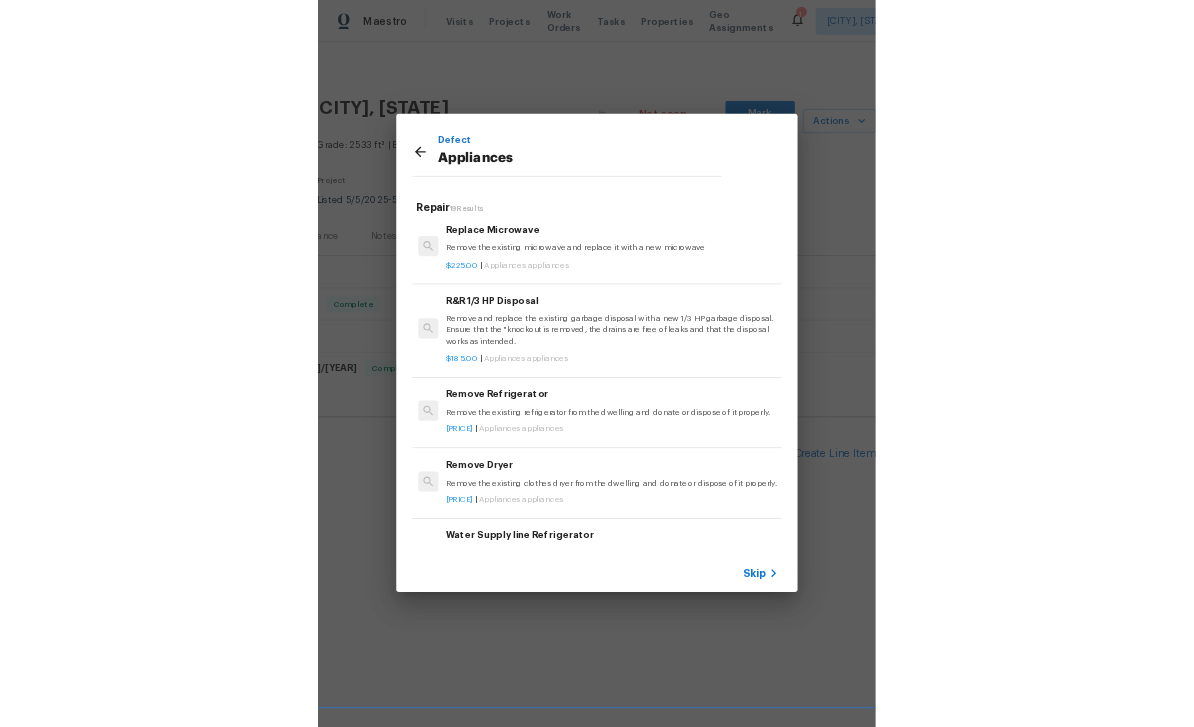 scroll, scrollTop: 1029, scrollLeft: 1, axis: both 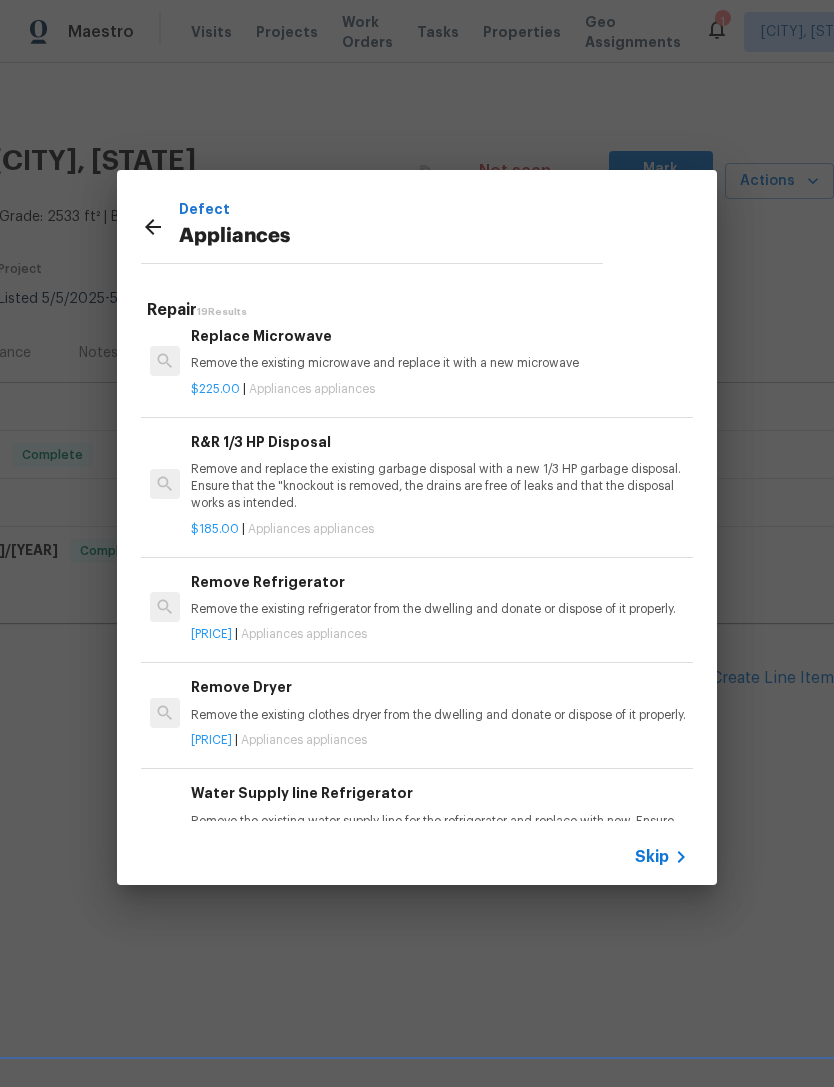 click on "Remove the existing clothes dryer from the dwelling and donate or dispose of it properly." at bounding box center (439, 715) 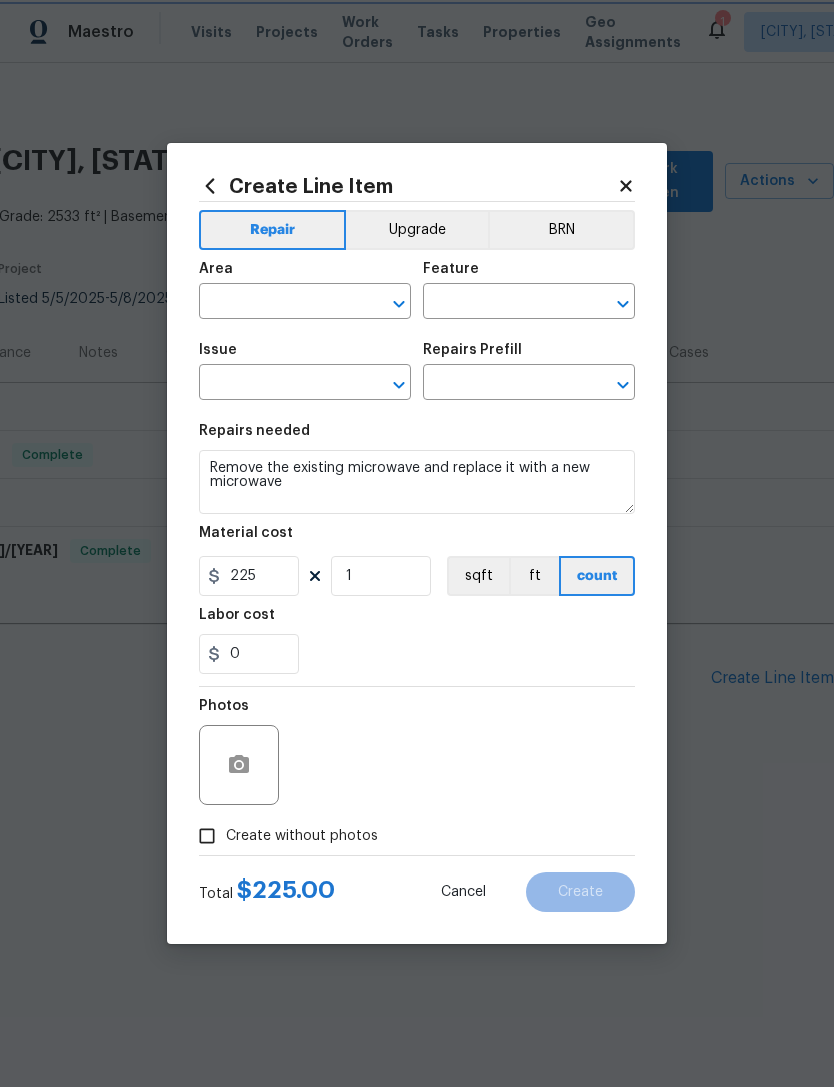 type on "Appliances" 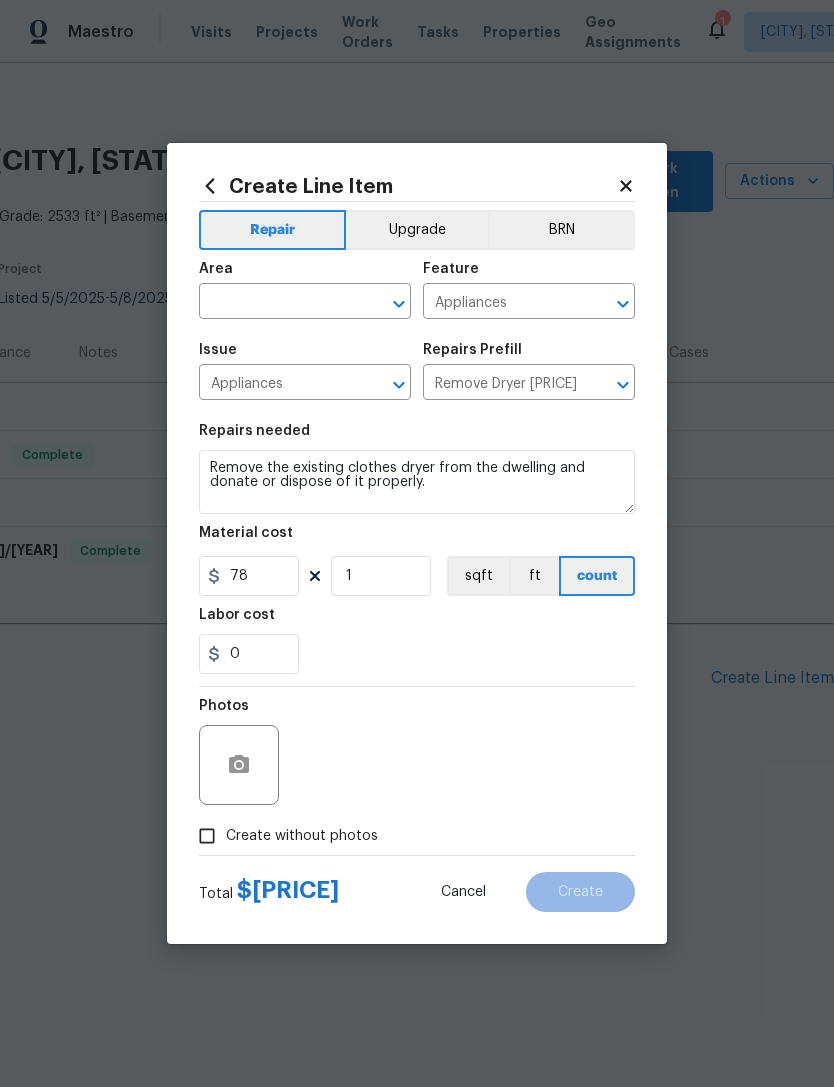 click at bounding box center (277, 303) 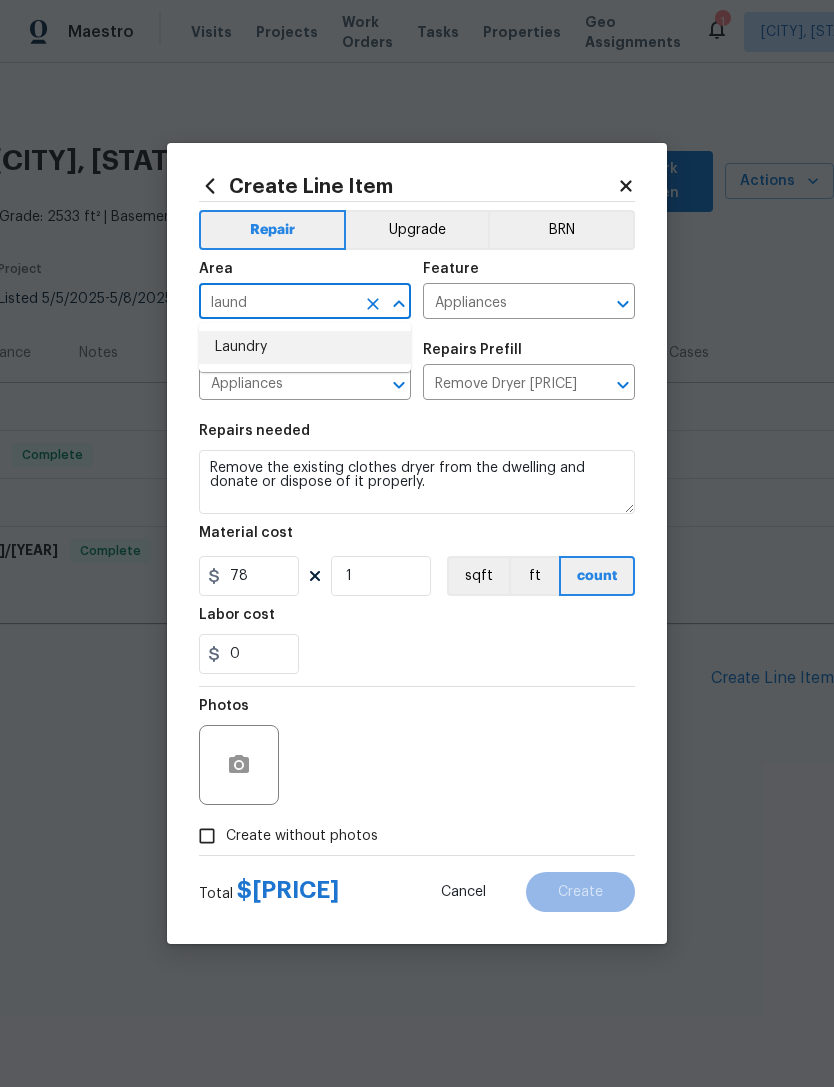 click on "Laundry" at bounding box center (305, 347) 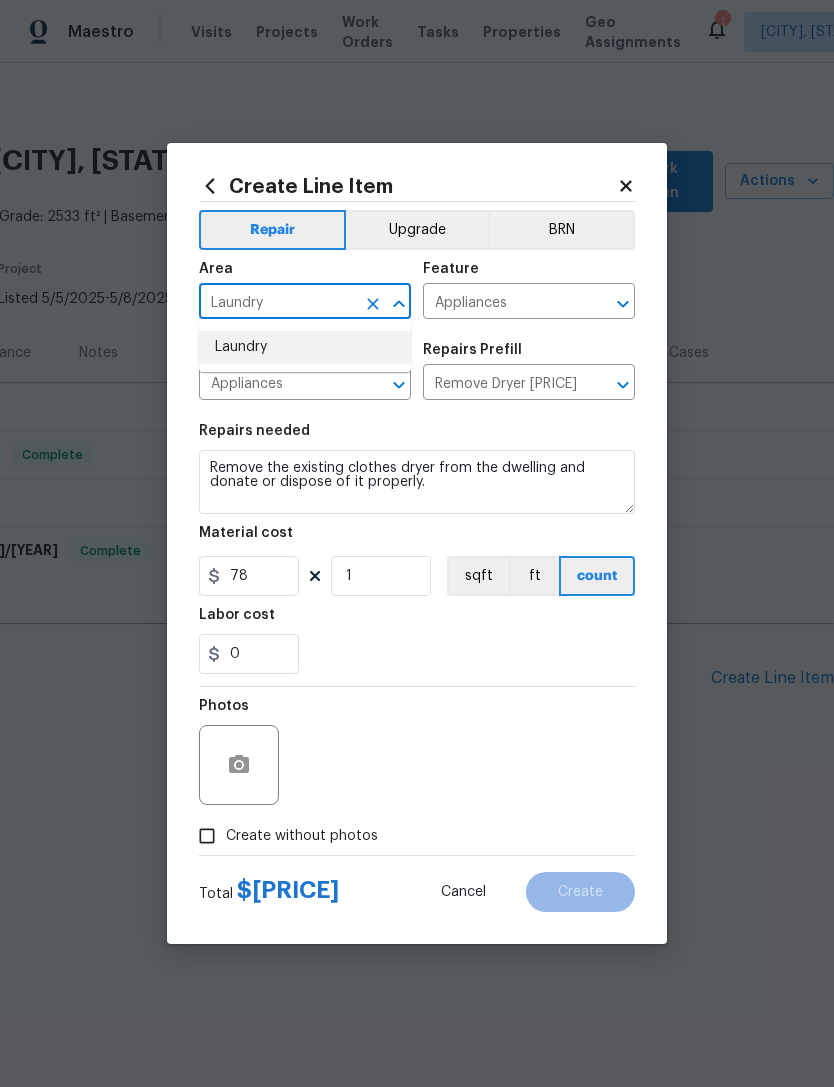 click on "Issue" at bounding box center (305, 356) 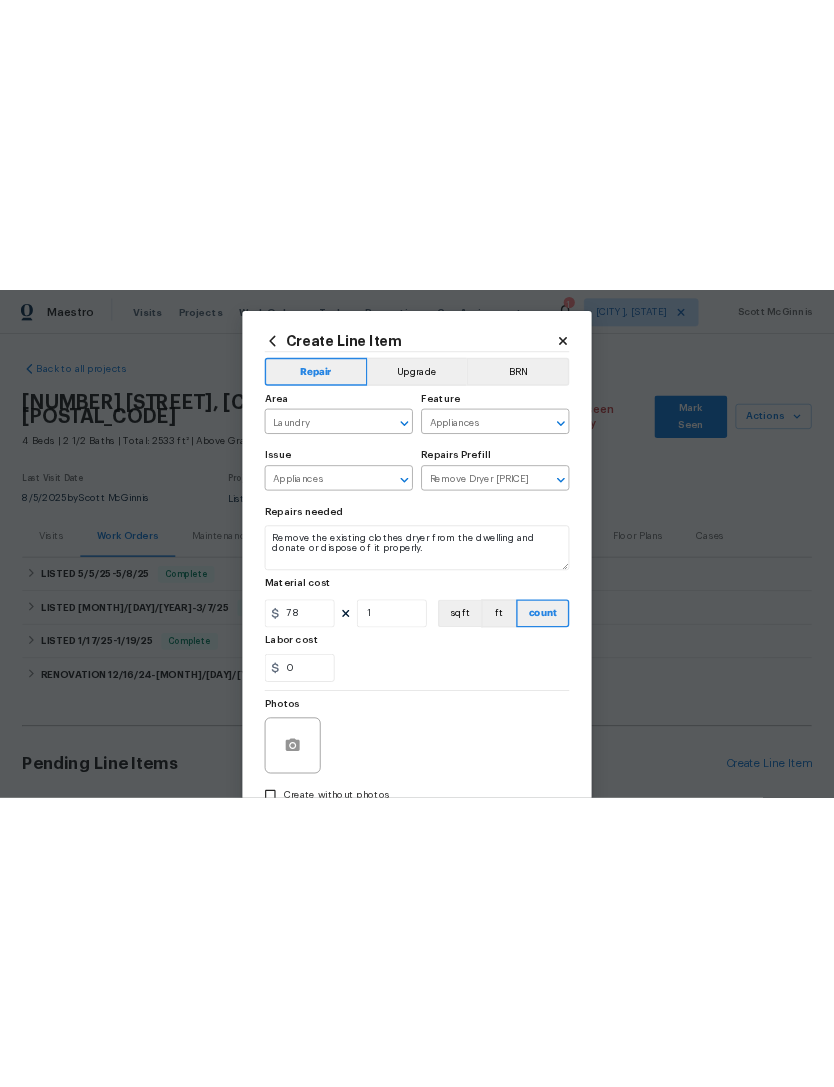 scroll, scrollTop: 0, scrollLeft: 0, axis: both 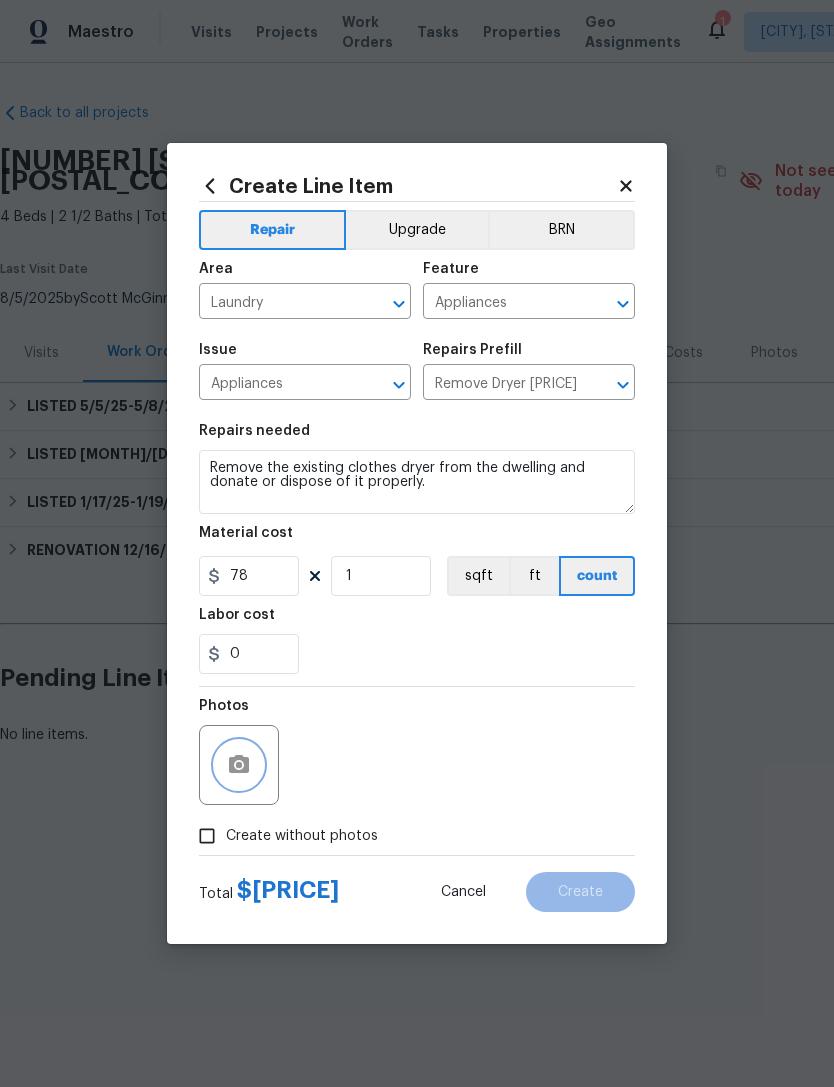 click 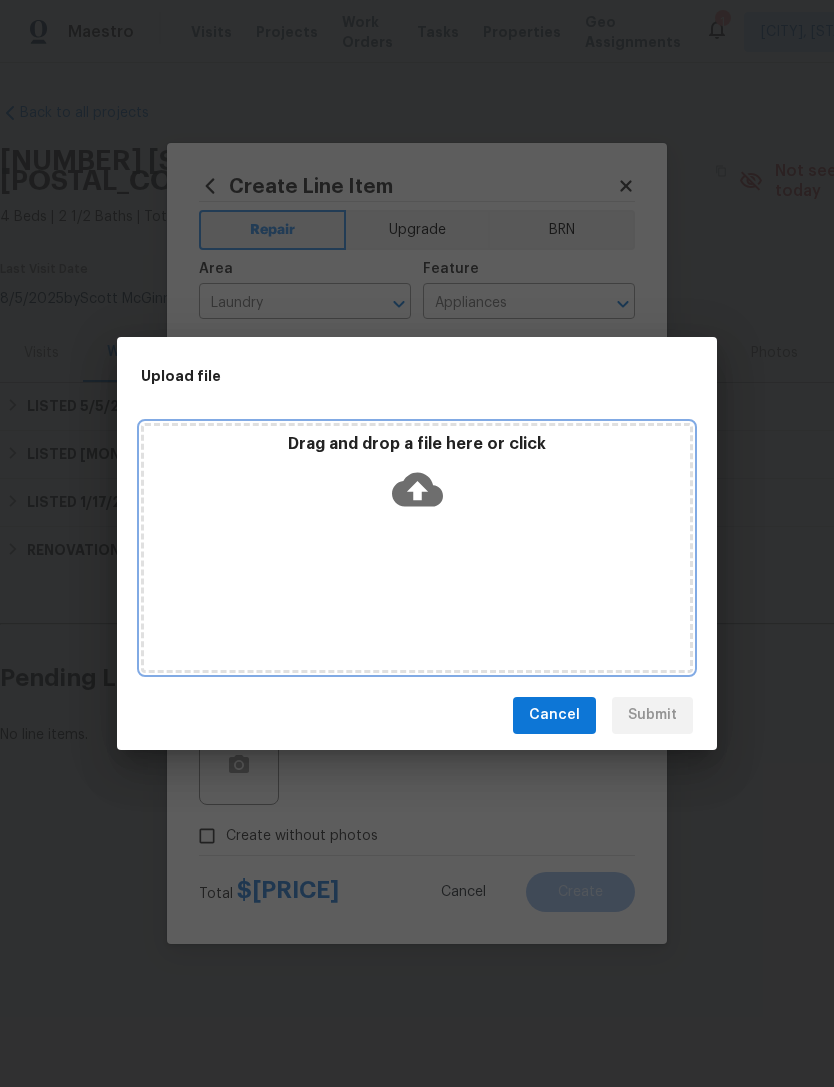 click 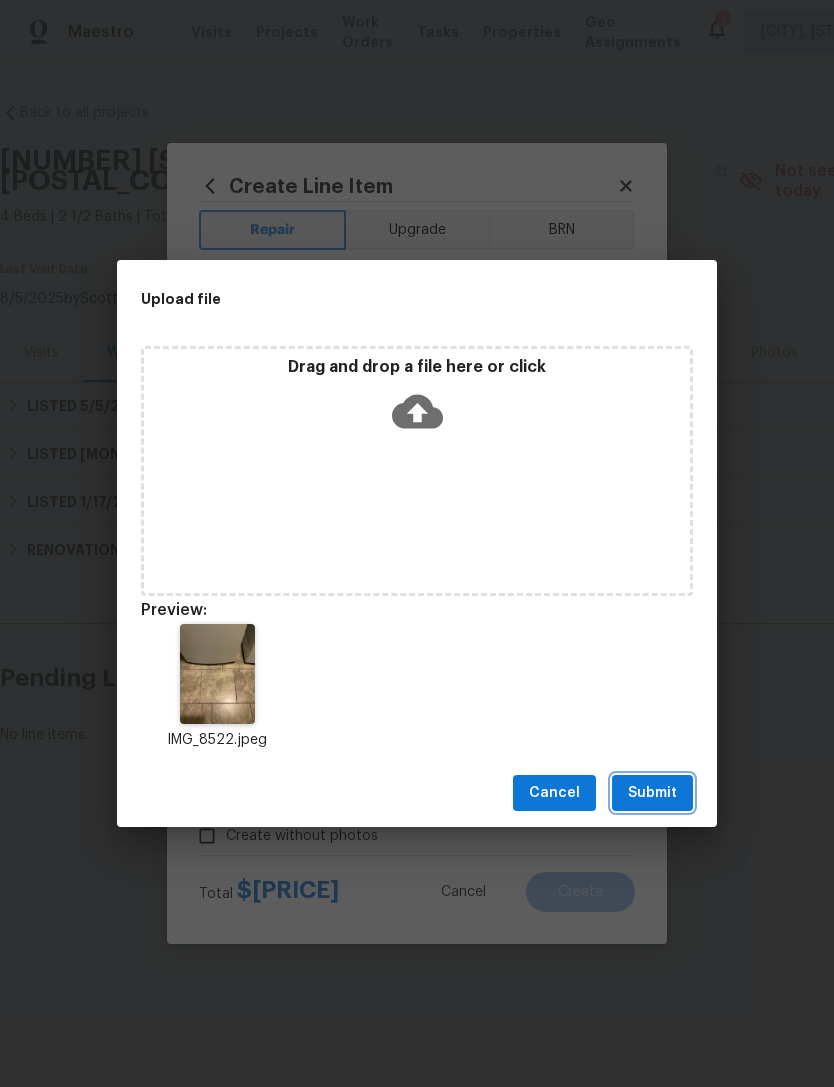 click on "Submit" at bounding box center (652, 793) 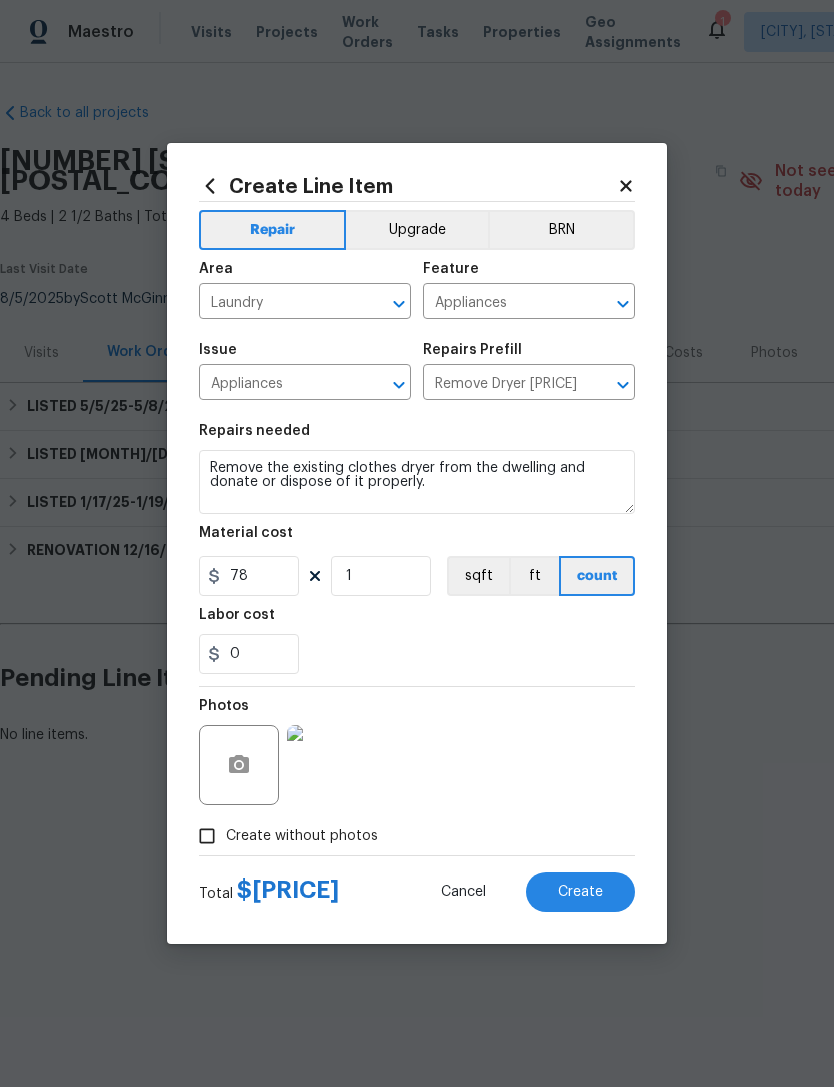 click on "Create" at bounding box center [580, 892] 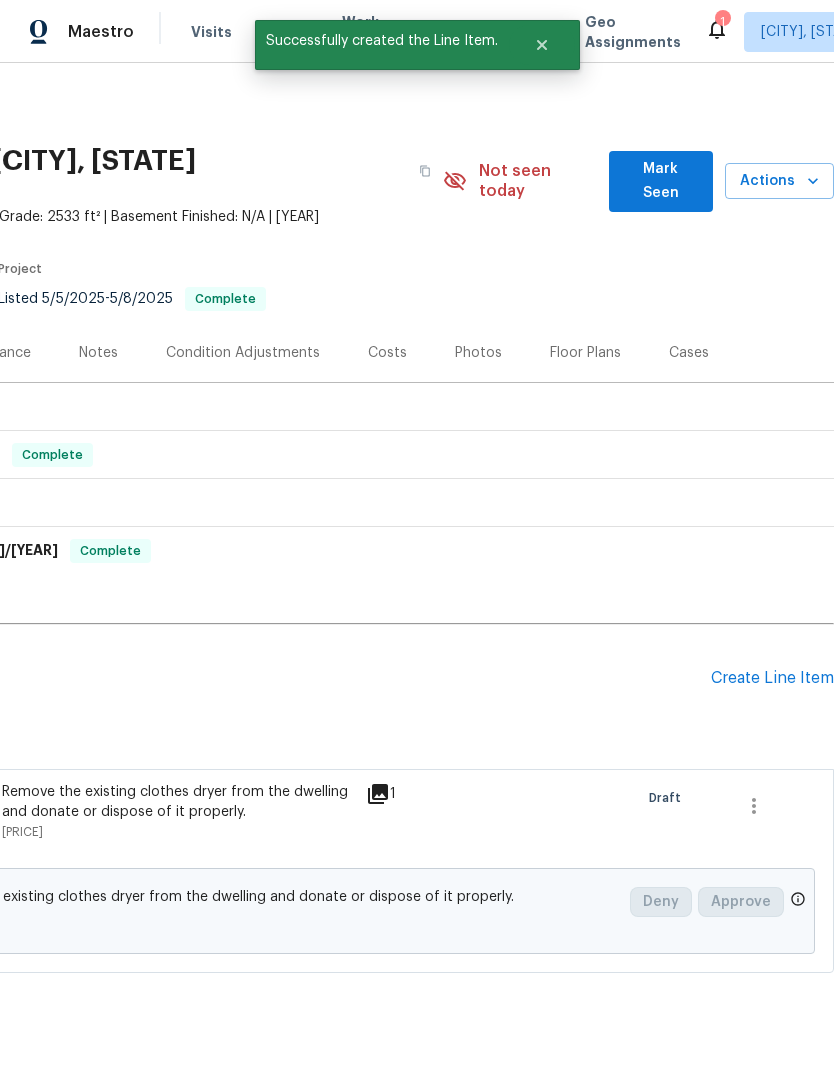 scroll, scrollTop: 0, scrollLeft: 296, axis: horizontal 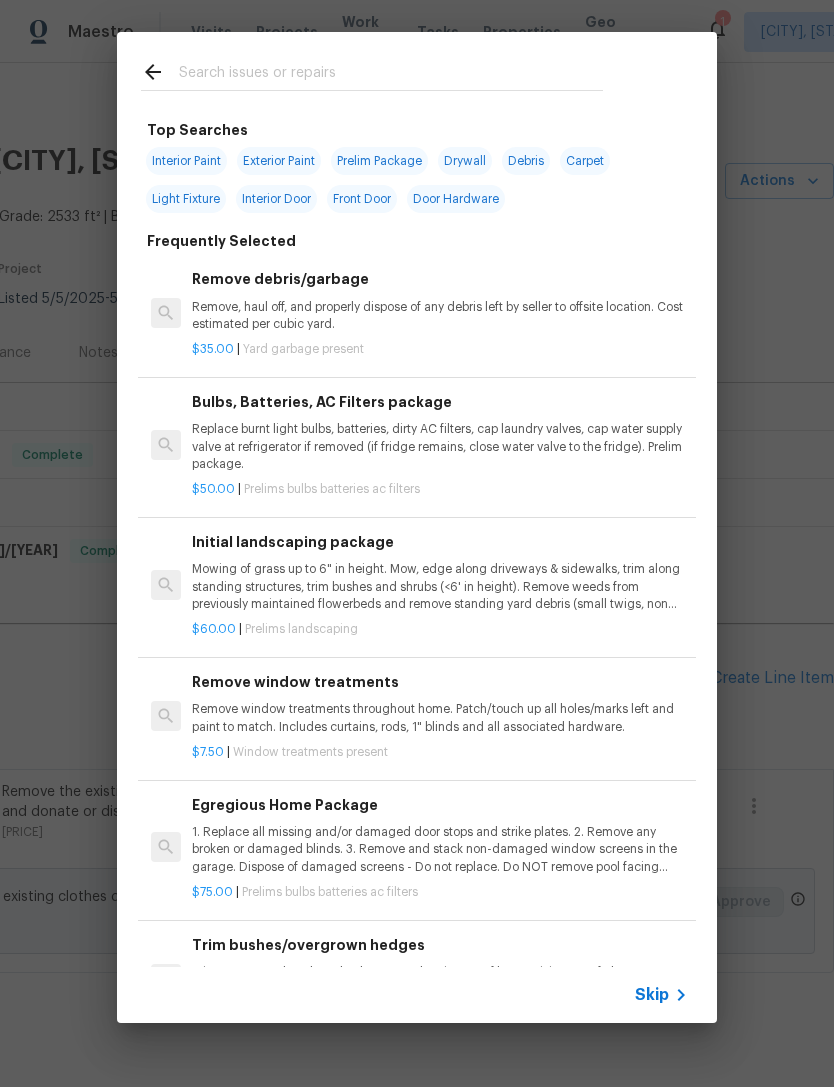 click at bounding box center [391, 75] 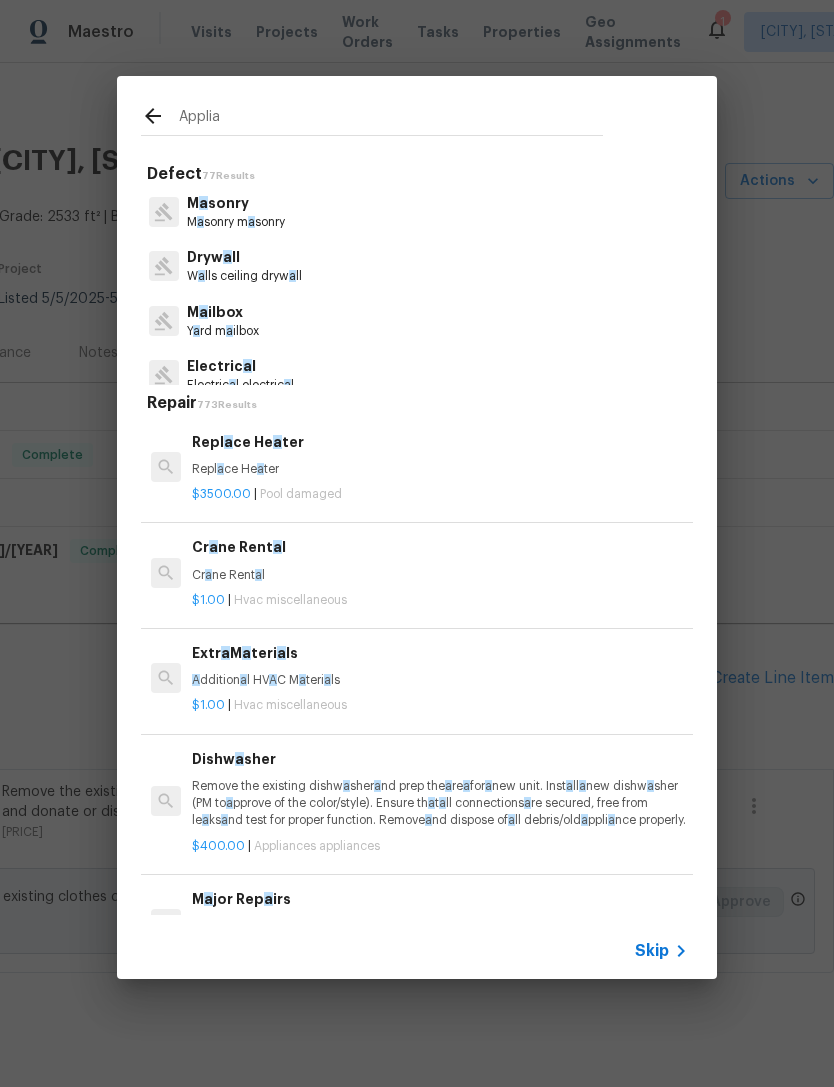 type on "Applian" 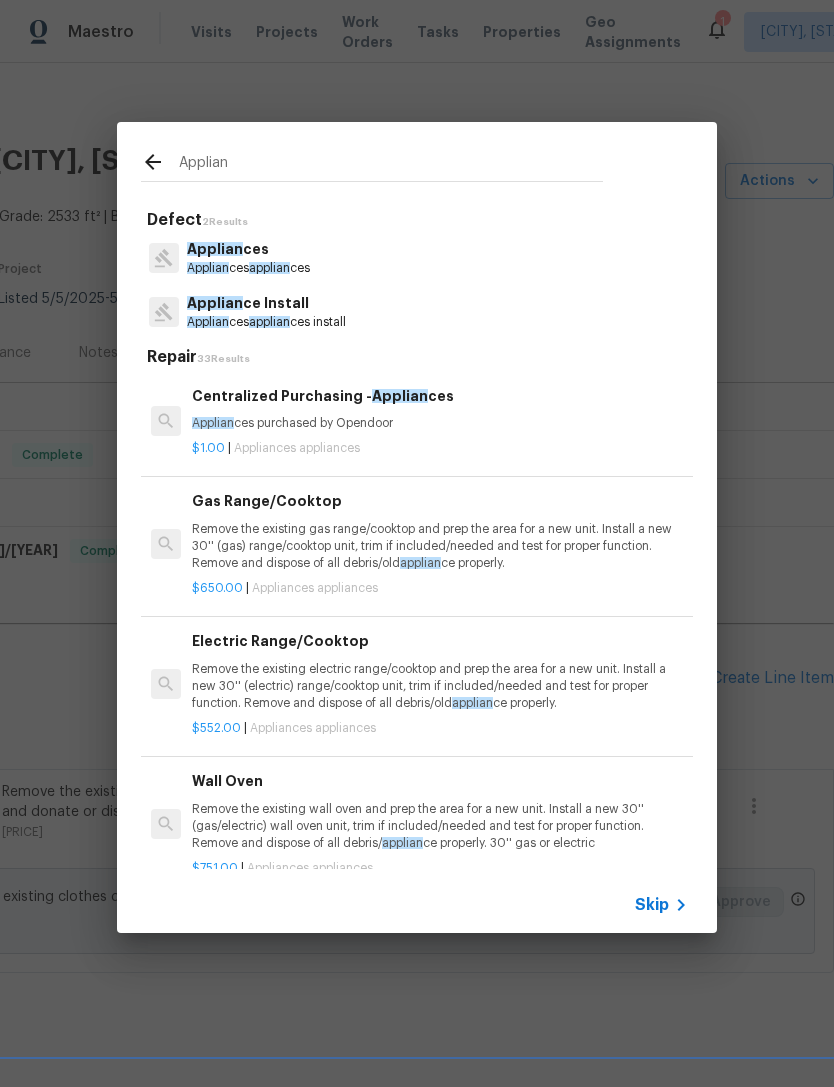click on "Applian ces  applian ces" at bounding box center [248, 268] 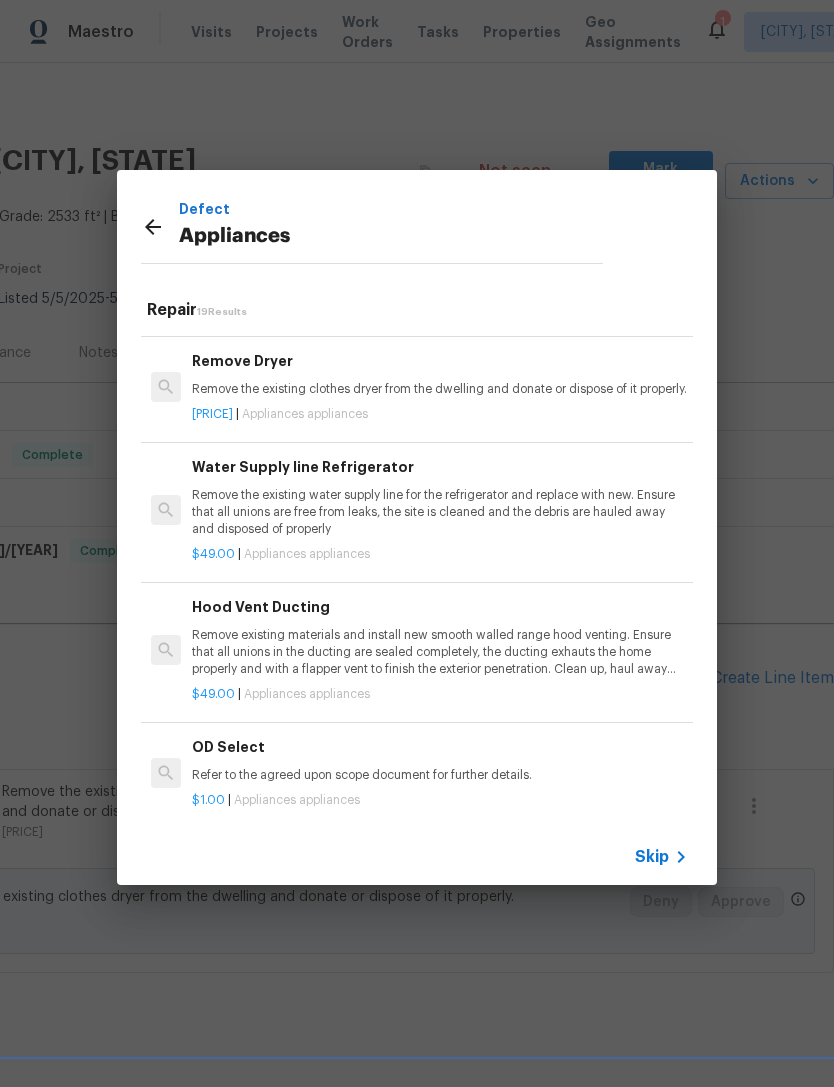 scroll, scrollTop: 1385, scrollLeft: -5, axis: both 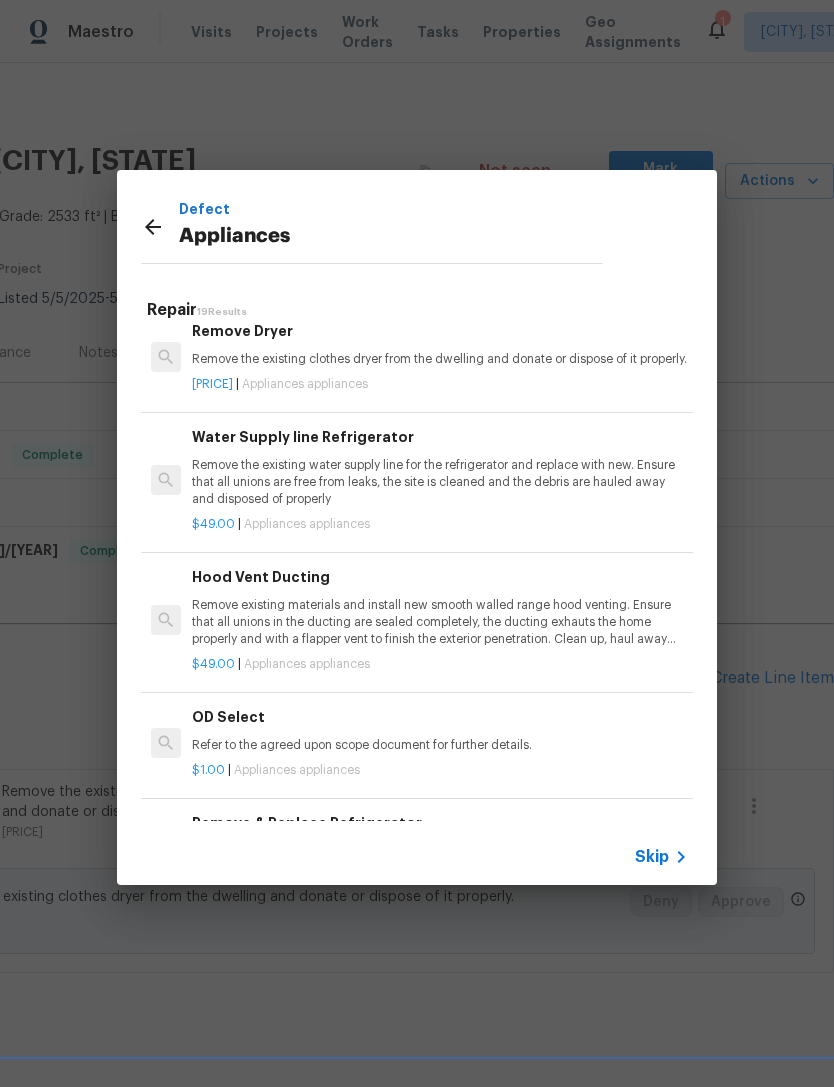 click on "OD Select Refer to the agreed upon scope document for further details. $1.00   |   Appliances appliances" at bounding box center [440, 742] 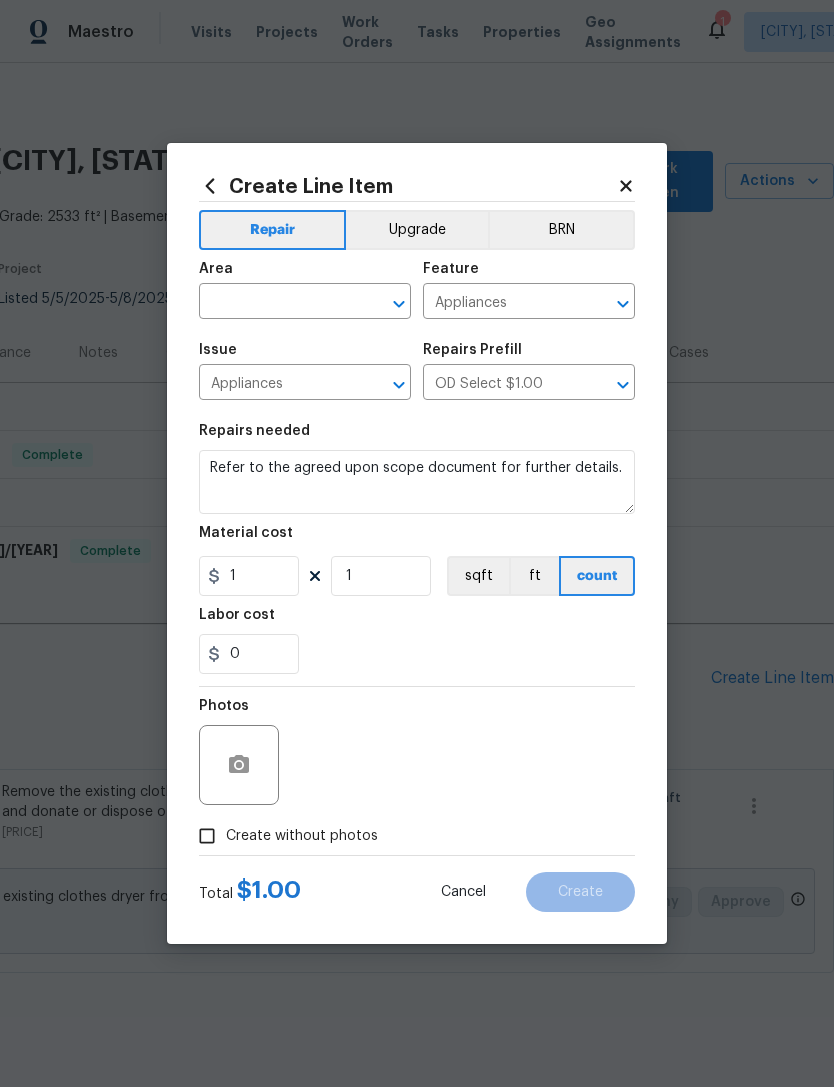 click 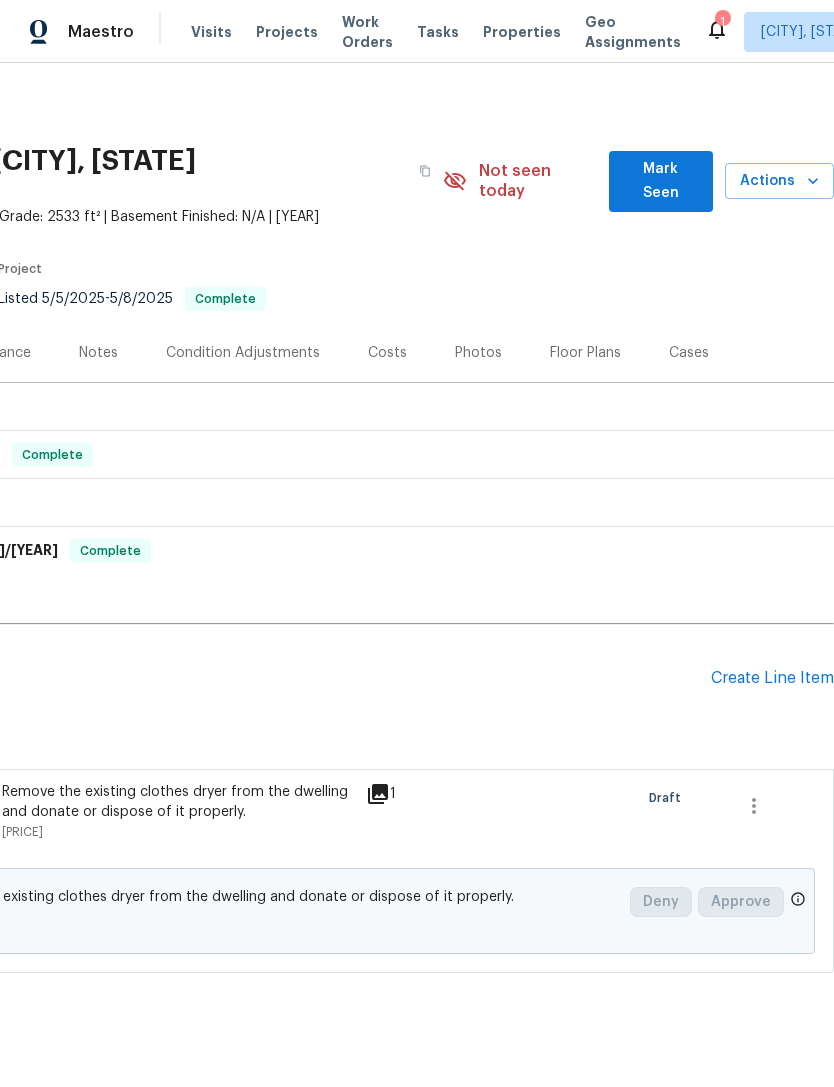 click on "Create Line Item" at bounding box center [772, 678] 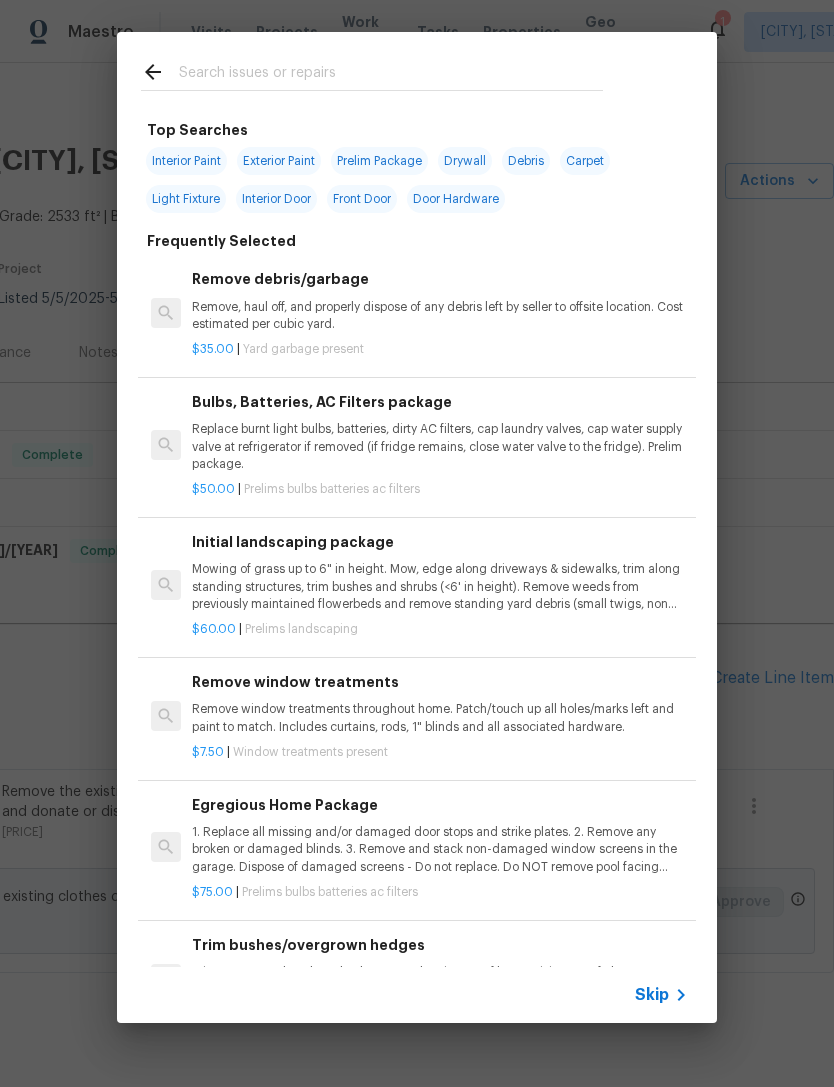 click at bounding box center [391, 75] 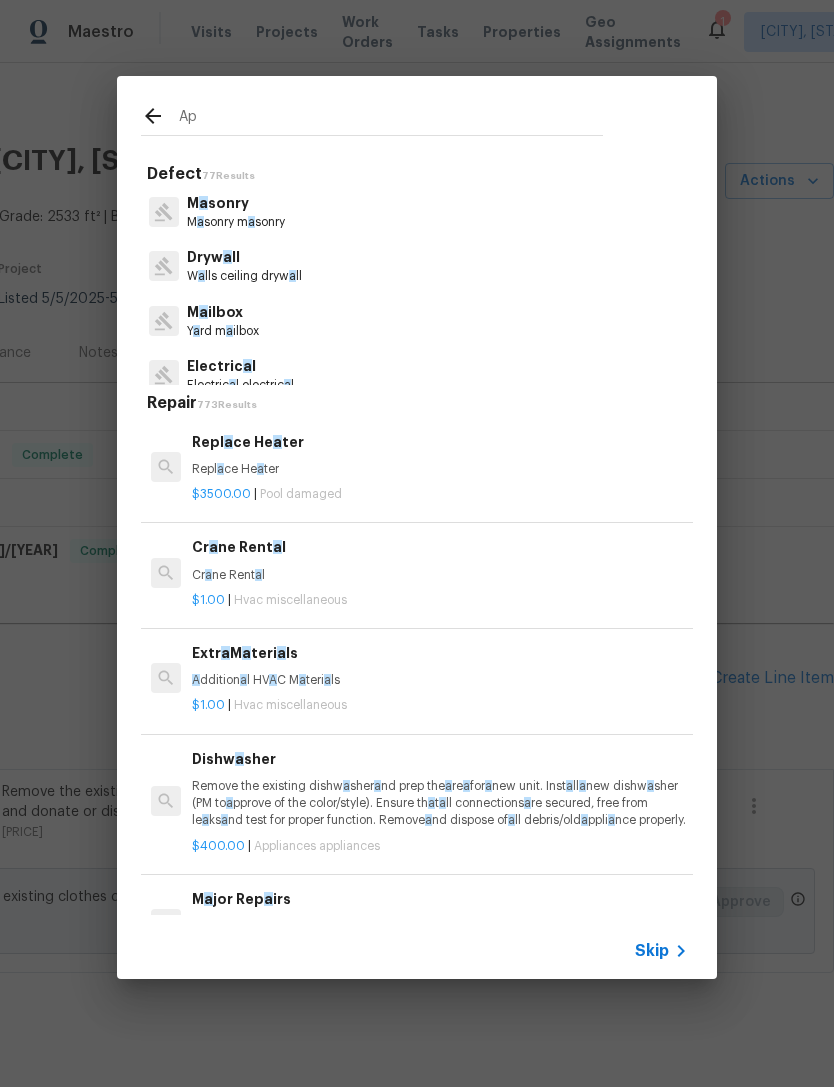 type on "App" 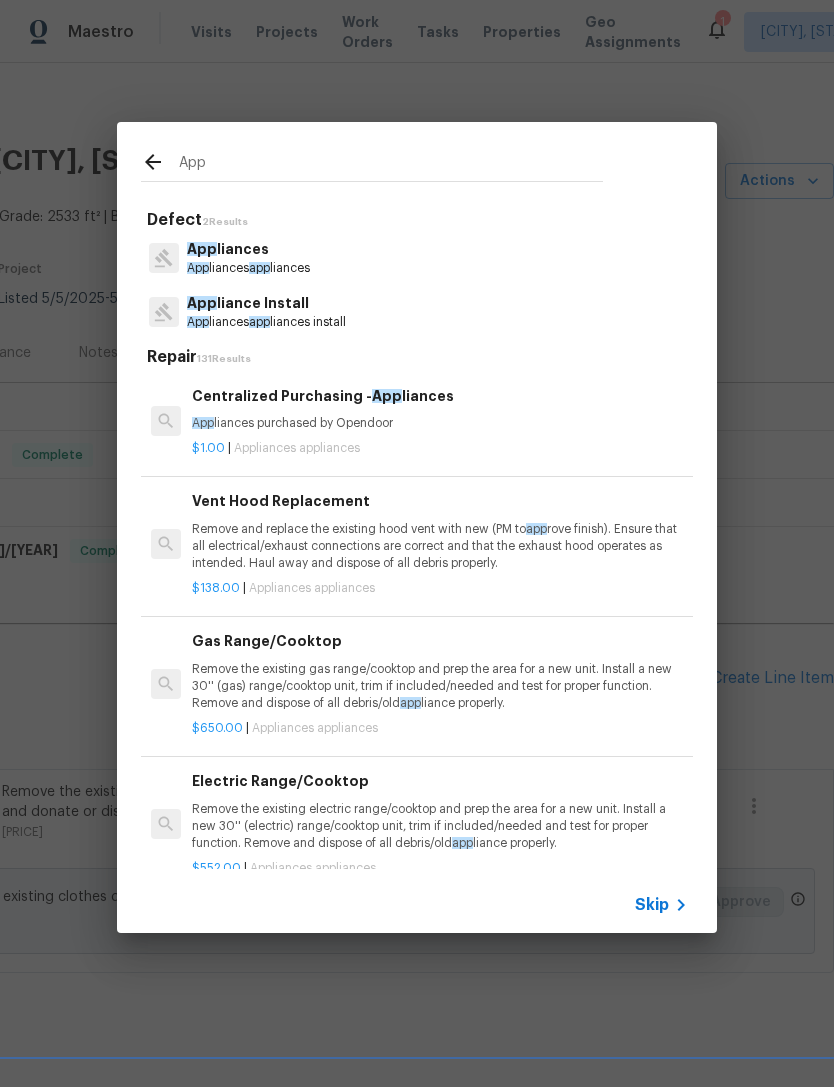 click on "App" at bounding box center (198, 268) 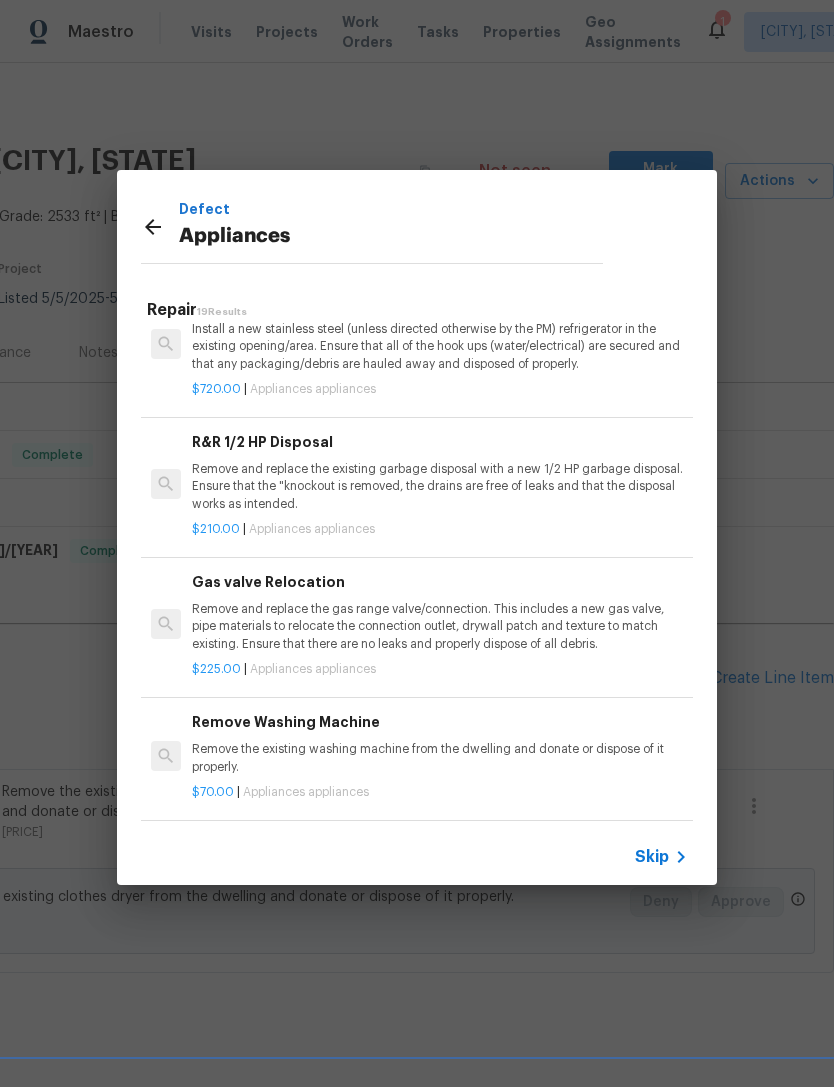 scroll, scrollTop: 1906, scrollLeft: 0, axis: vertical 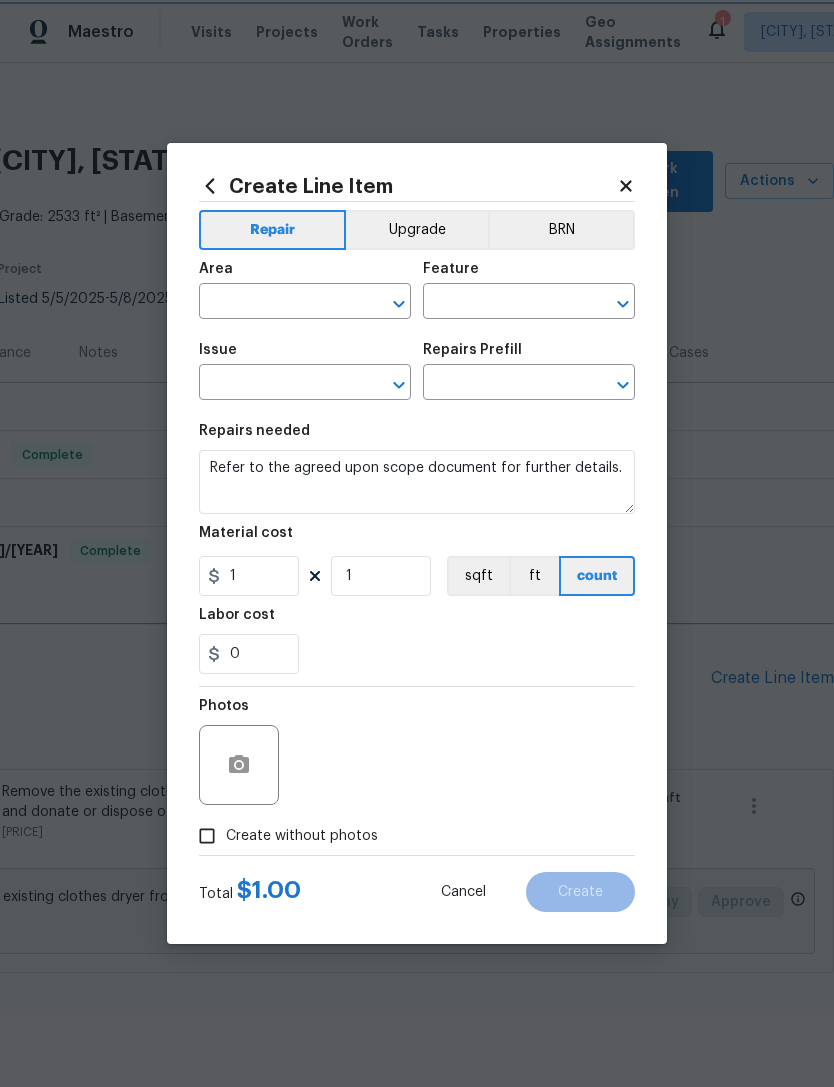 type on "Appliances" 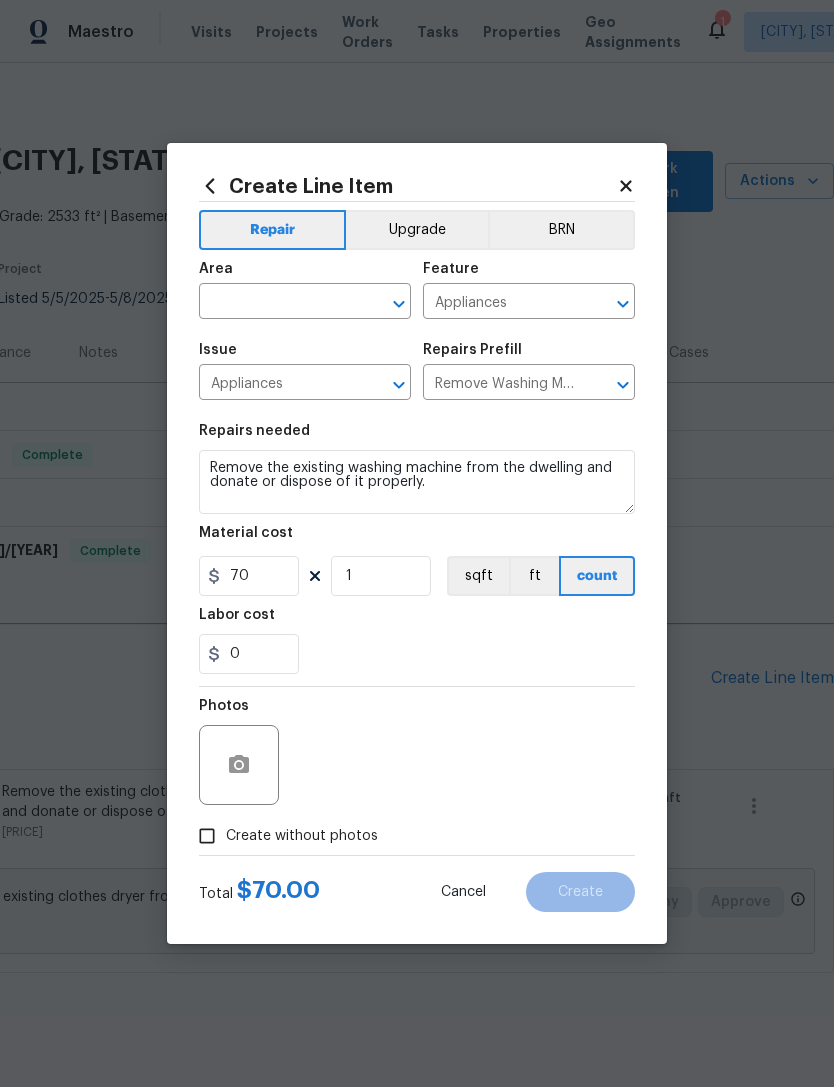 click at bounding box center [277, 303] 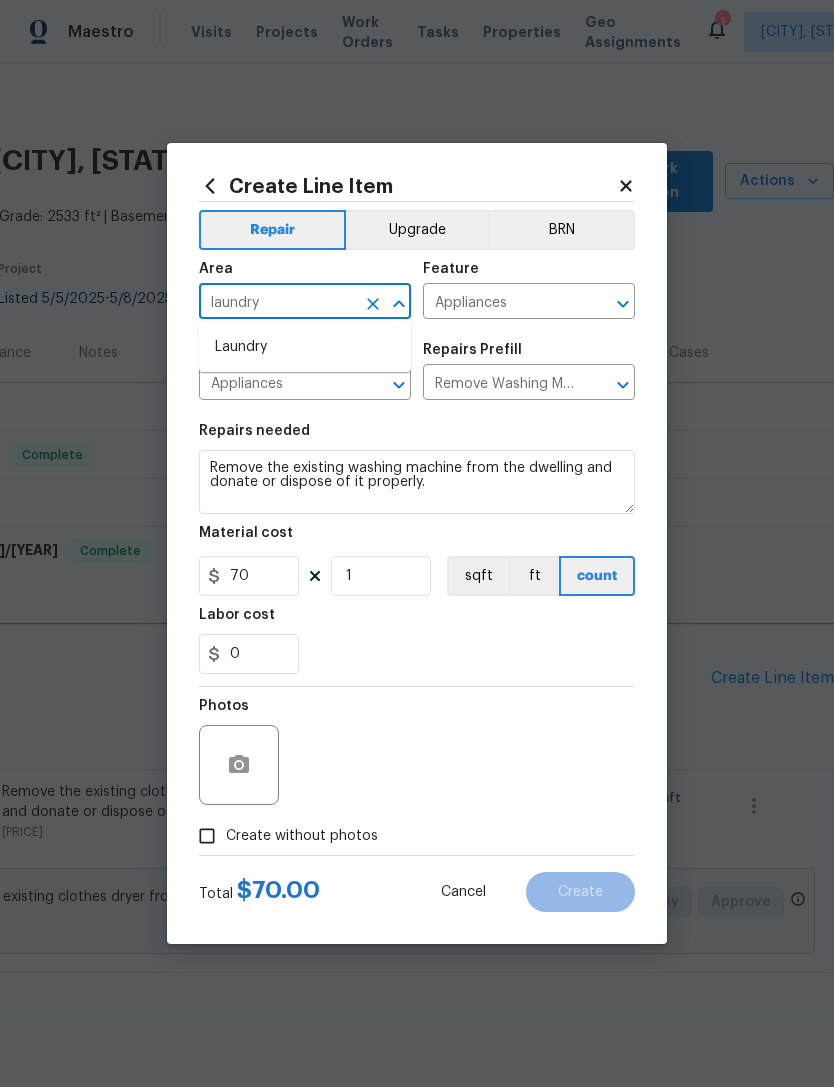 click on "Laundry" at bounding box center (305, 347) 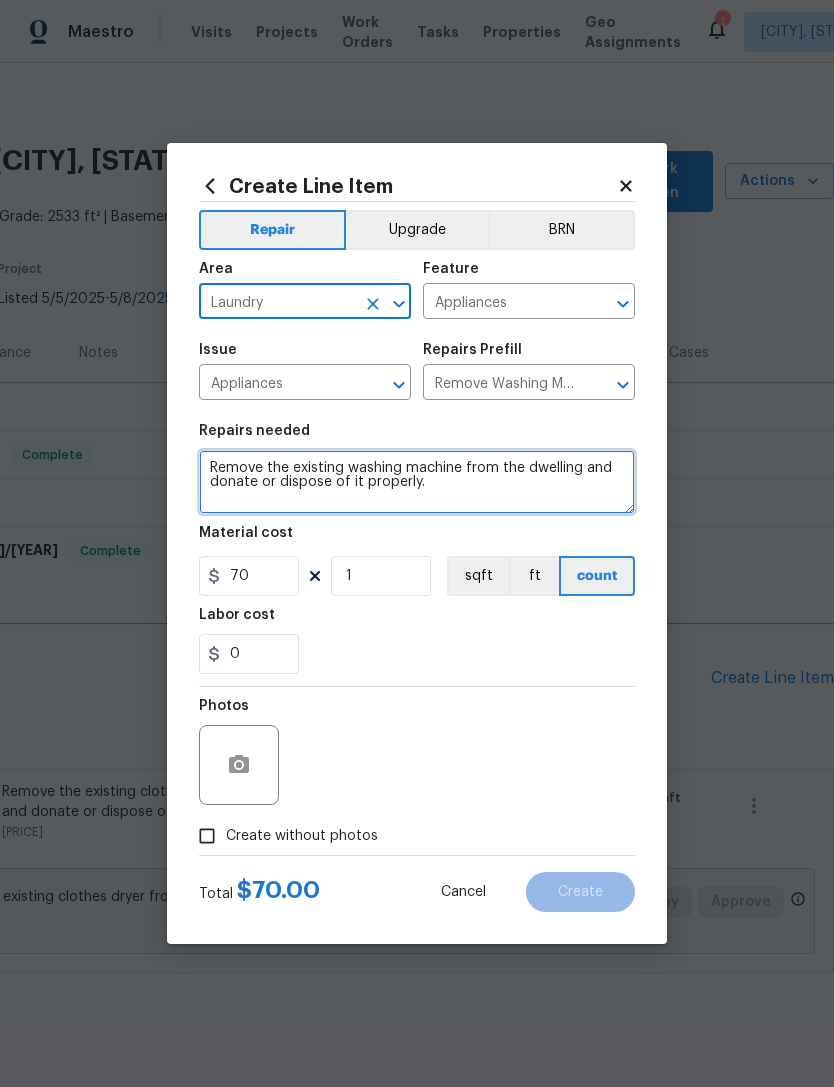 click on "Remove the existing washing machine from the dwelling and donate or dispose of it properly." at bounding box center (417, 482) 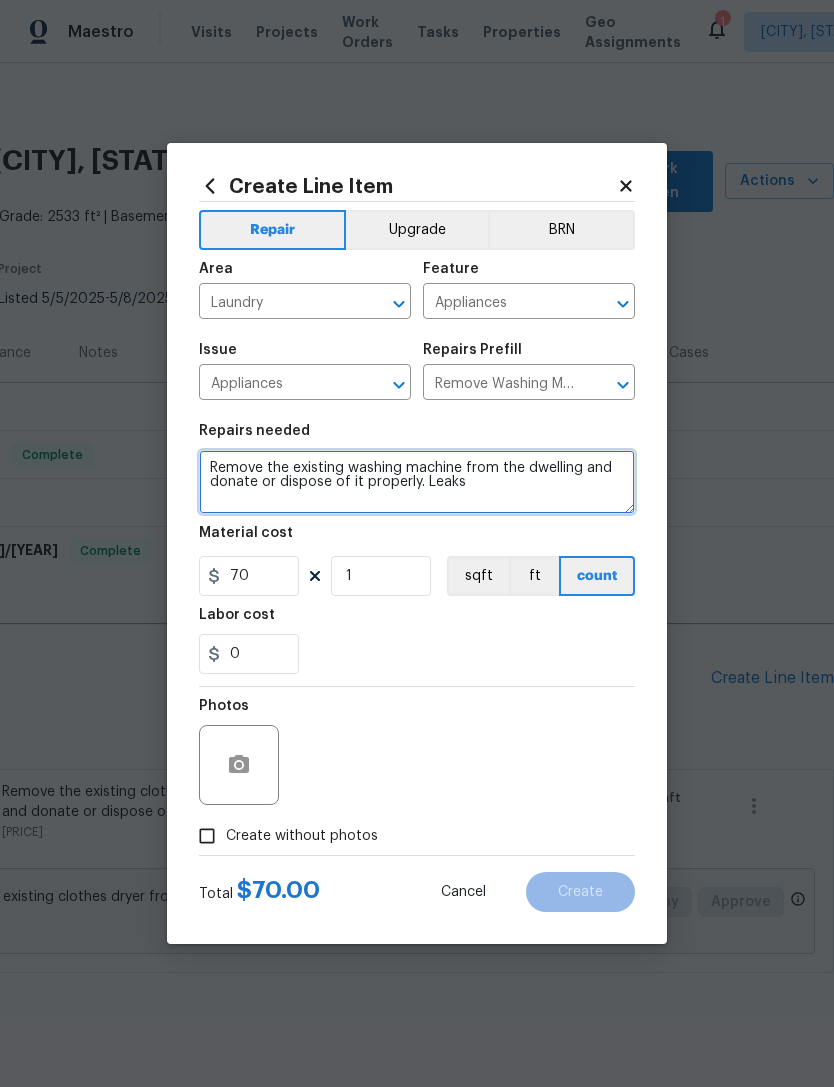 type on "Remove the existing washing machine from the dwelling and donate or dispose of it properly. Leaks" 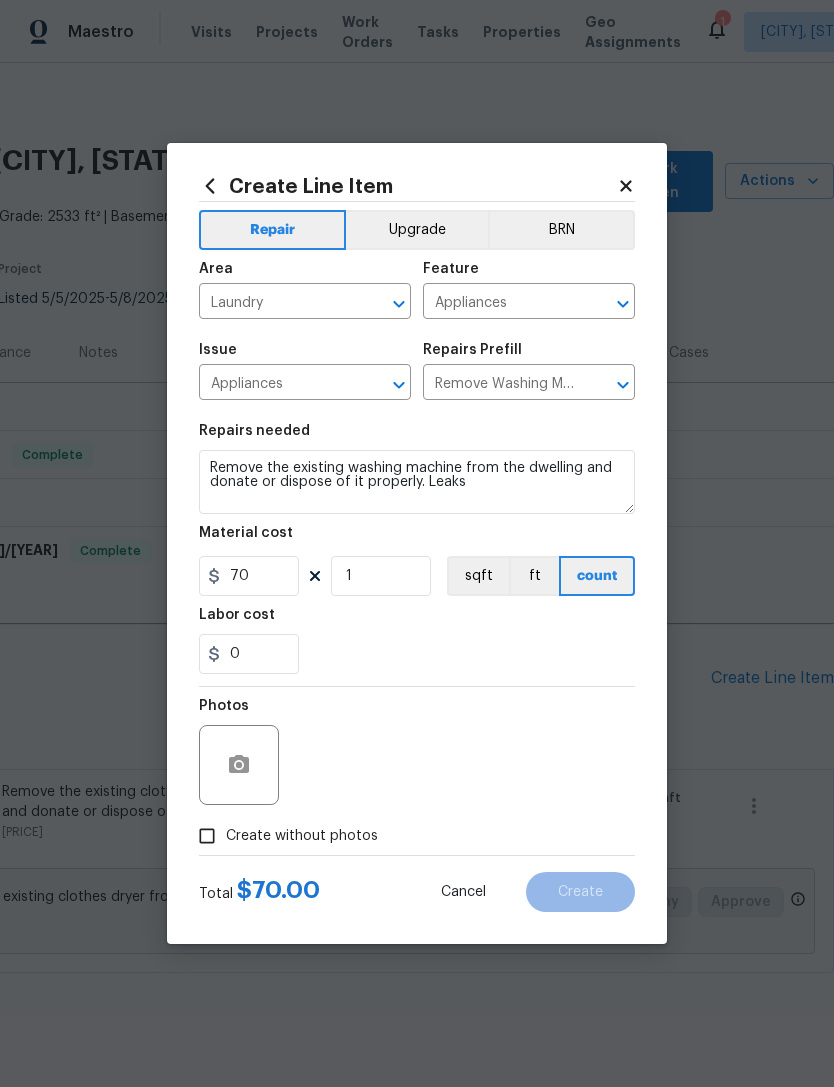 click on "Photos" at bounding box center [417, 752] 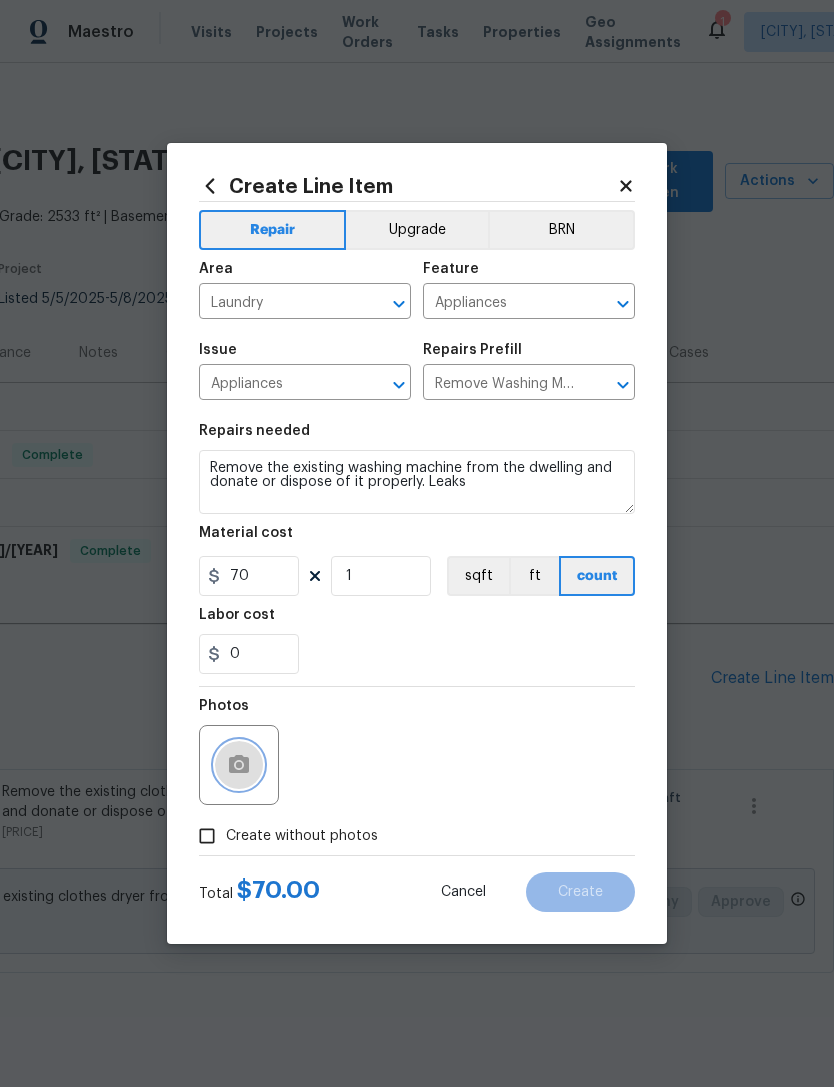 click at bounding box center (239, 765) 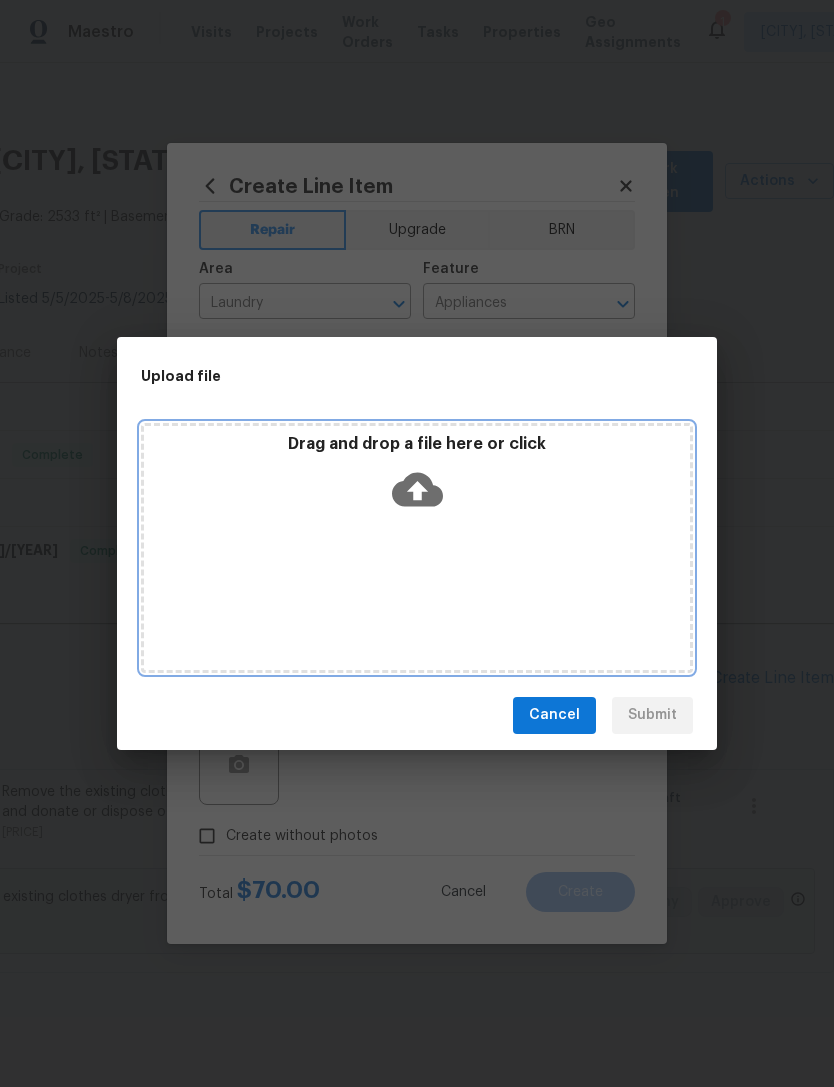 click 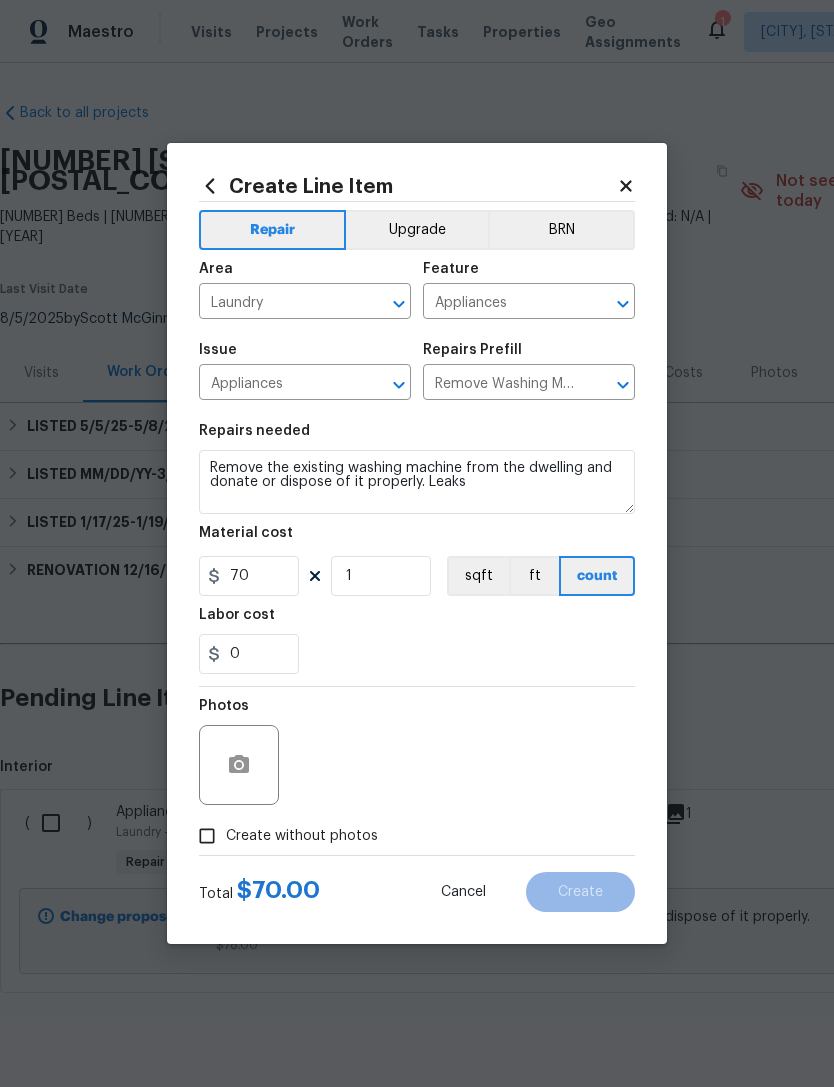 scroll, scrollTop: 0, scrollLeft: 0, axis: both 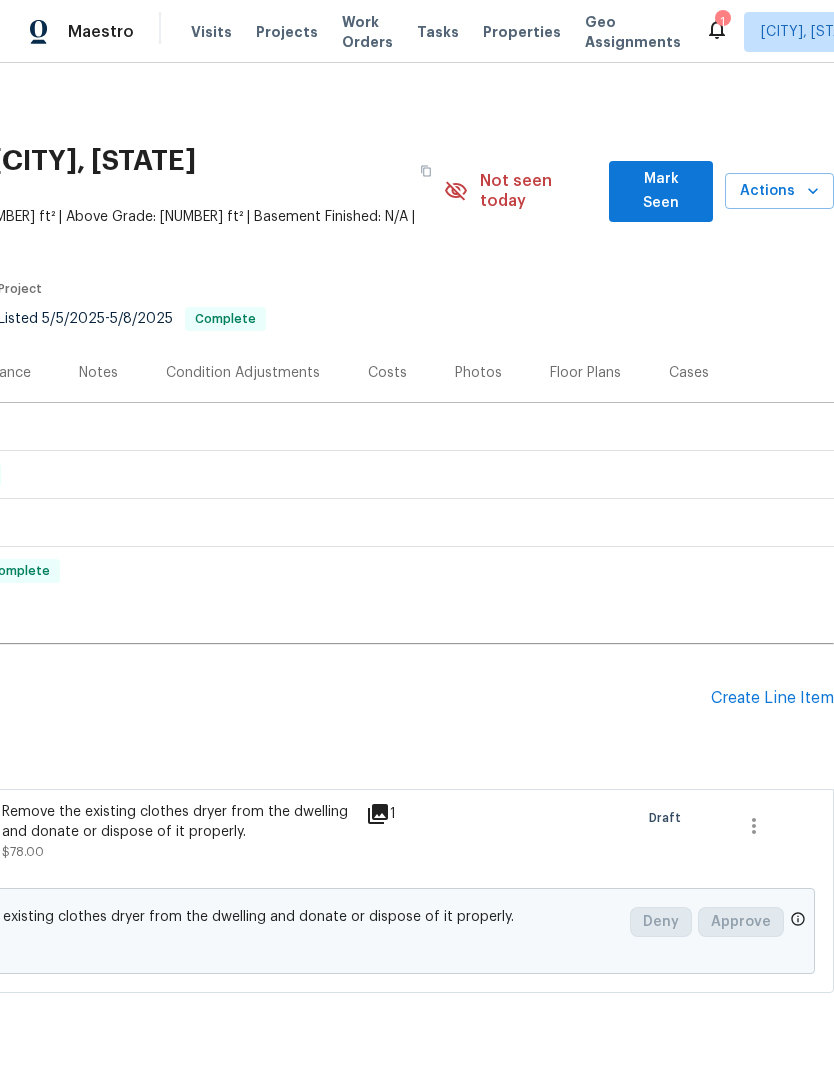click on "Create Line Item" at bounding box center [772, 698] 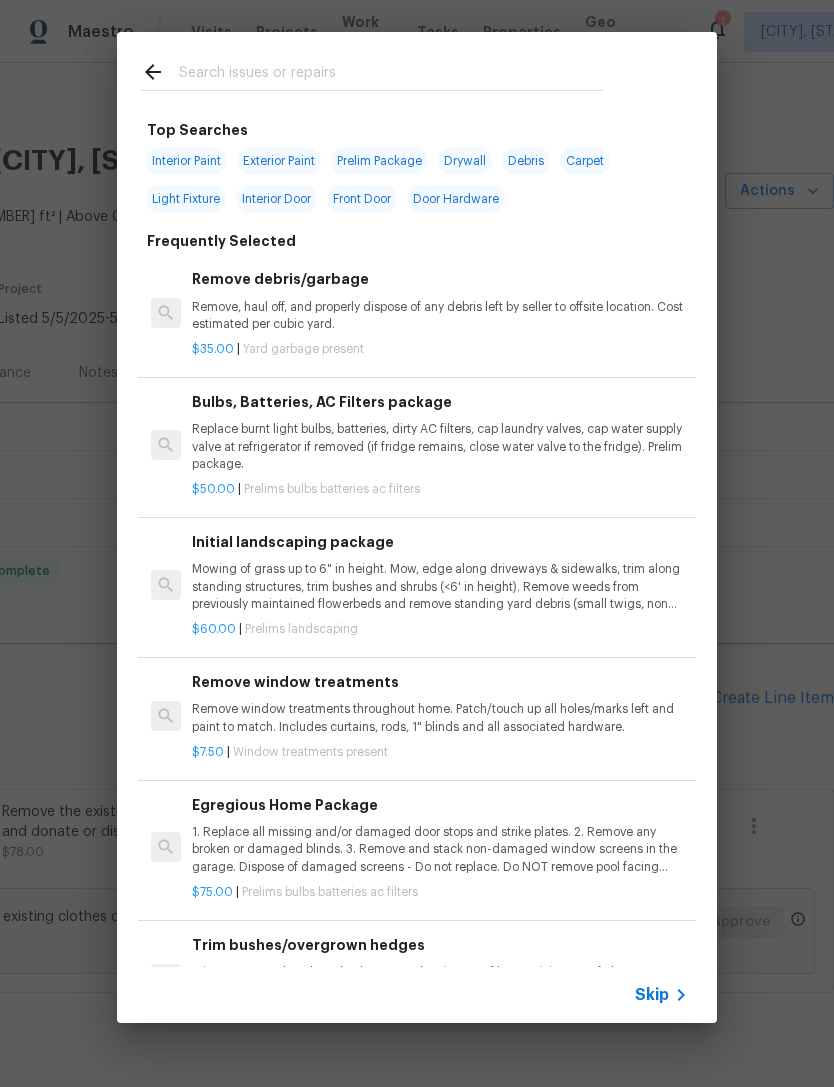 click at bounding box center (391, 75) 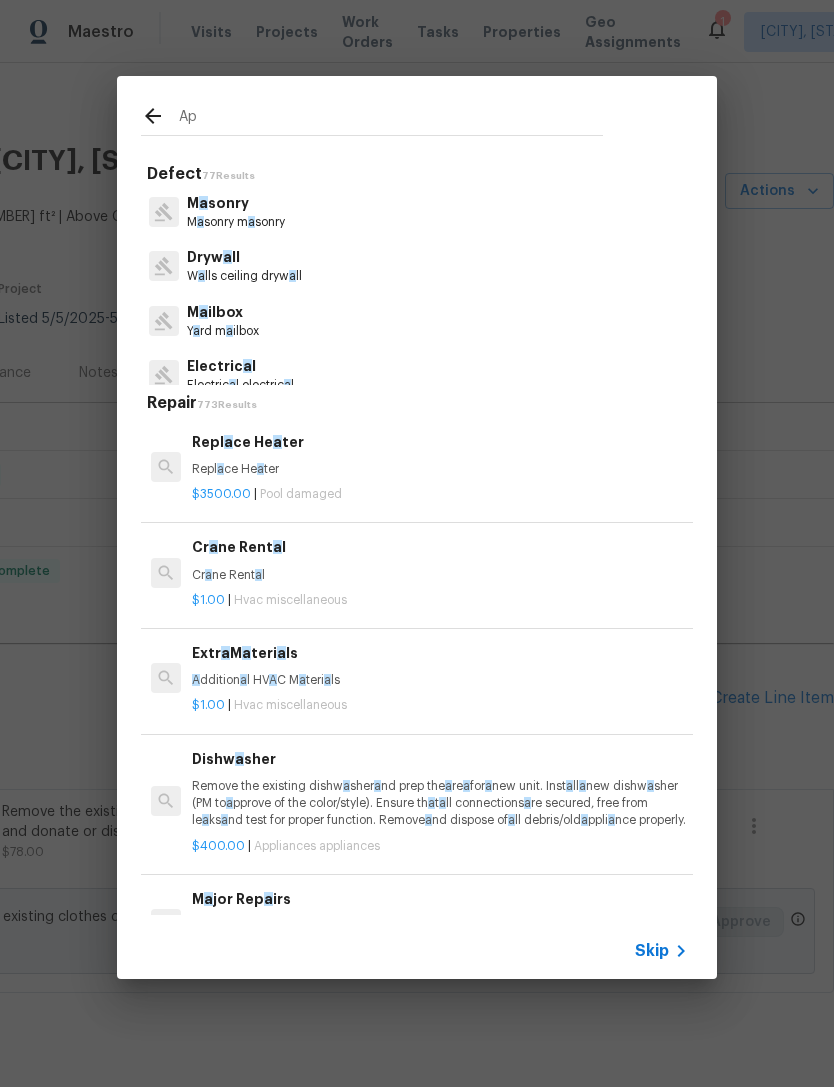 type on "App" 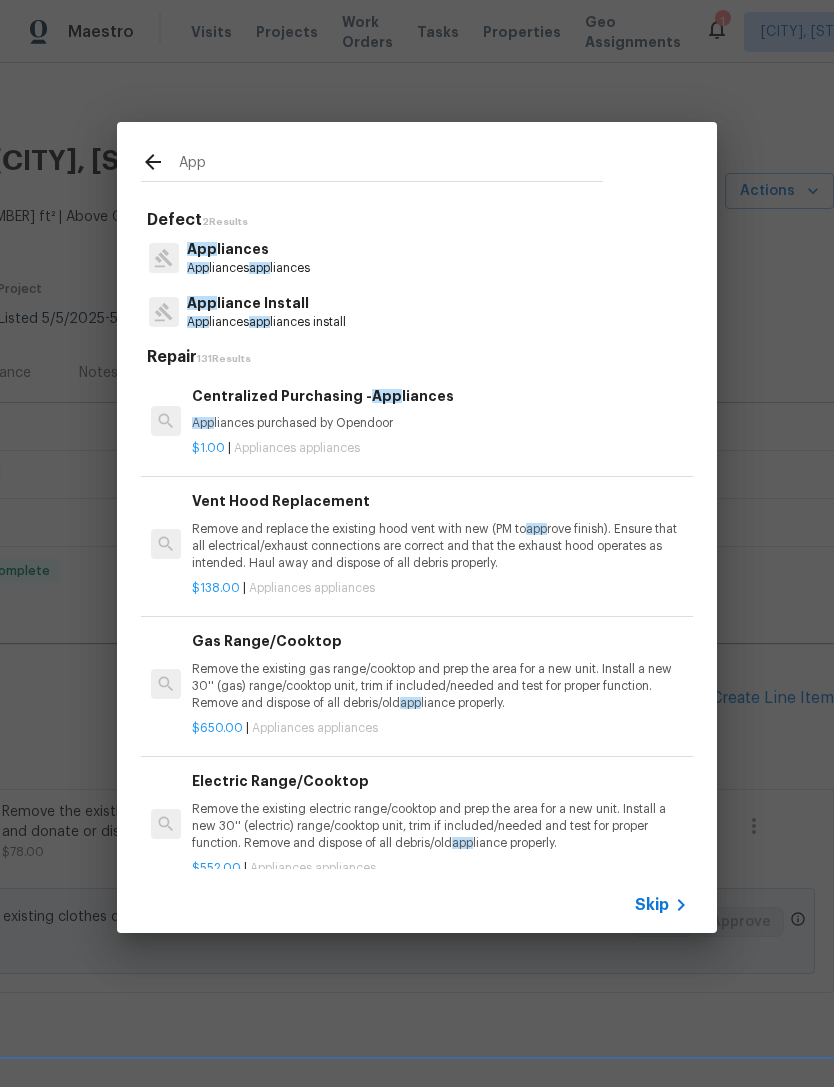click on "App liances  app liances" at bounding box center (248, 268) 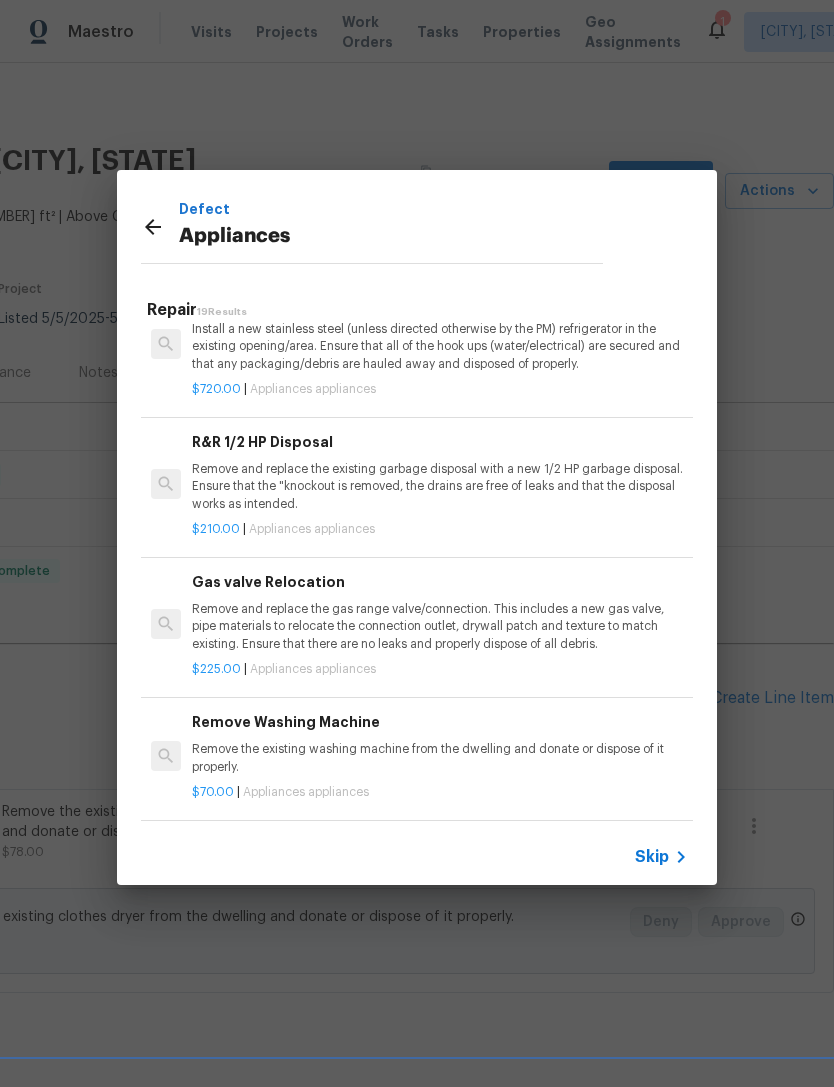 scroll, scrollTop: 1906, scrollLeft: 0, axis: vertical 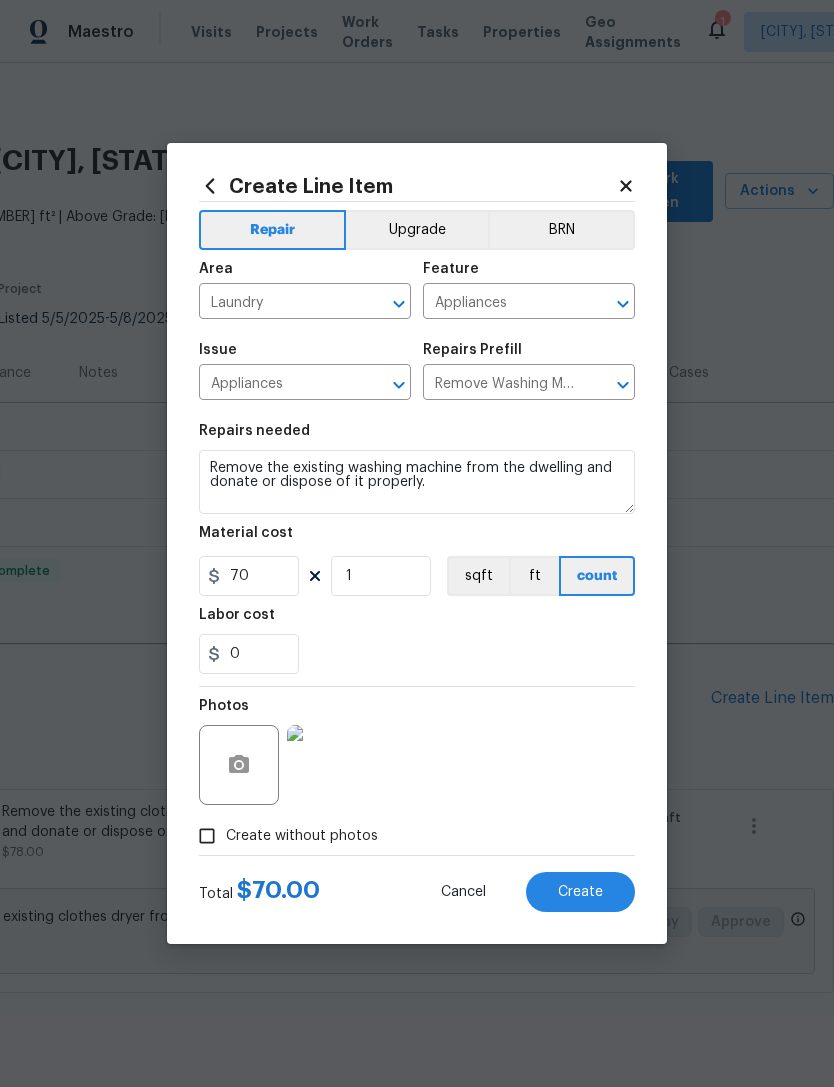 click at bounding box center [327, 765] 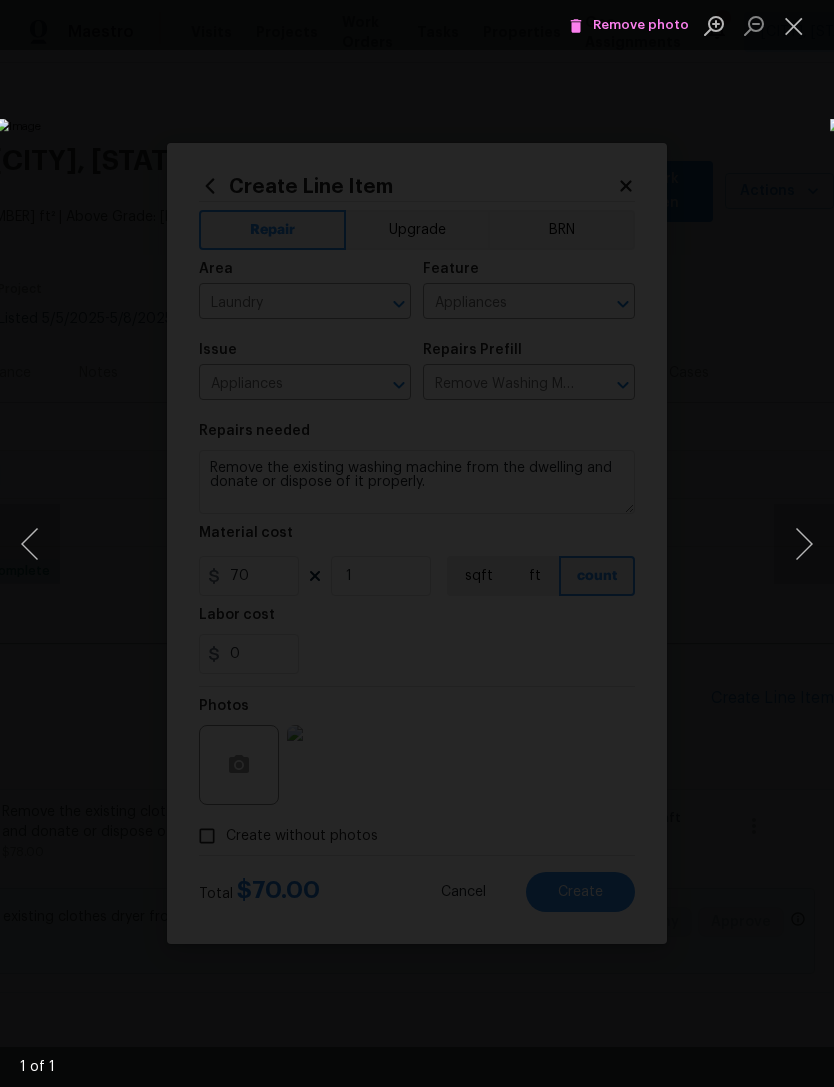 click at bounding box center (794, 25) 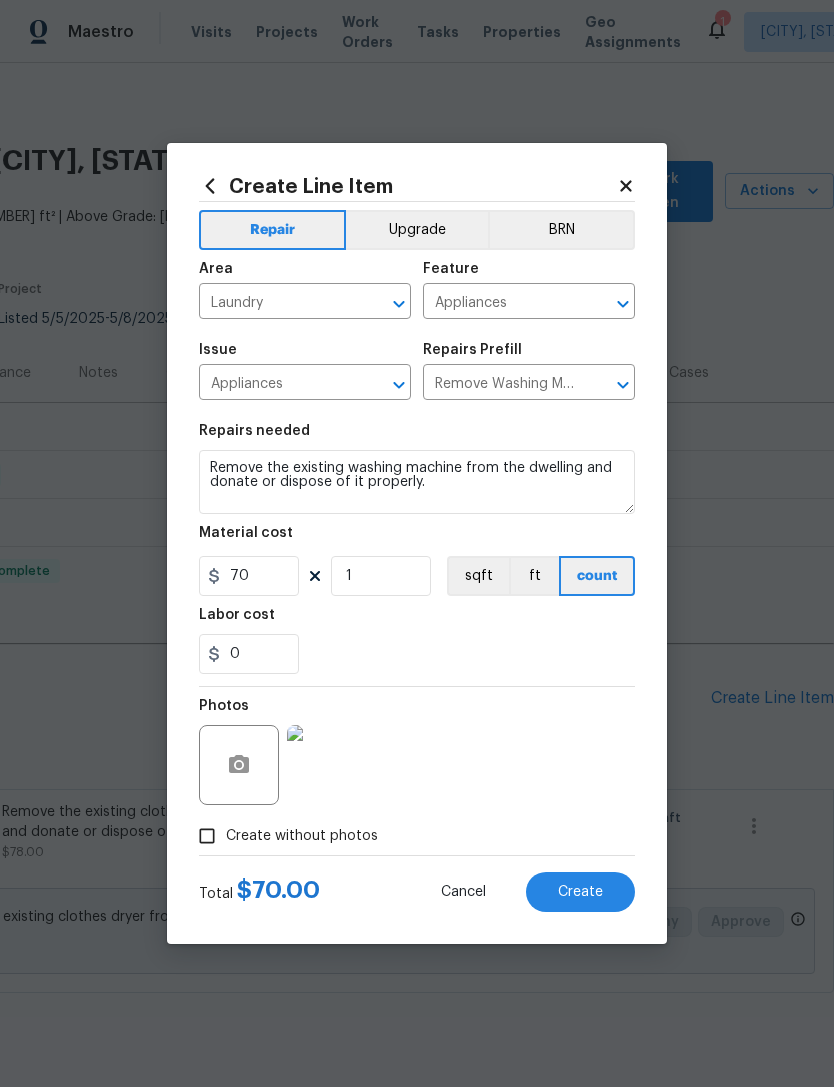 click on "Create" at bounding box center (580, 892) 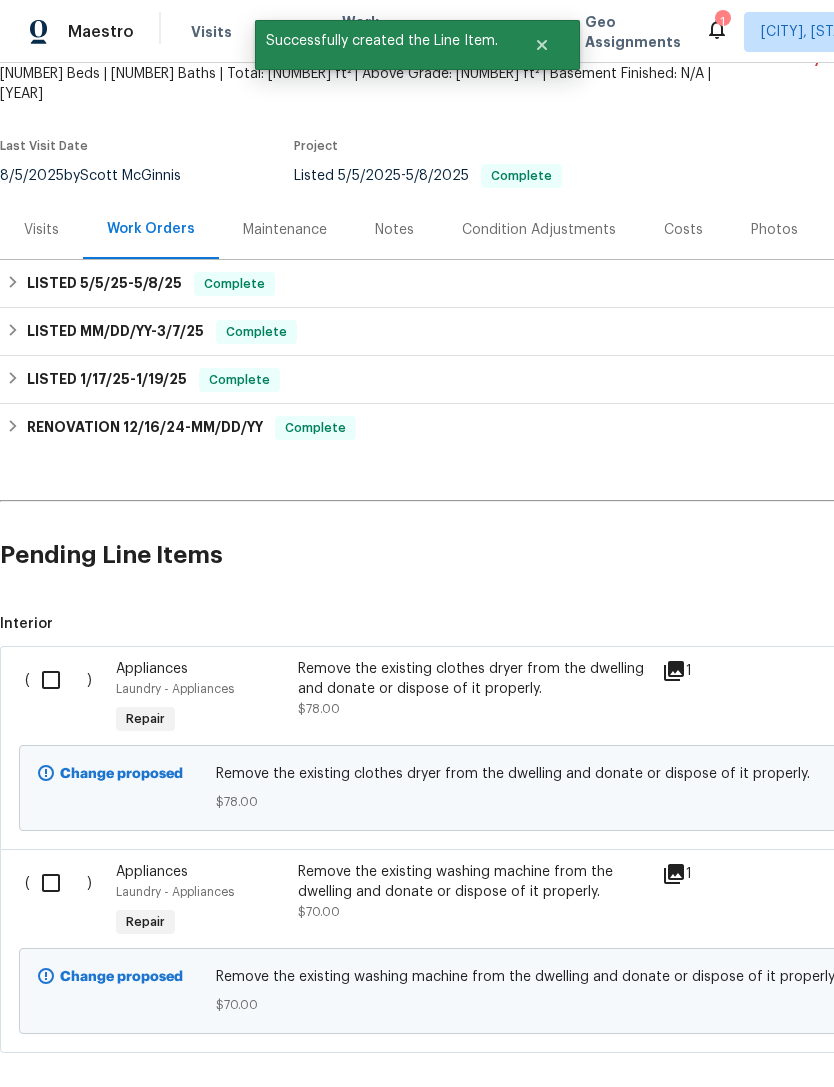 scroll, scrollTop: 142, scrollLeft: 0, axis: vertical 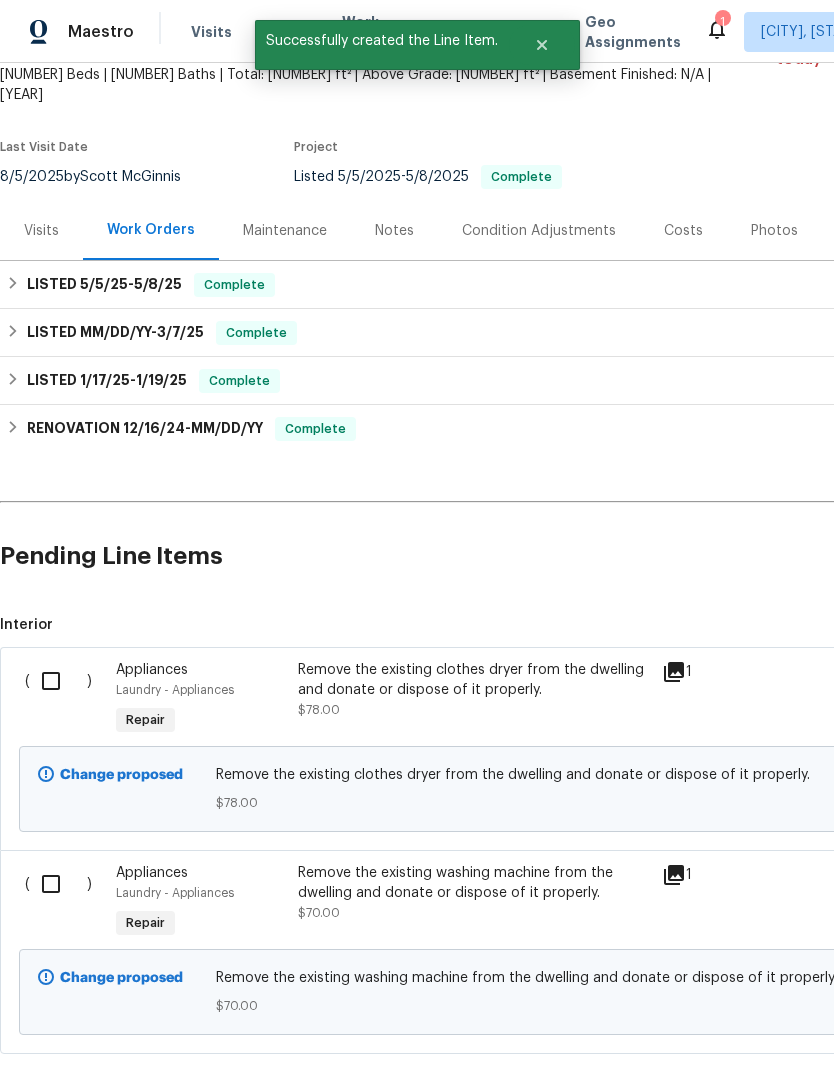click at bounding box center (58, 681) 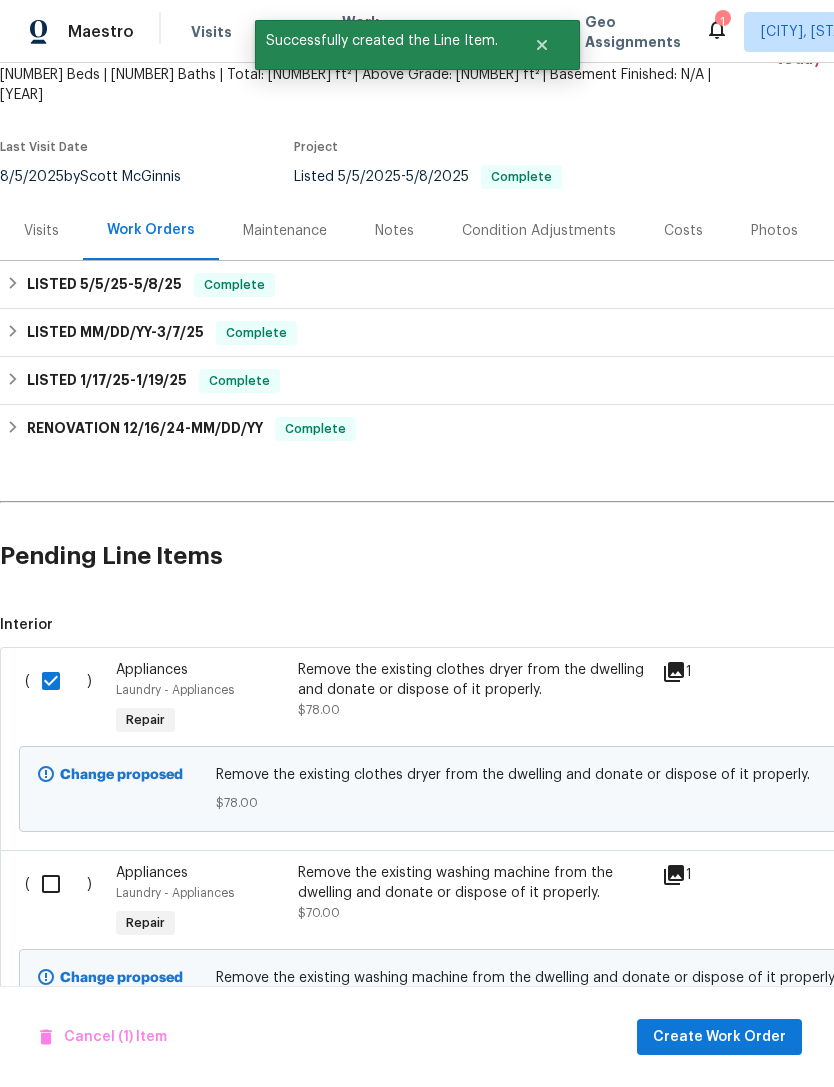 click at bounding box center [58, 884] 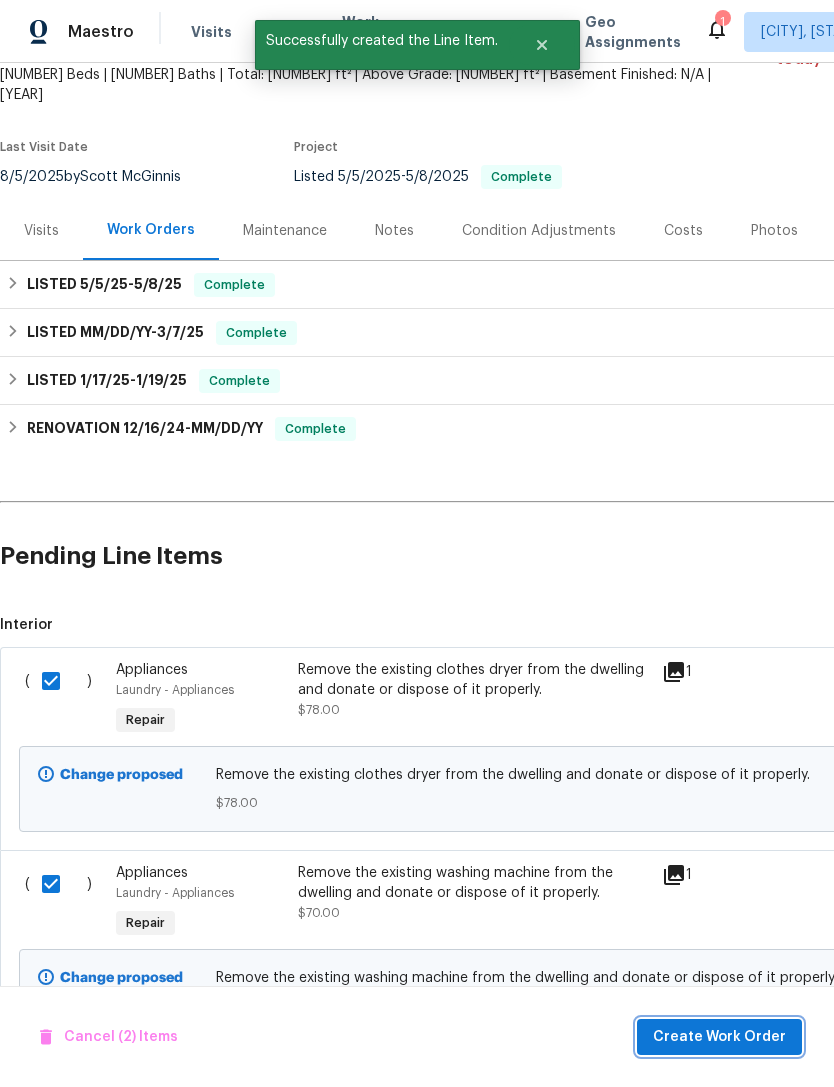 click on "Create Work Order" at bounding box center (719, 1037) 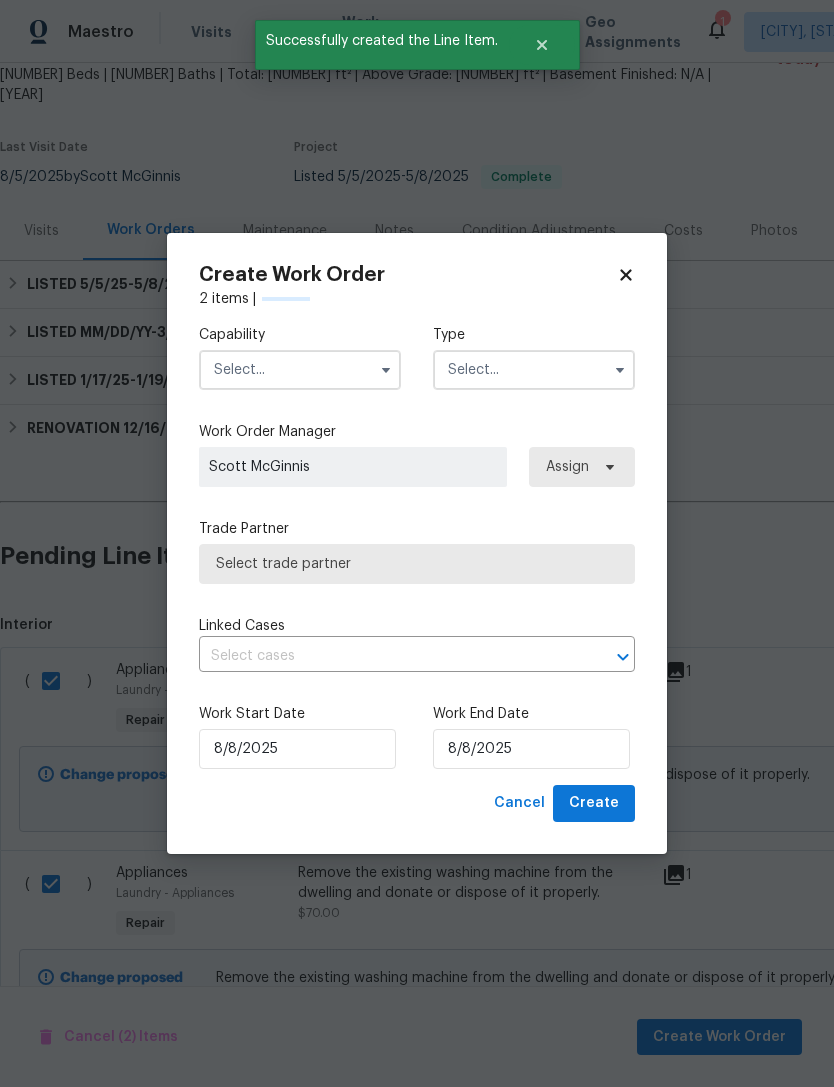 checkbox on "false" 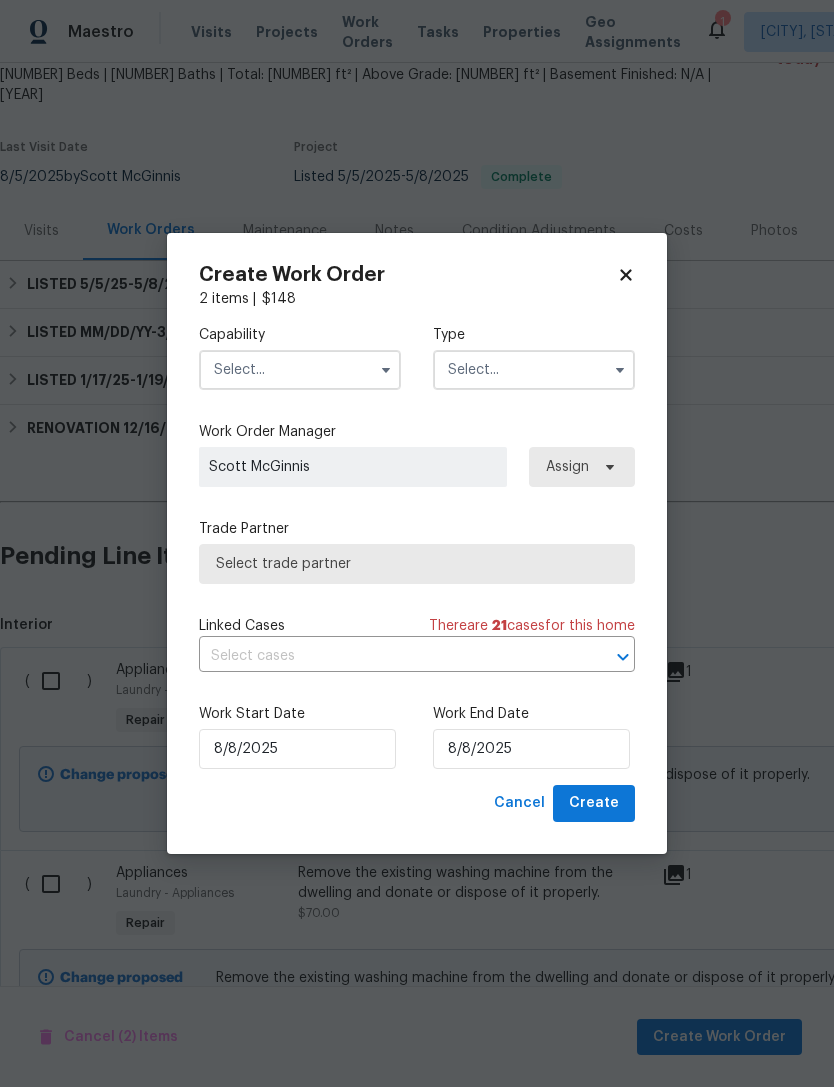 click at bounding box center [300, 370] 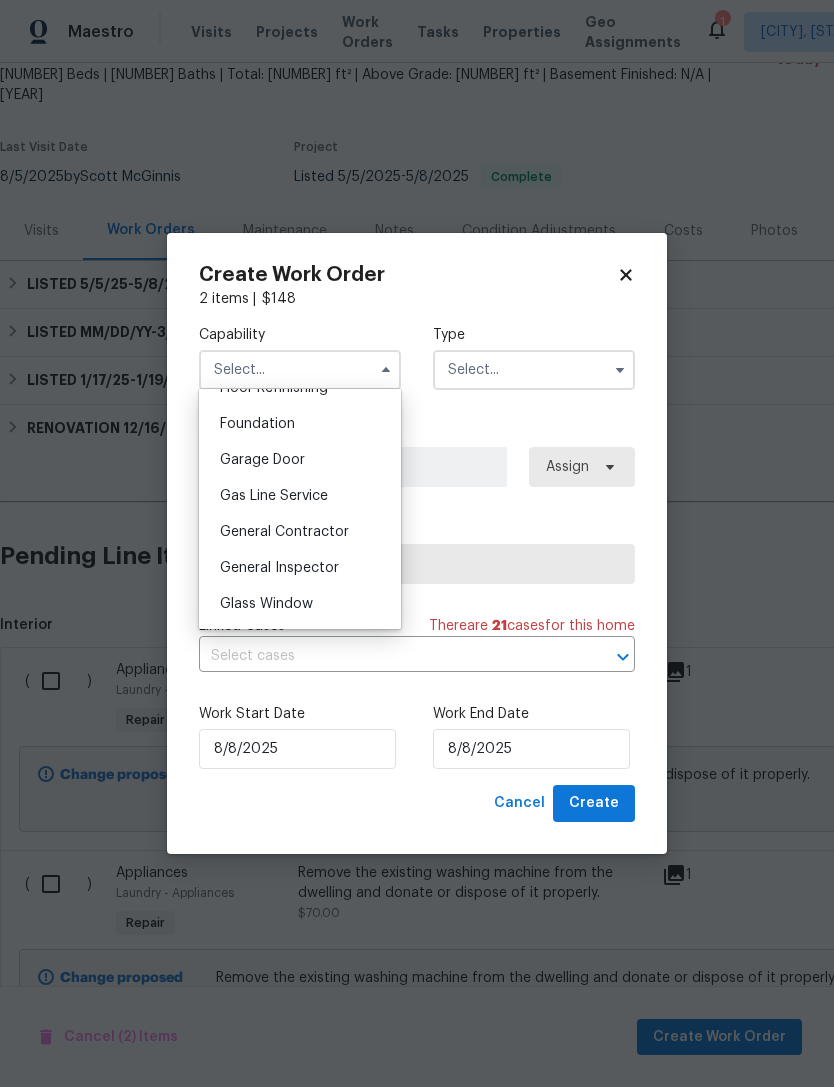 scroll, scrollTop: 839, scrollLeft: 0, axis: vertical 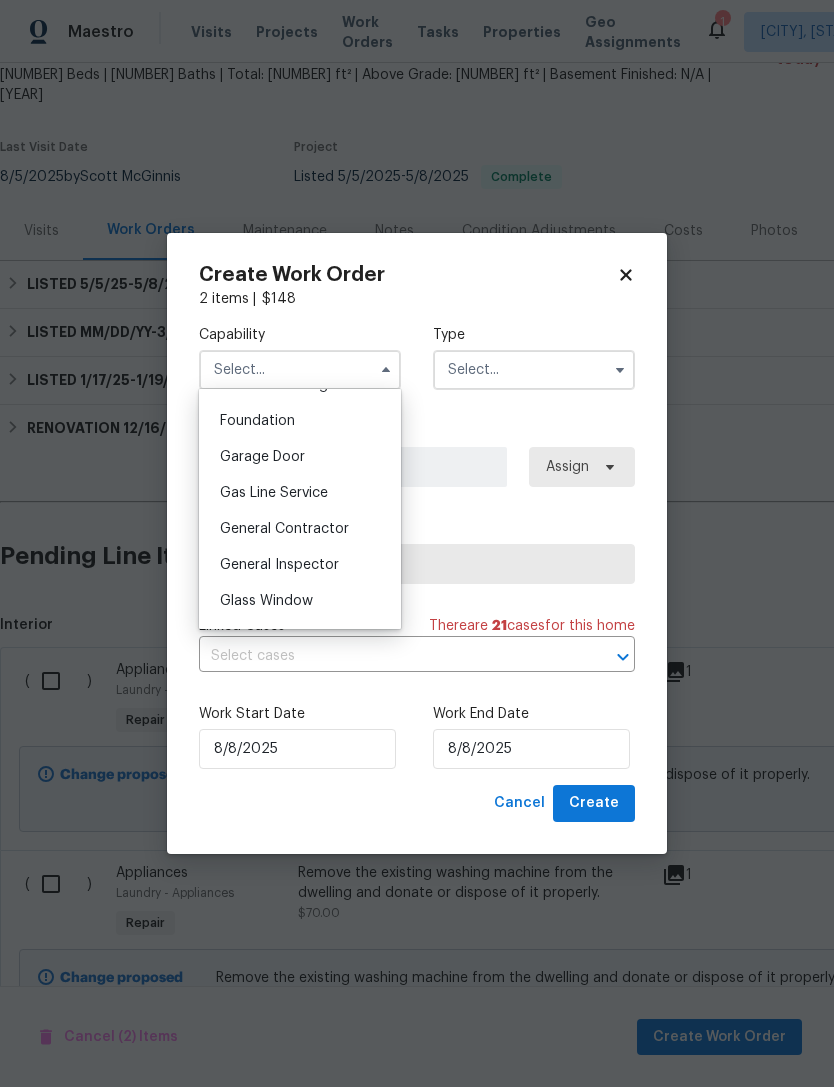 click on "General Contractor" at bounding box center (300, 529) 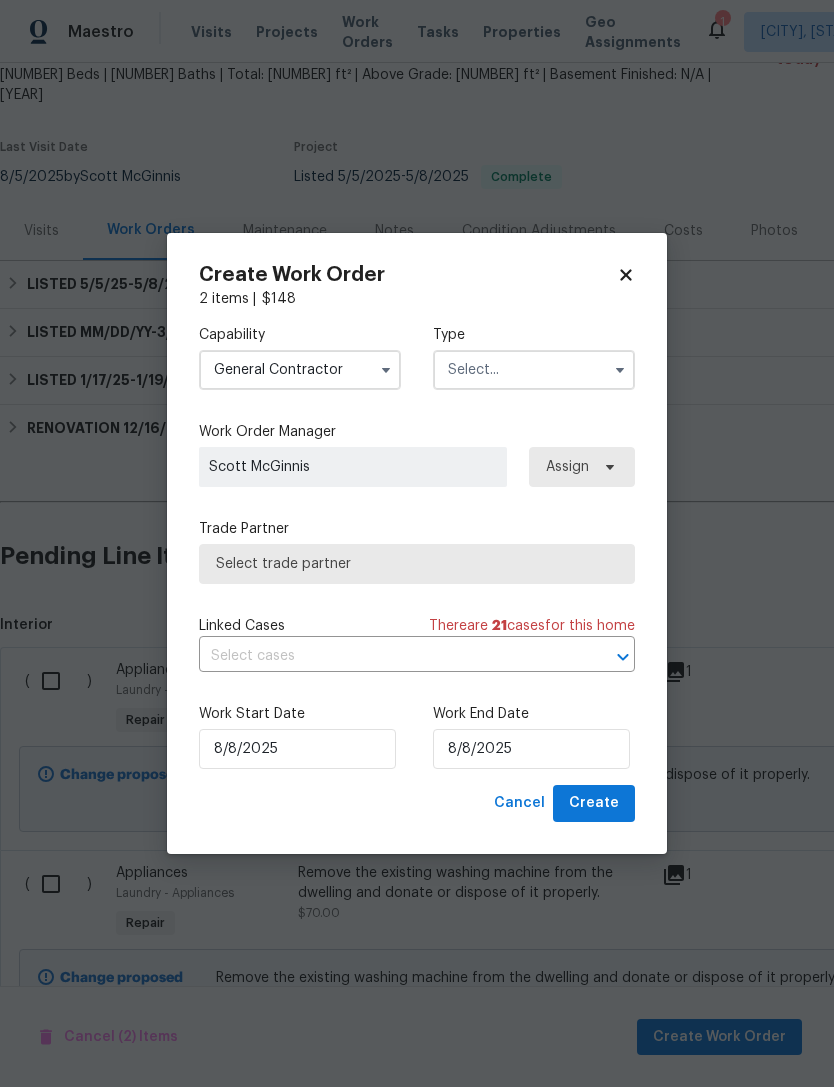 click at bounding box center [534, 370] 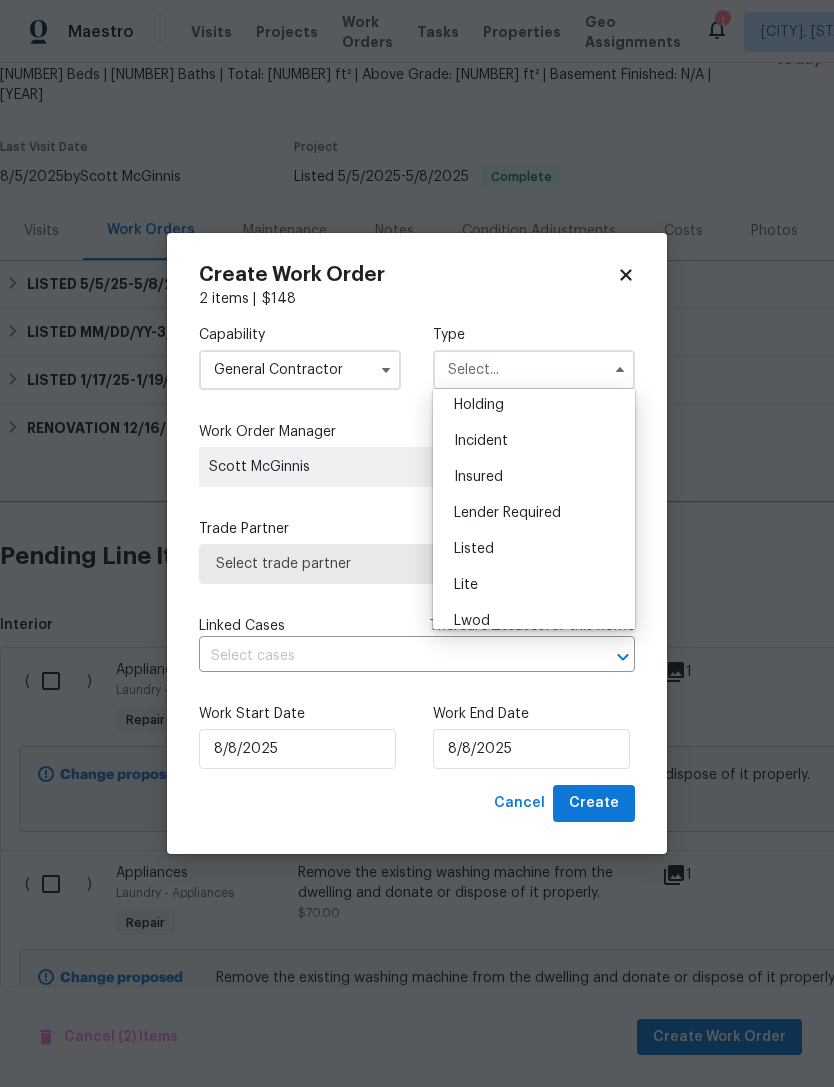 scroll, scrollTop: 86, scrollLeft: 0, axis: vertical 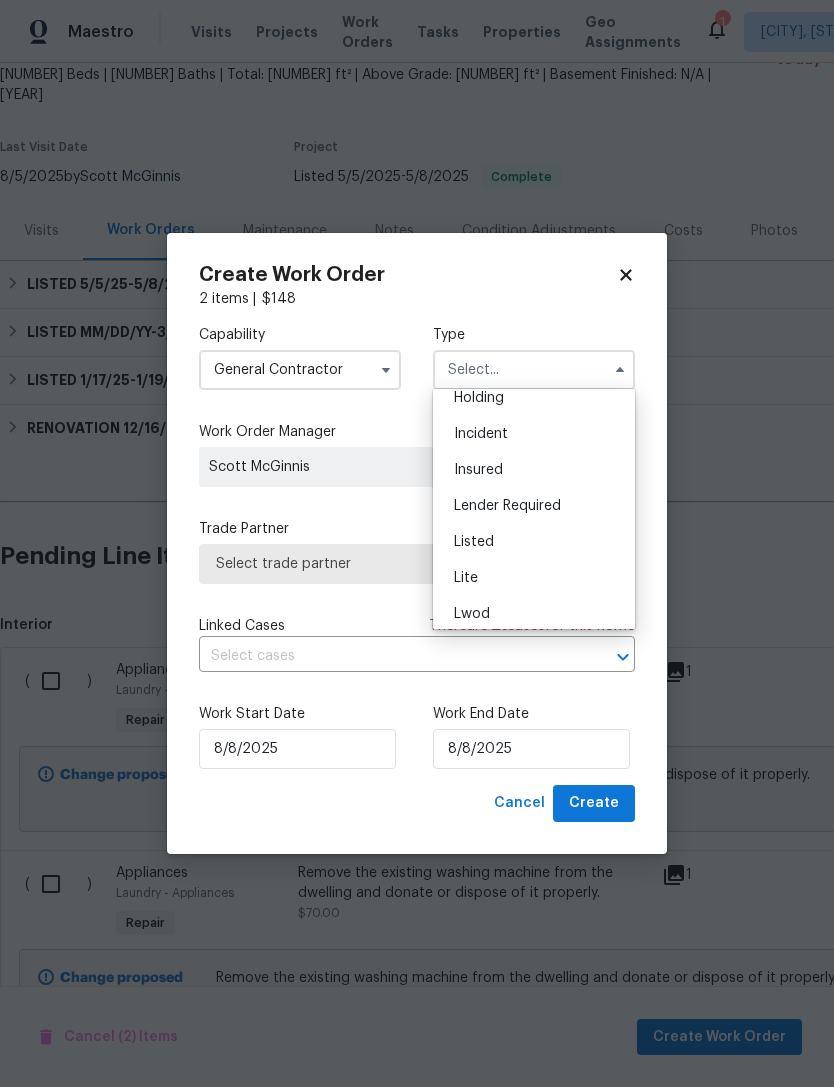 click on "Listed" at bounding box center (534, 542) 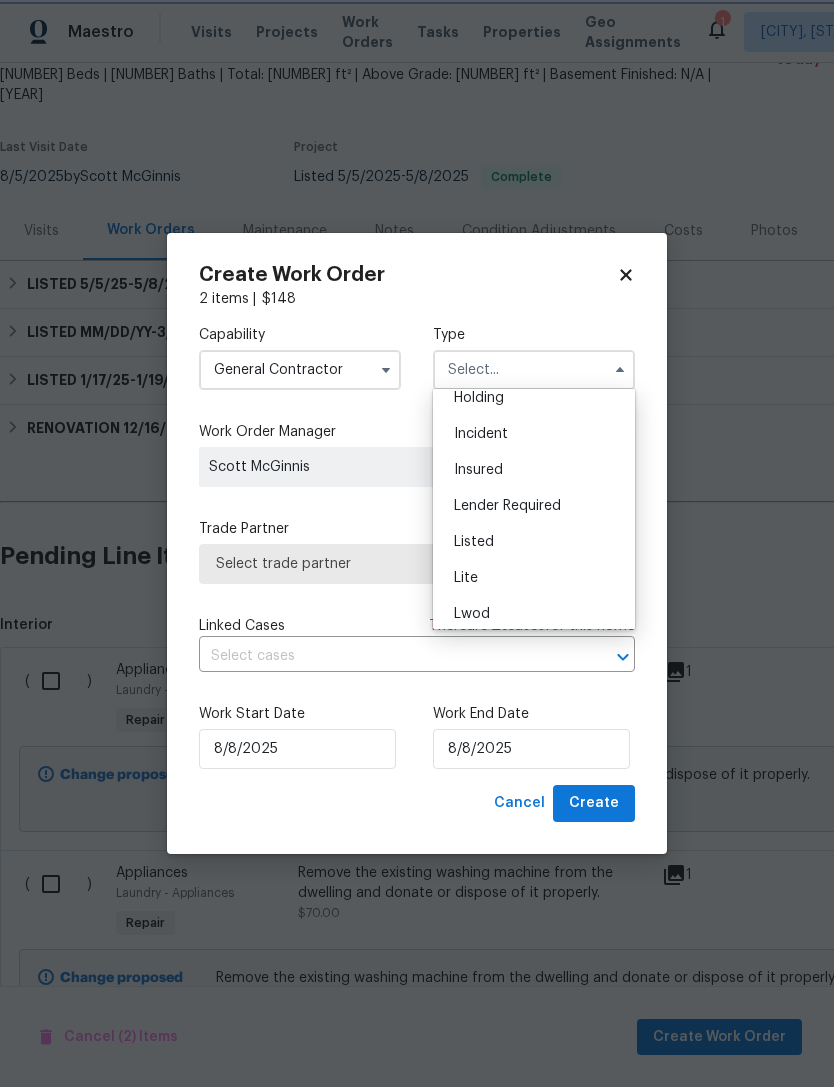 type on "Listed" 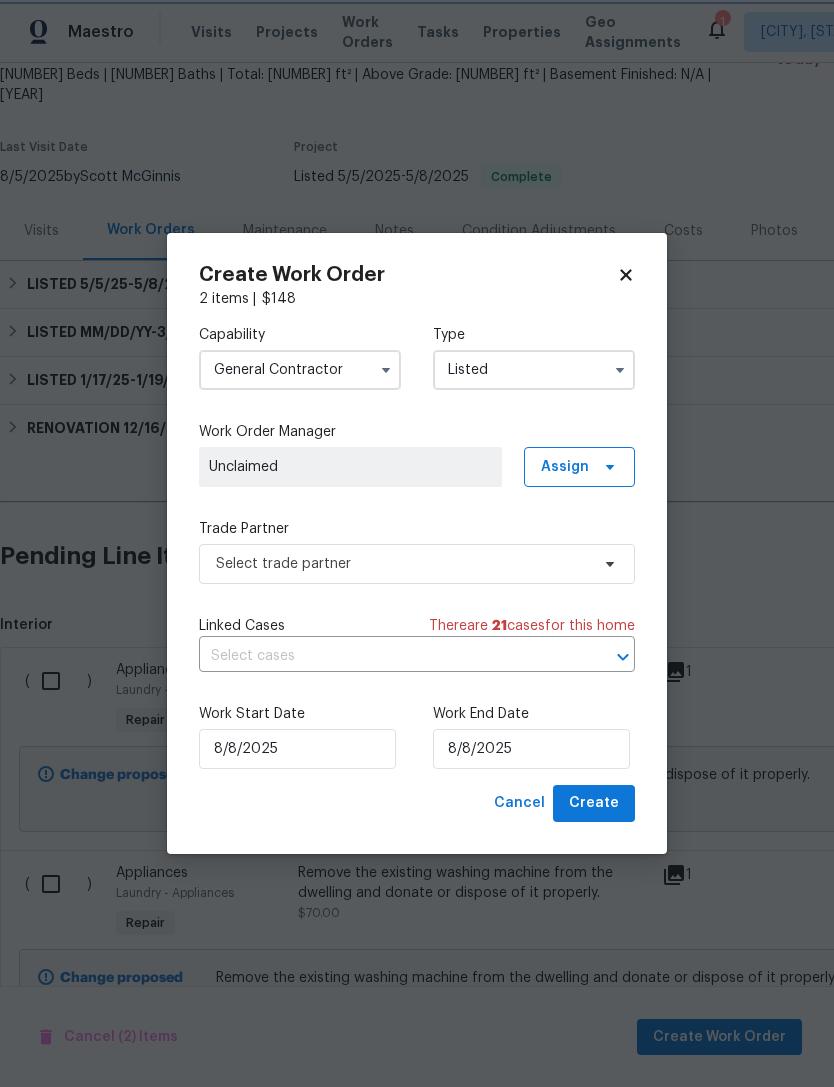 scroll, scrollTop: 0, scrollLeft: 0, axis: both 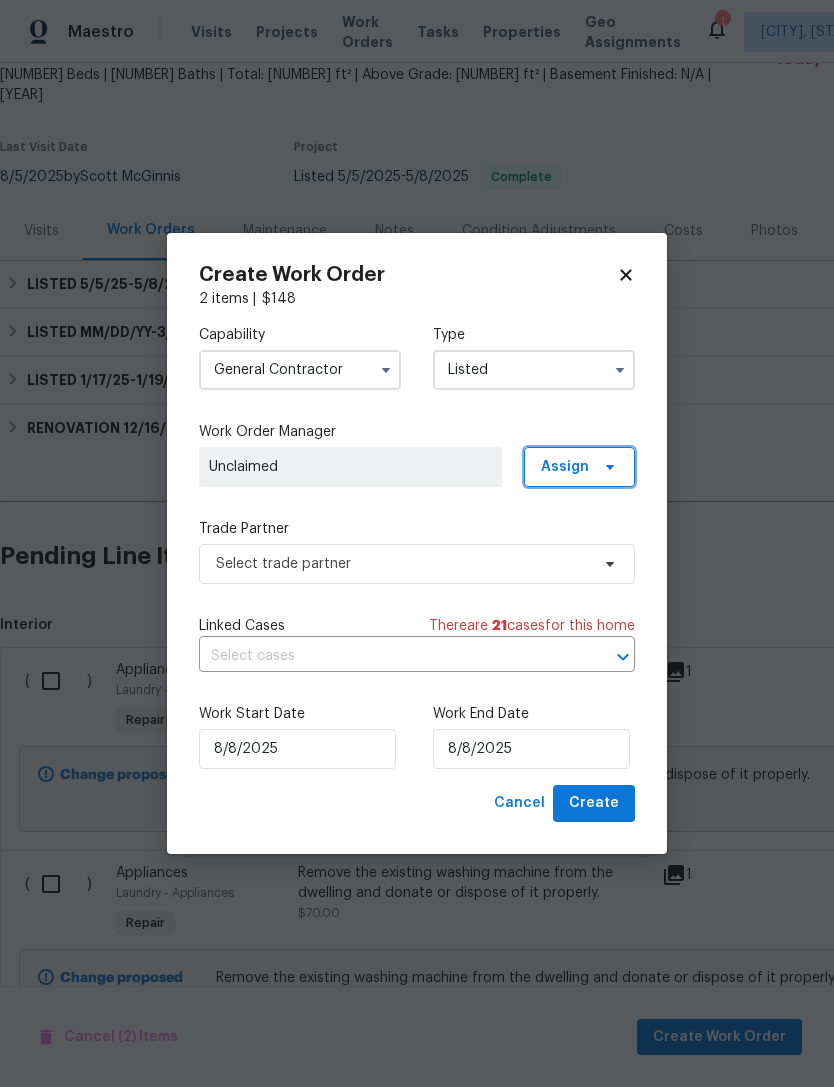 click on "Assign" at bounding box center [579, 467] 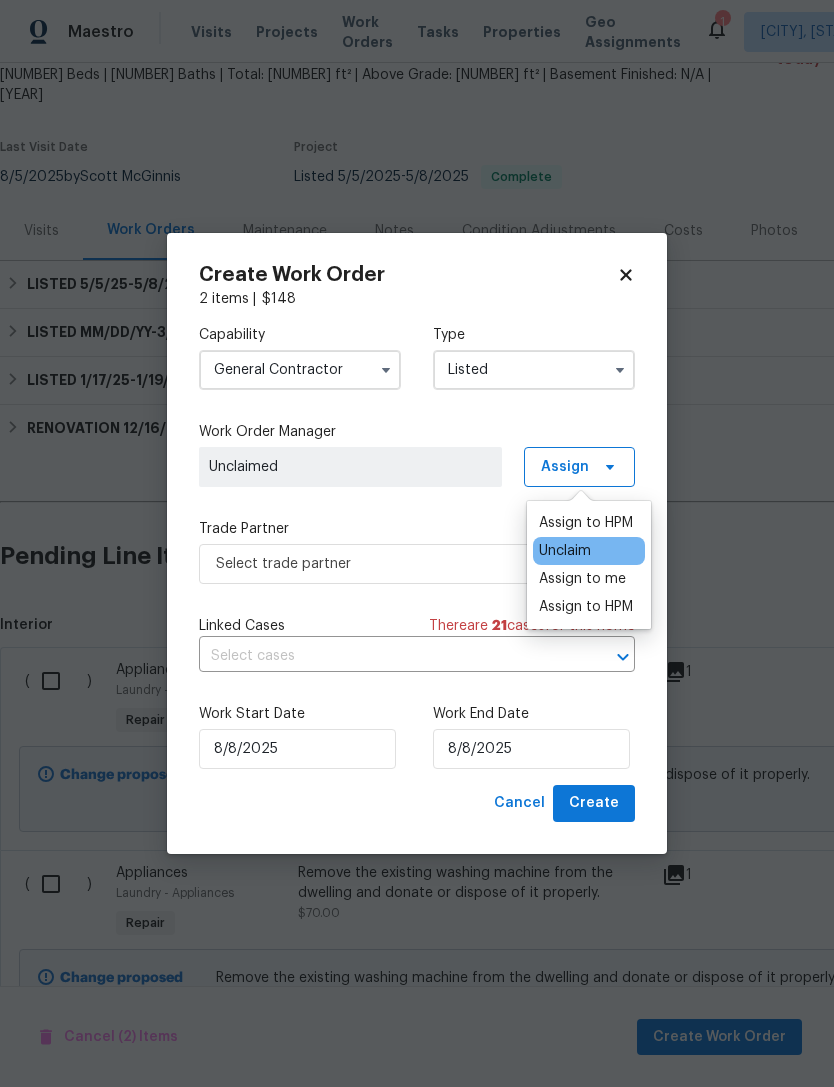 click on "Assign to me" at bounding box center [582, 579] 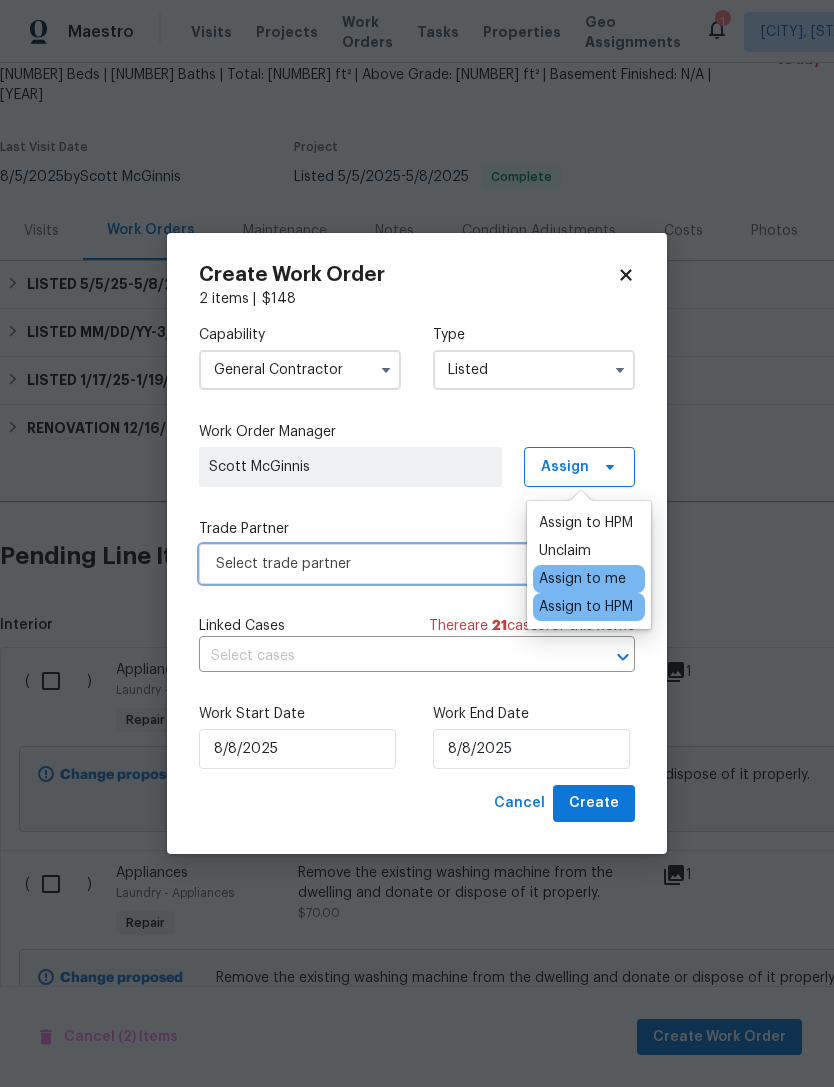 click on "Select trade partner" at bounding box center (417, 564) 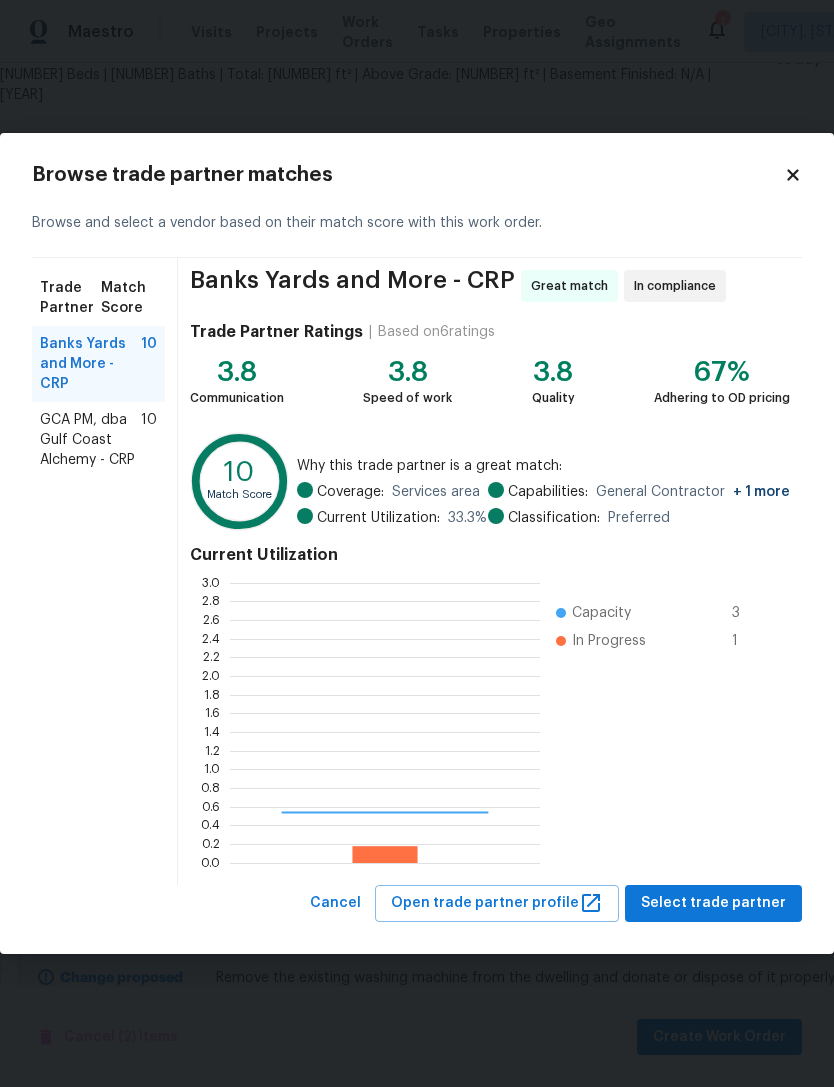 scroll, scrollTop: 2, scrollLeft: 2, axis: both 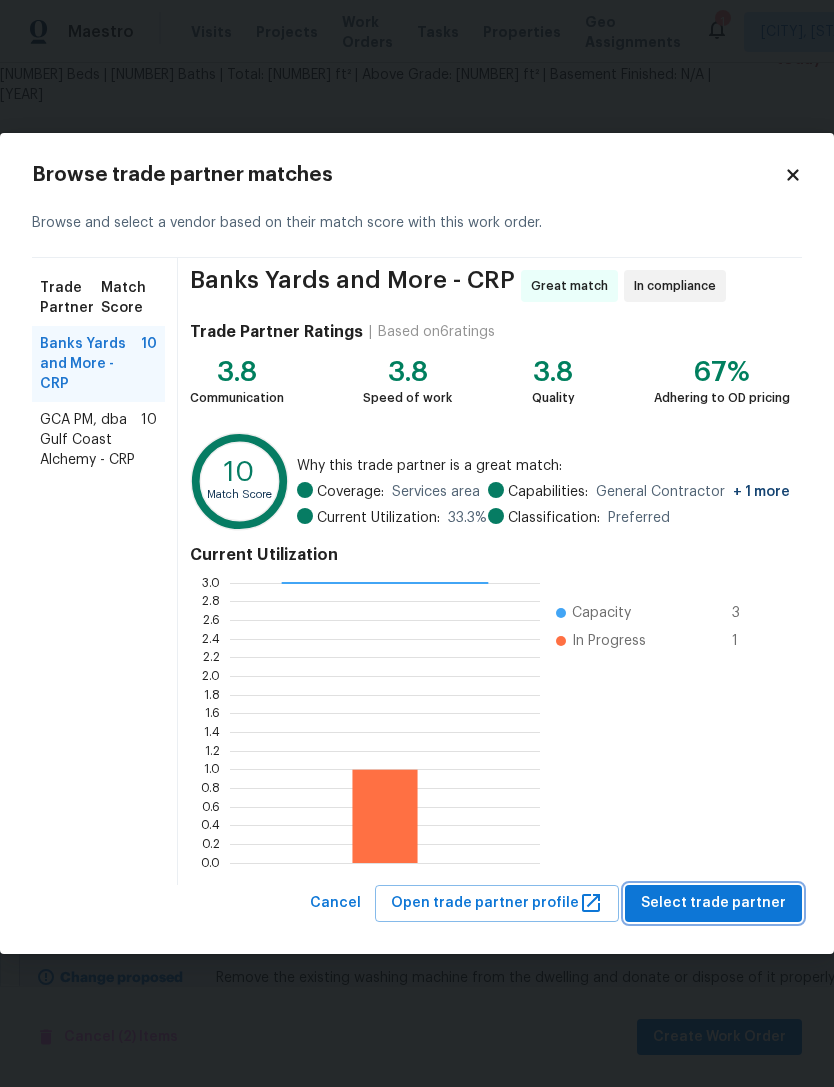 click on "Select trade partner" at bounding box center [713, 903] 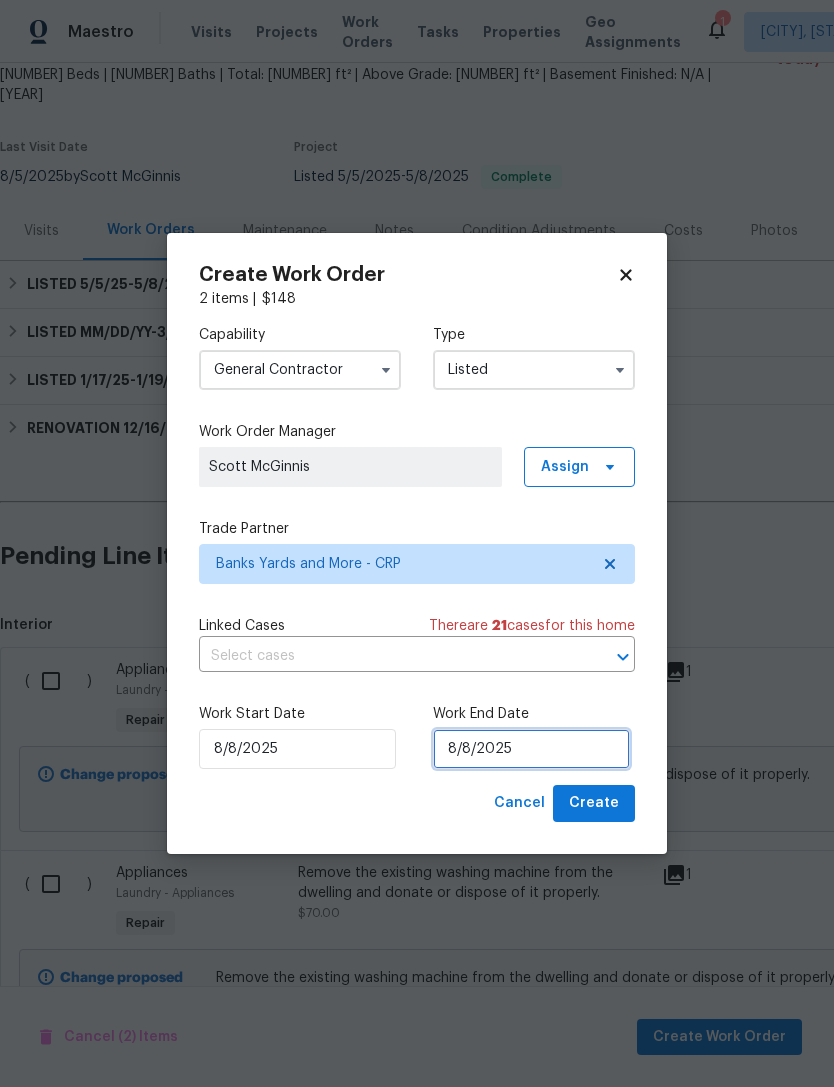 click on "8/8/2025" at bounding box center [531, 749] 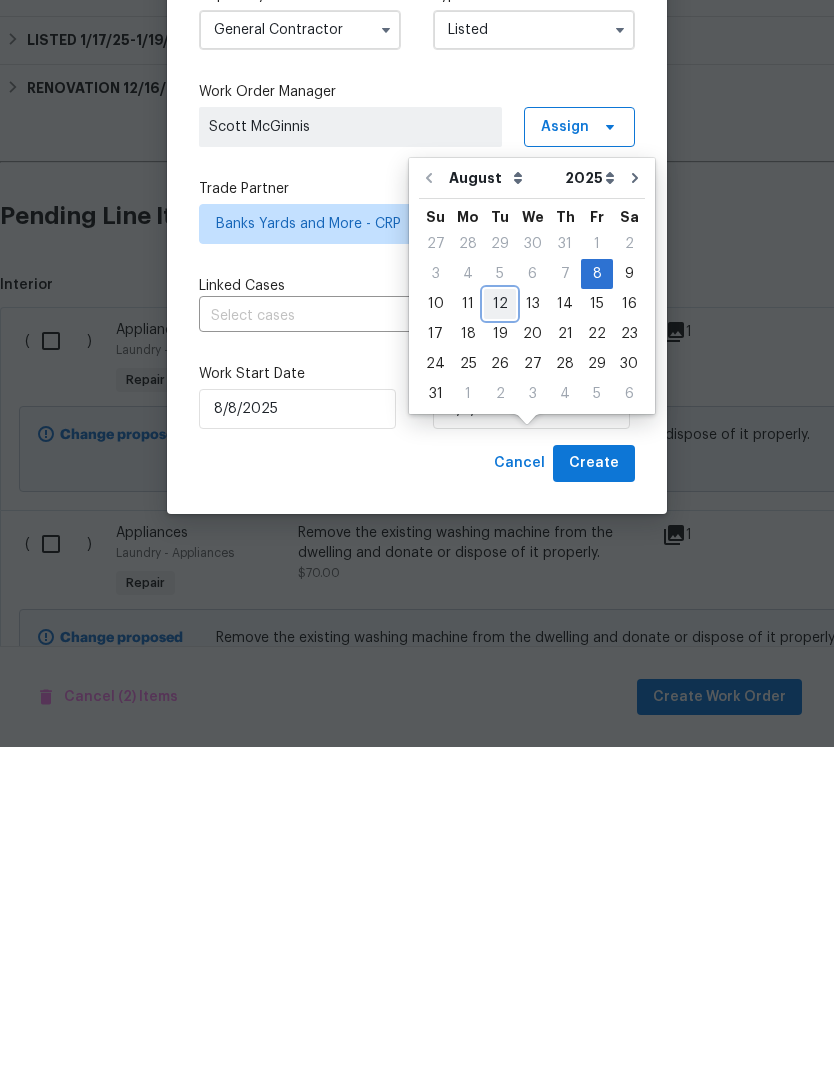 click on "12" at bounding box center [500, 644] 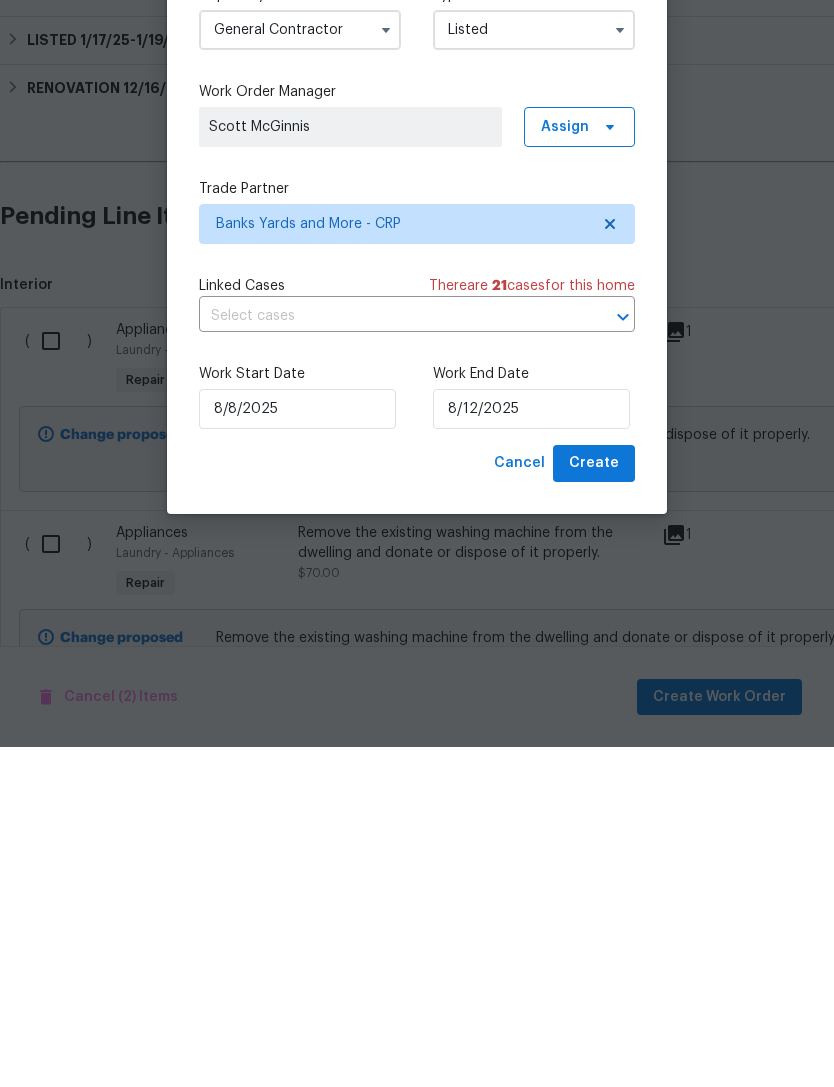 scroll, scrollTop: 64, scrollLeft: 0, axis: vertical 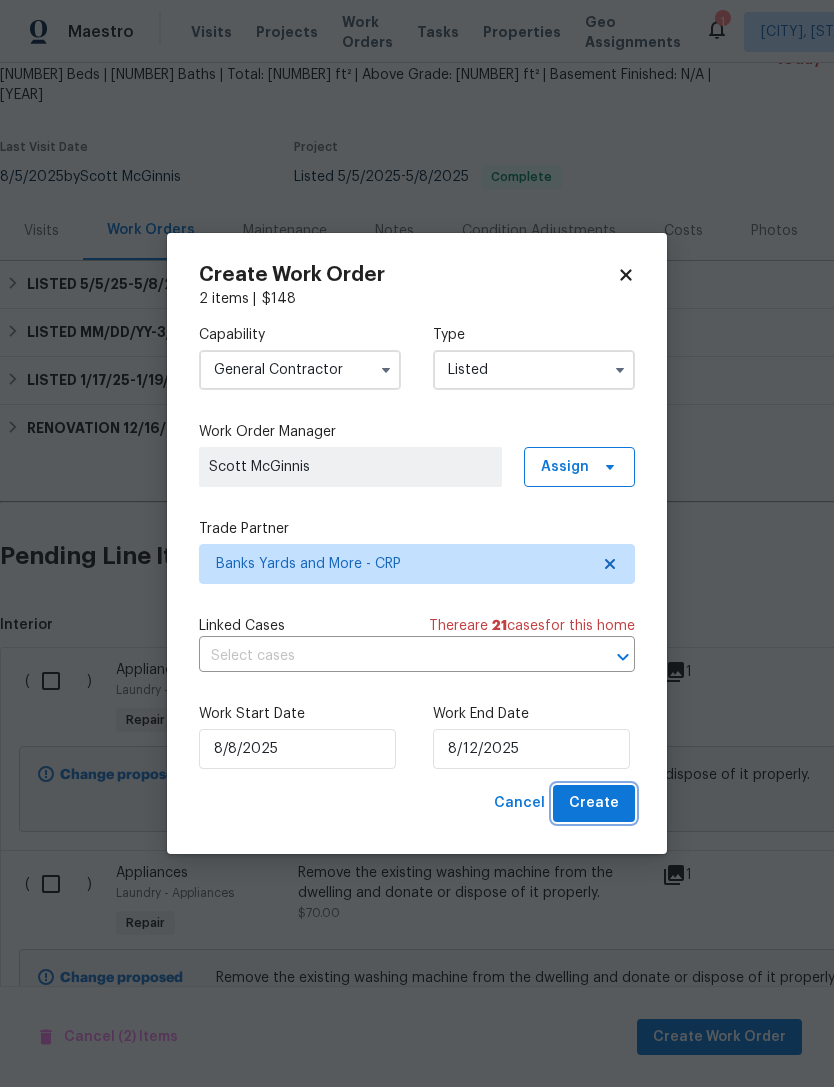 click on "Create" at bounding box center (594, 803) 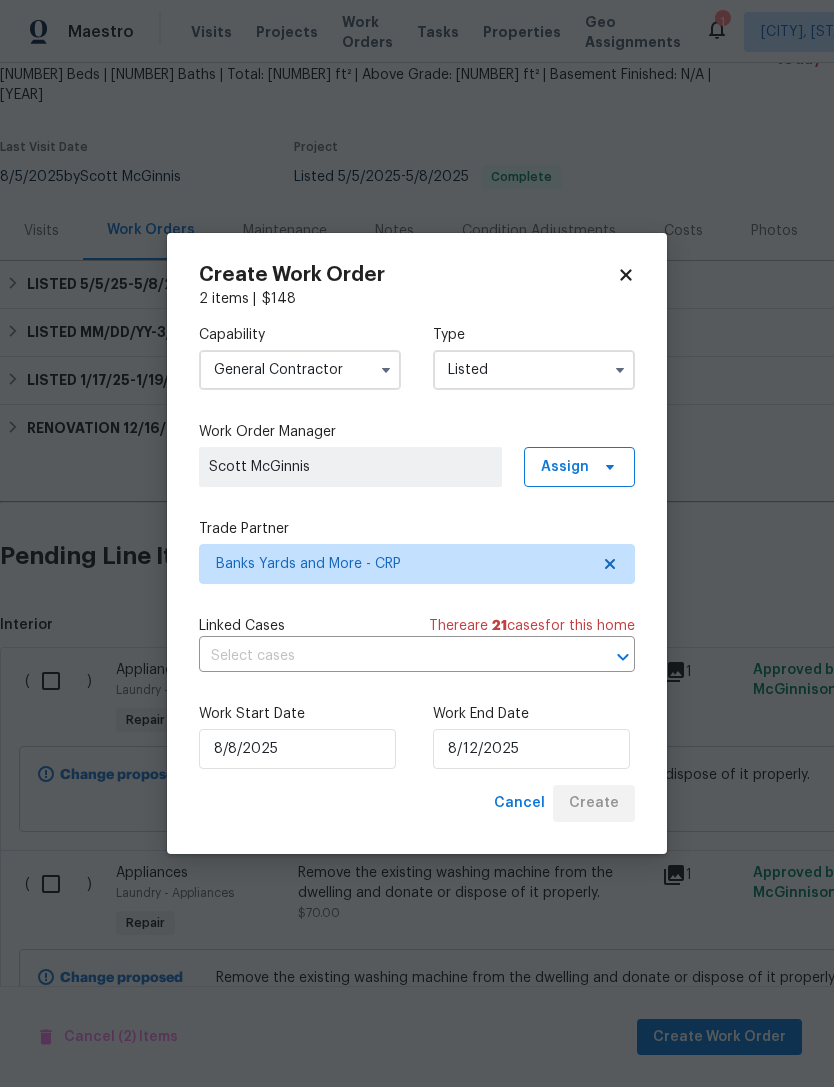 scroll, scrollTop: 0, scrollLeft: 0, axis: both 